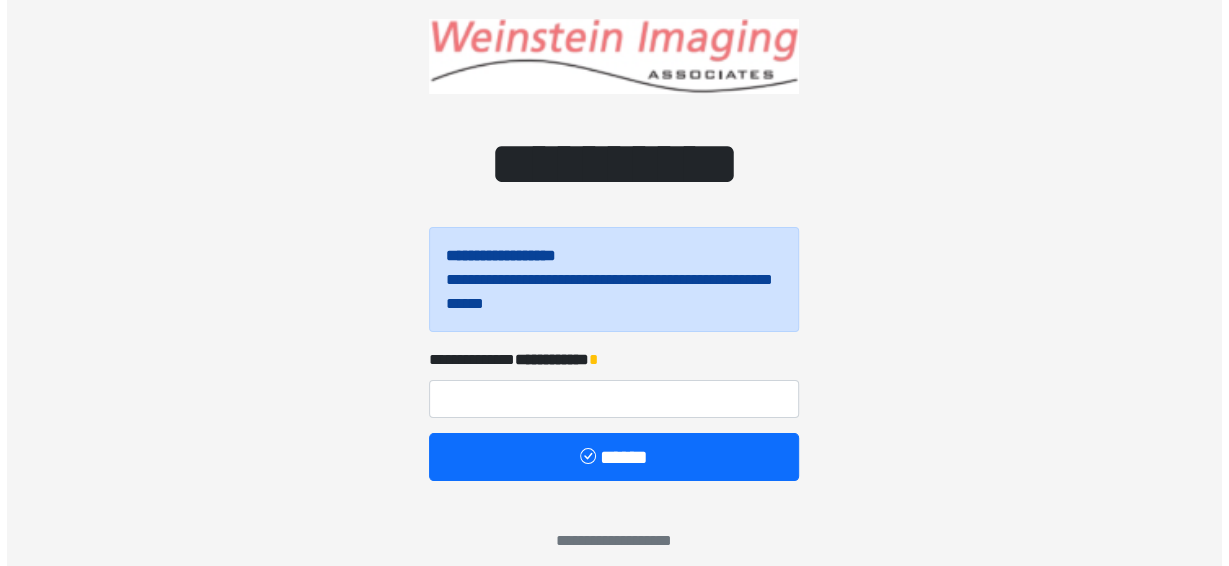 scroll, scrollTop: 53, scrollLeft: 0, axis: vertical 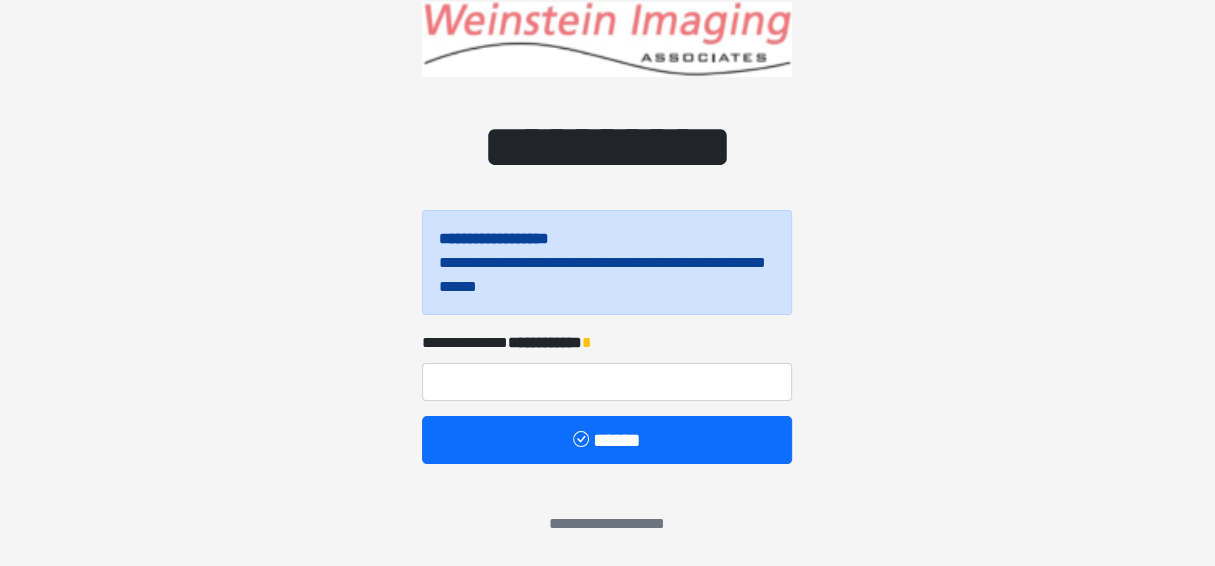 click on "**********" at bounding box center [607, 365] 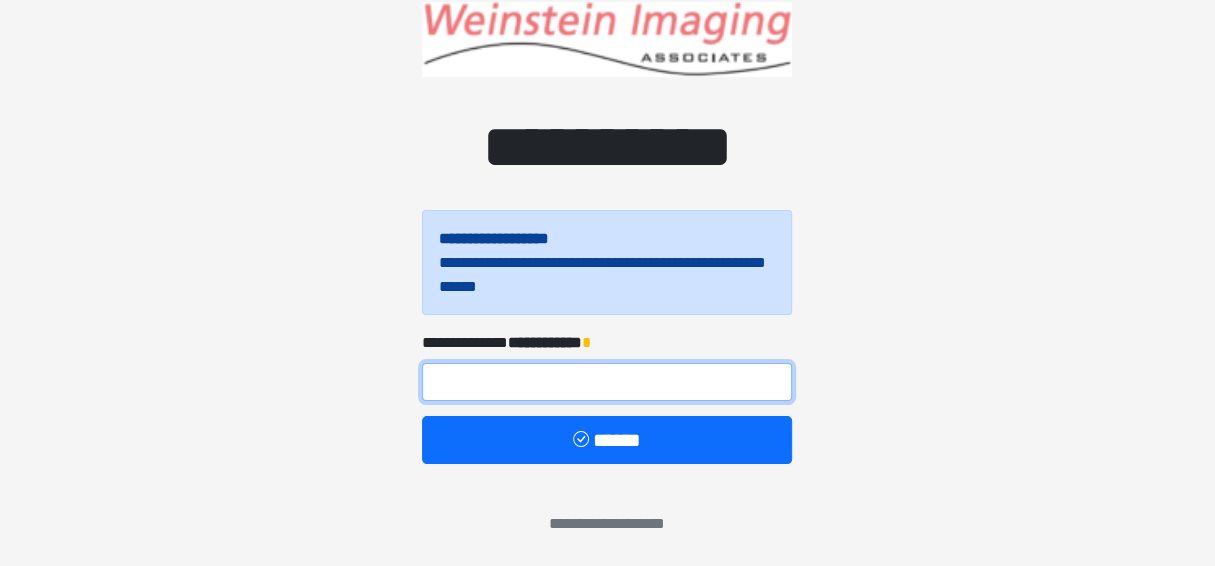 click at bounding box center [607, 382] 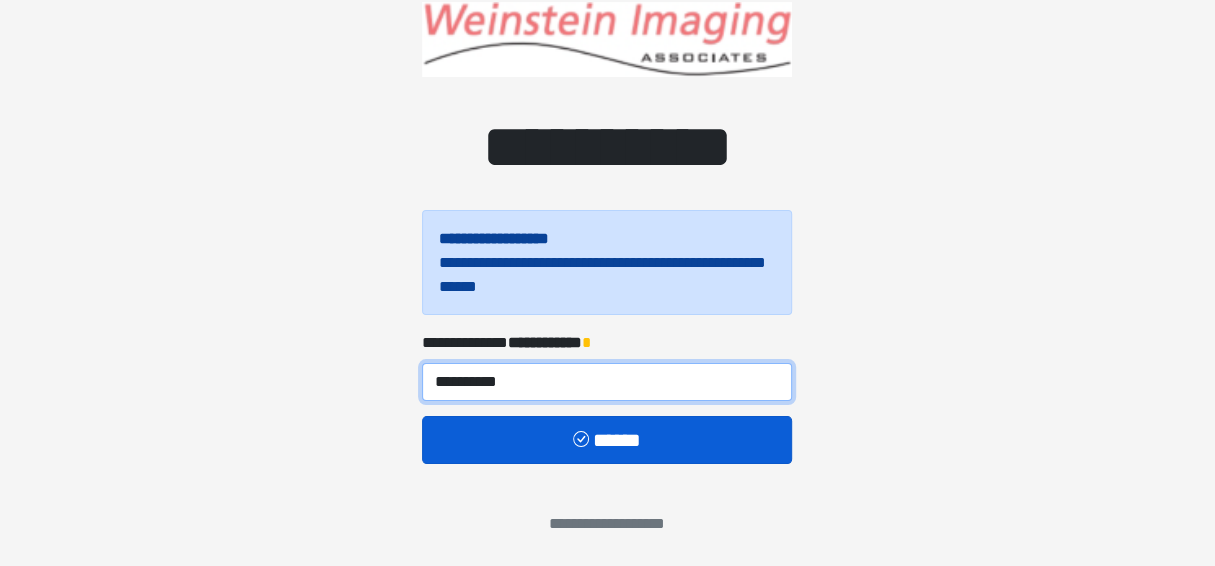 type on "**********" 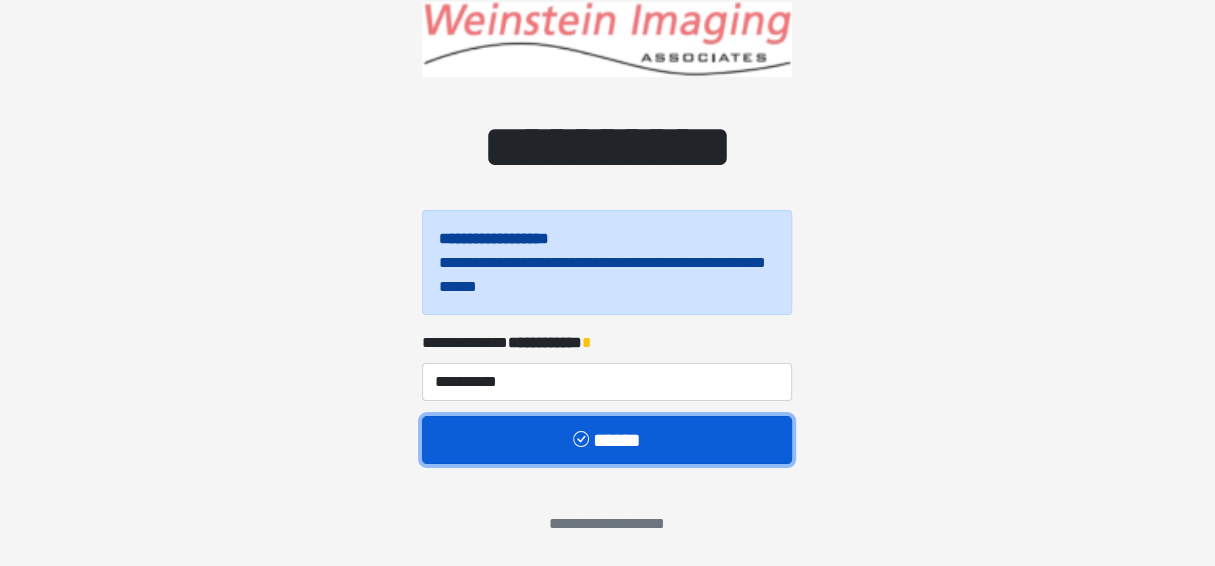 click on "******" at bounding box center (607, 439) 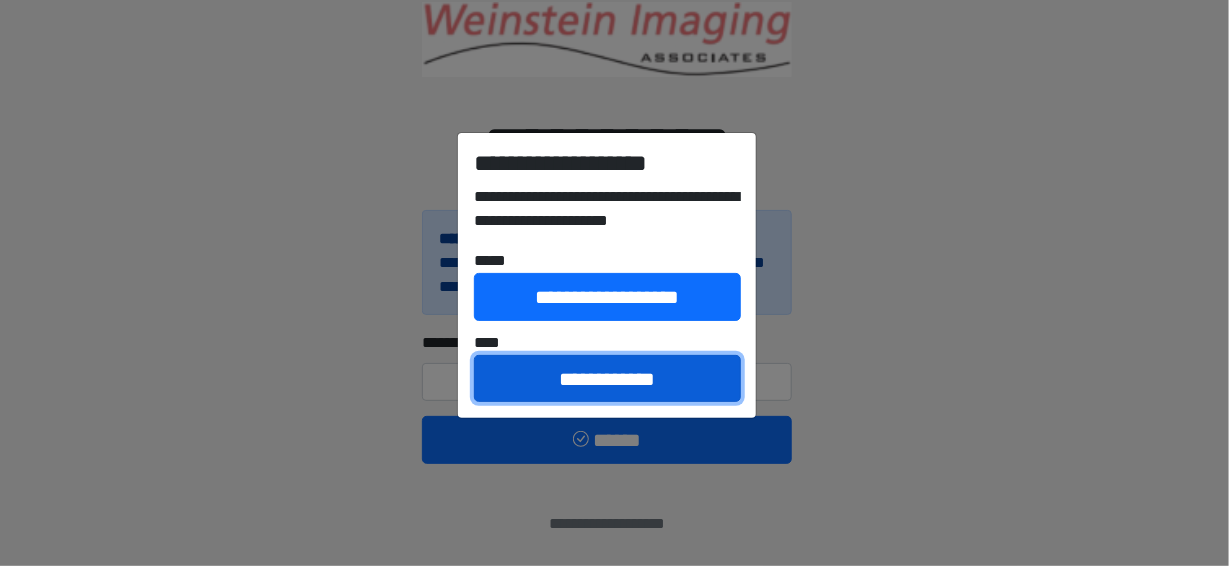 click on "**********" at bounding box center [607, 378] 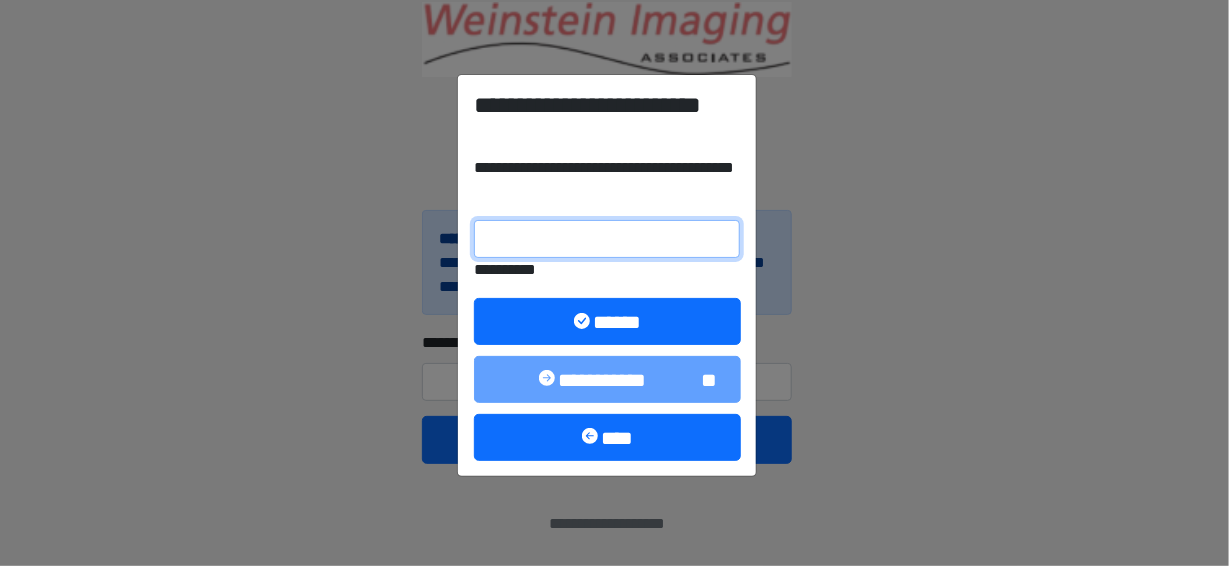 click on "**********" at bounding box center [607, 239] 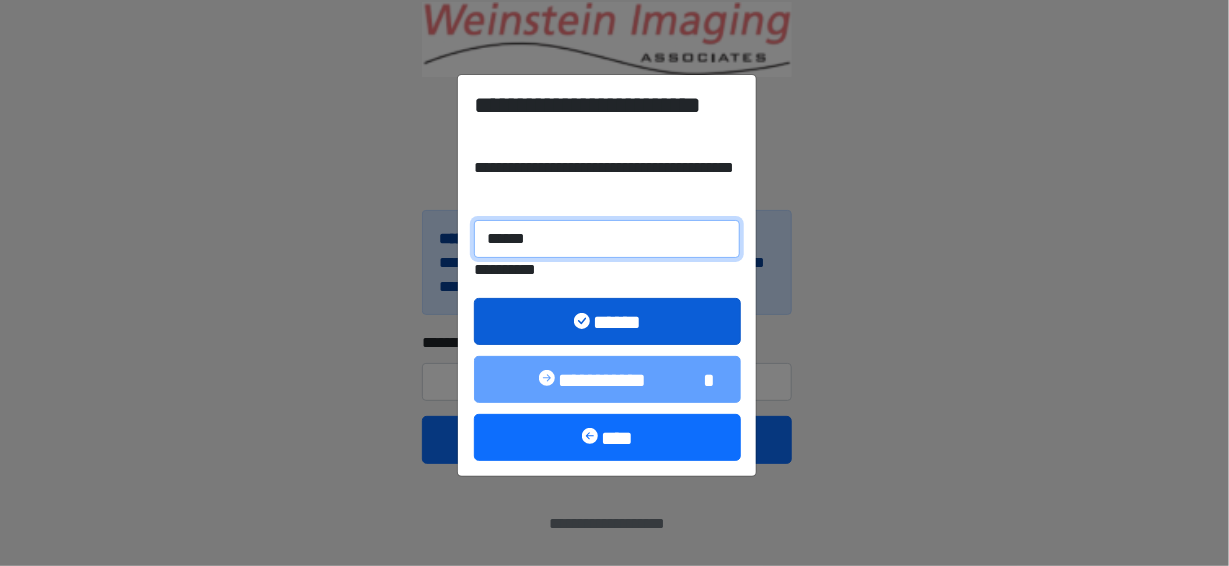 type on "******" 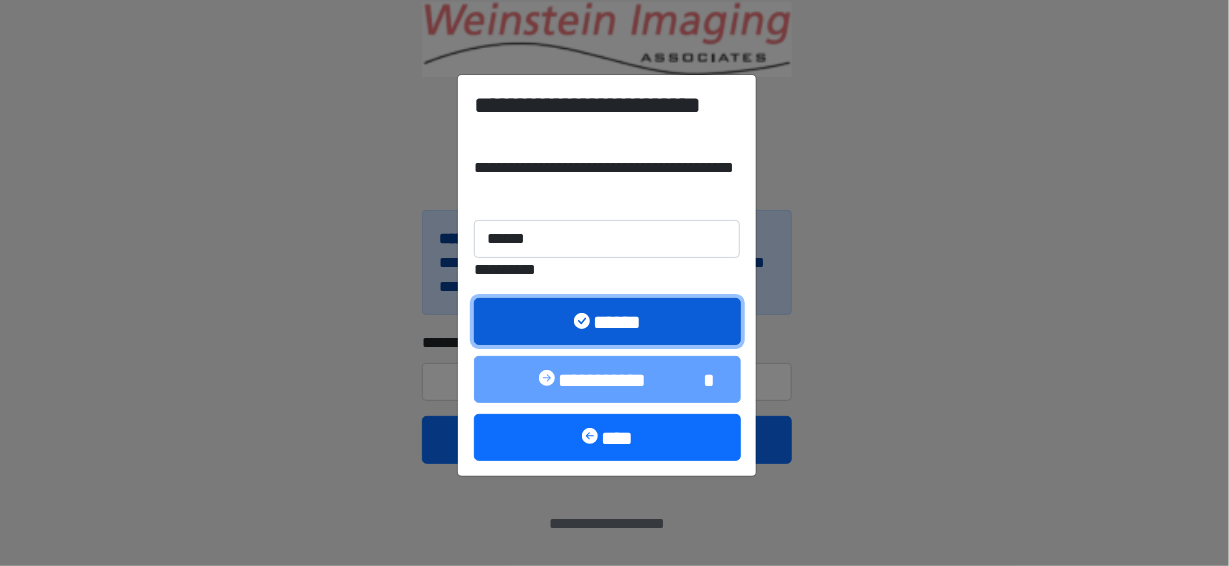 click at bounding box center (584, 323) 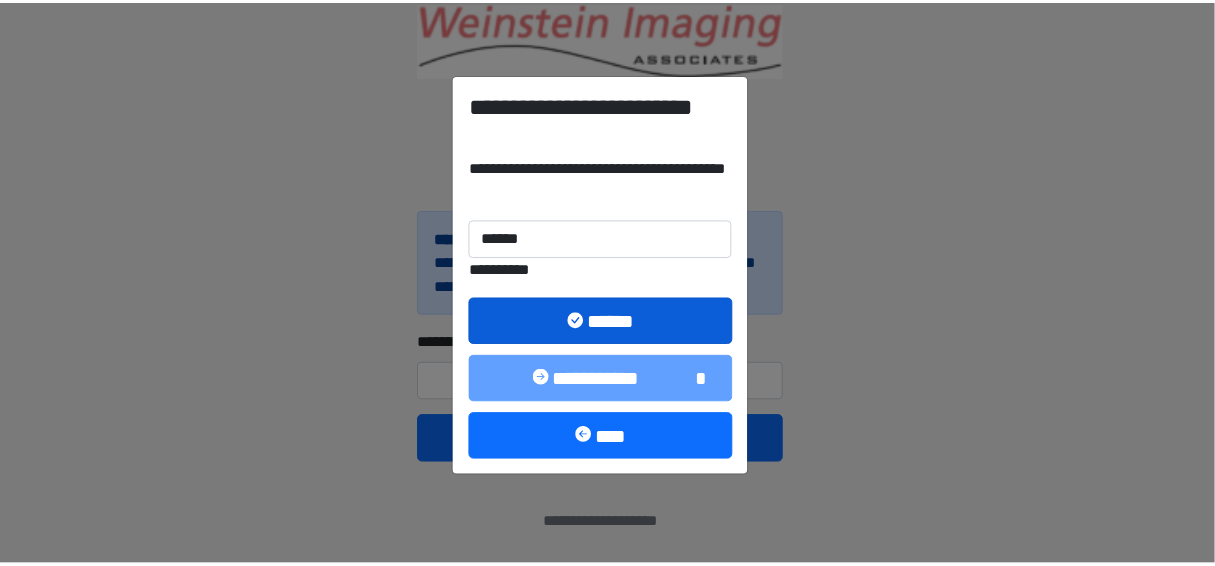 scroll, scrollTop: 0, scrollLeft: 0, axis: both 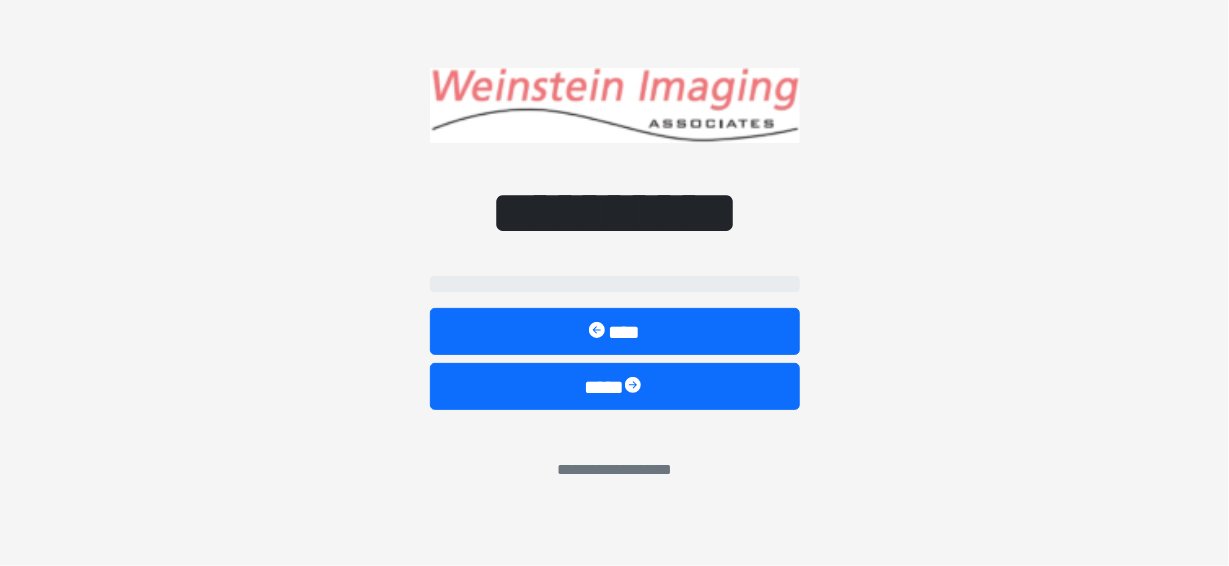 select on "*****" 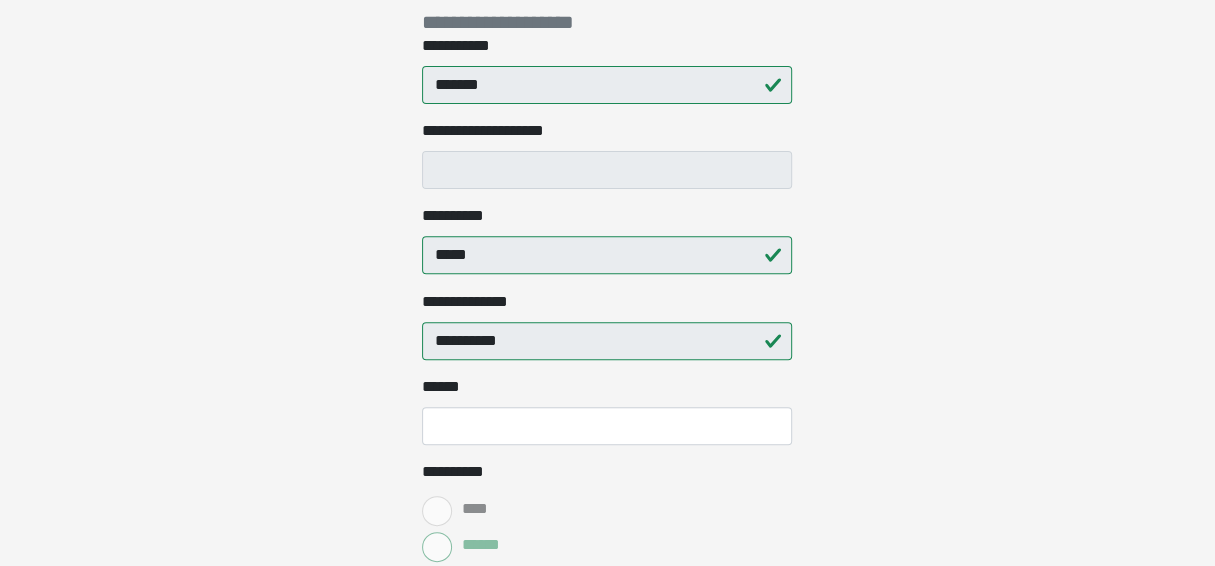 scroll, scrollTop: 333, scrollLeft: 0, axis: vertical 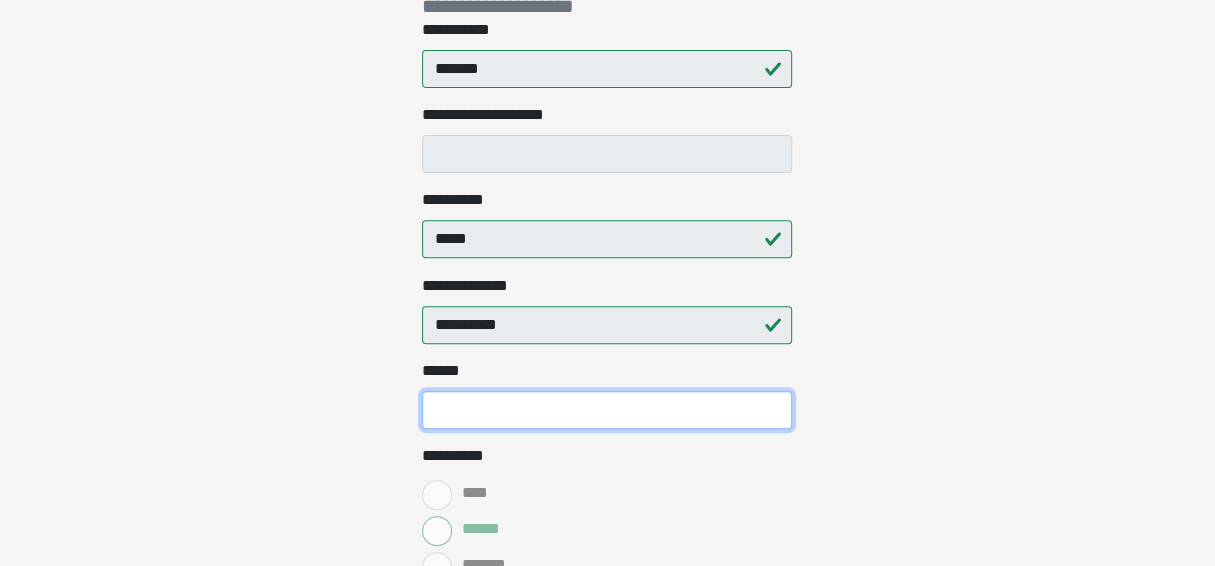 click on "**** *" at bounding box center [607, 410] 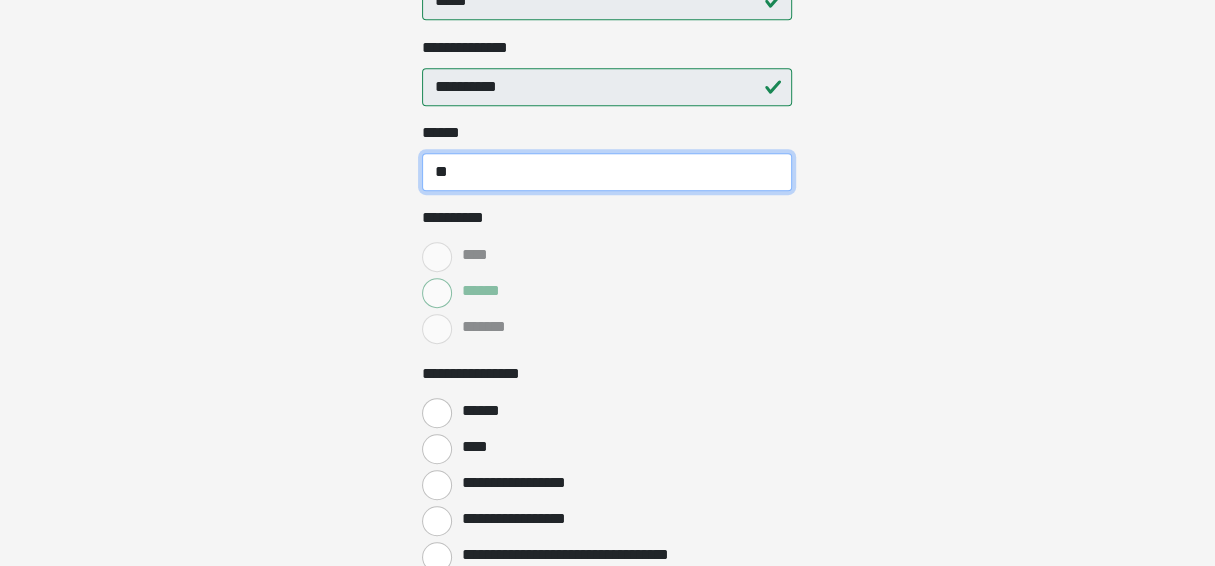 scroll, scrollTop: 600, scrollLeft: 0, axis: vertical 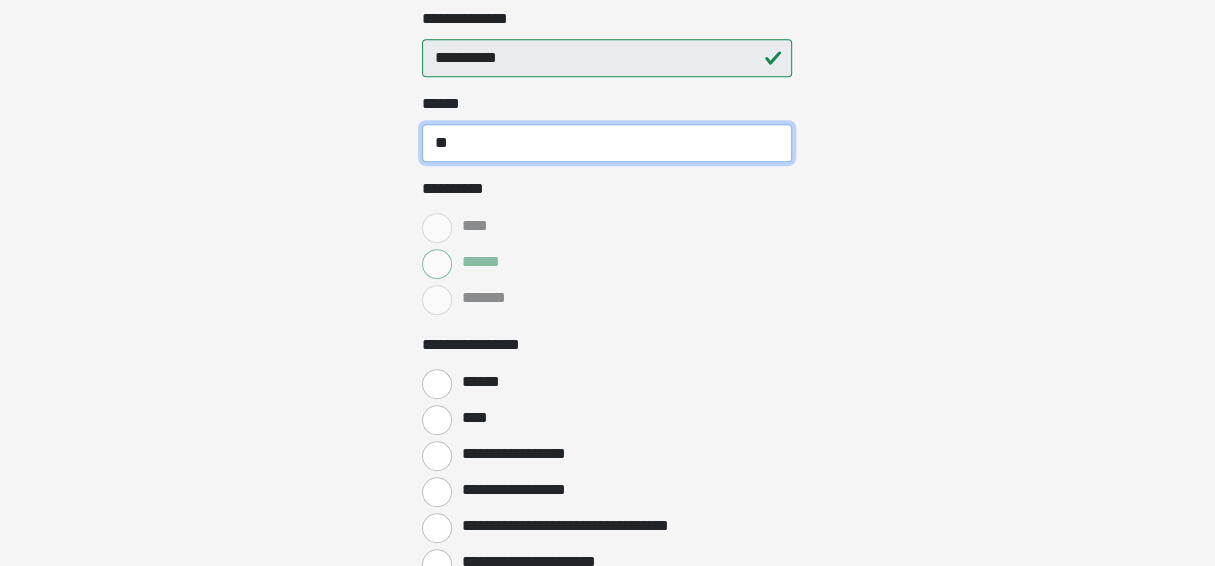 type on "**" 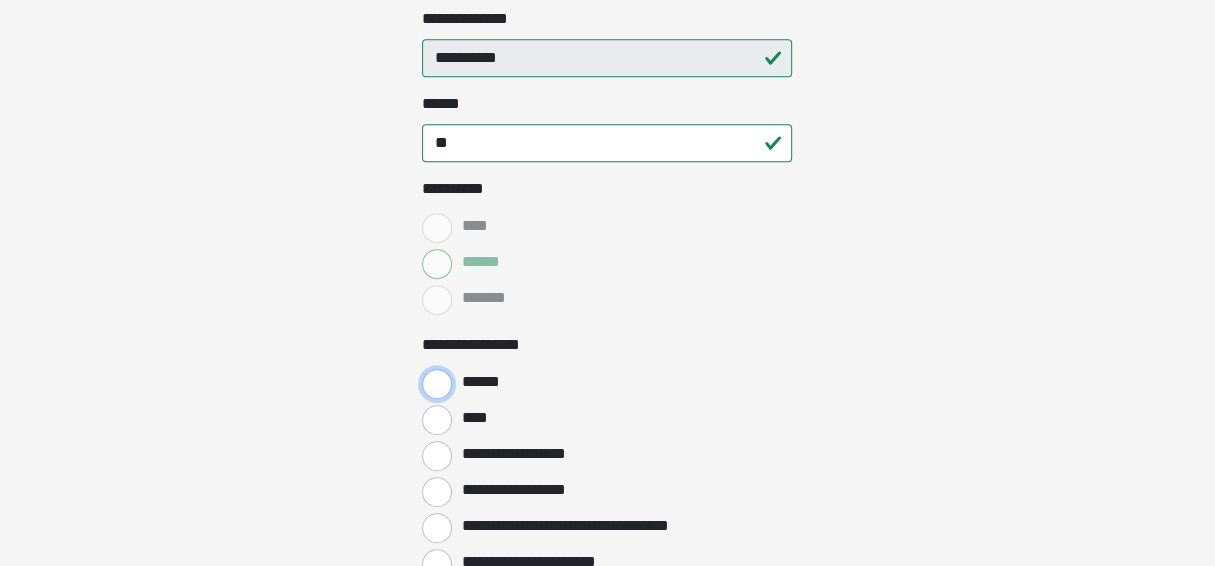 click on "******" at bounding box center (437, 384) 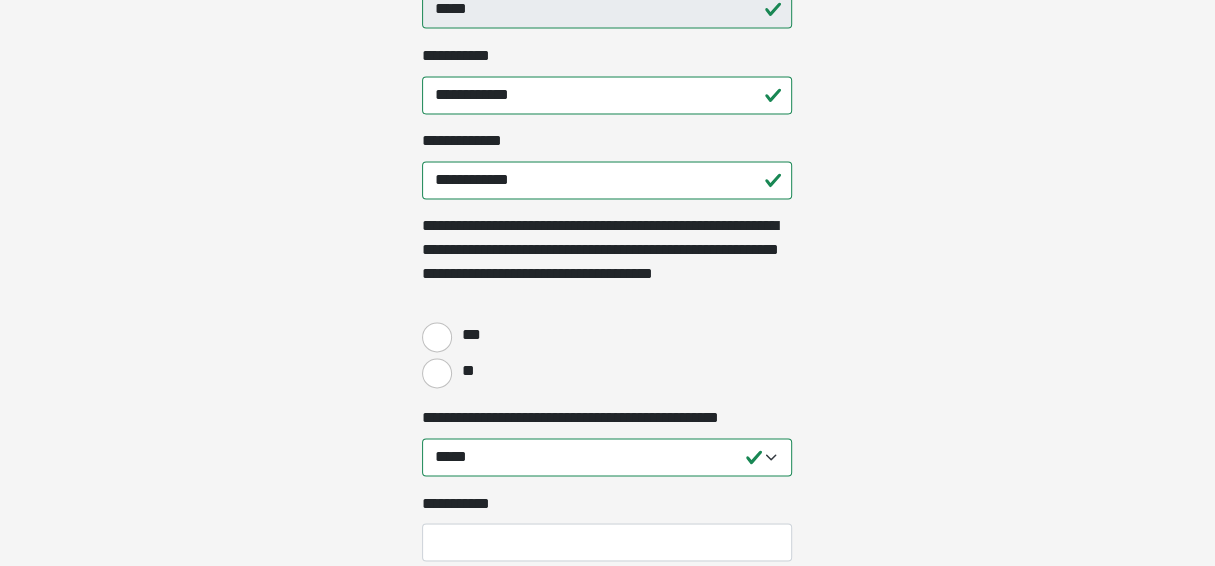 scroll, scrollTop: 1666, scrollLeft: 0, axis: vertical 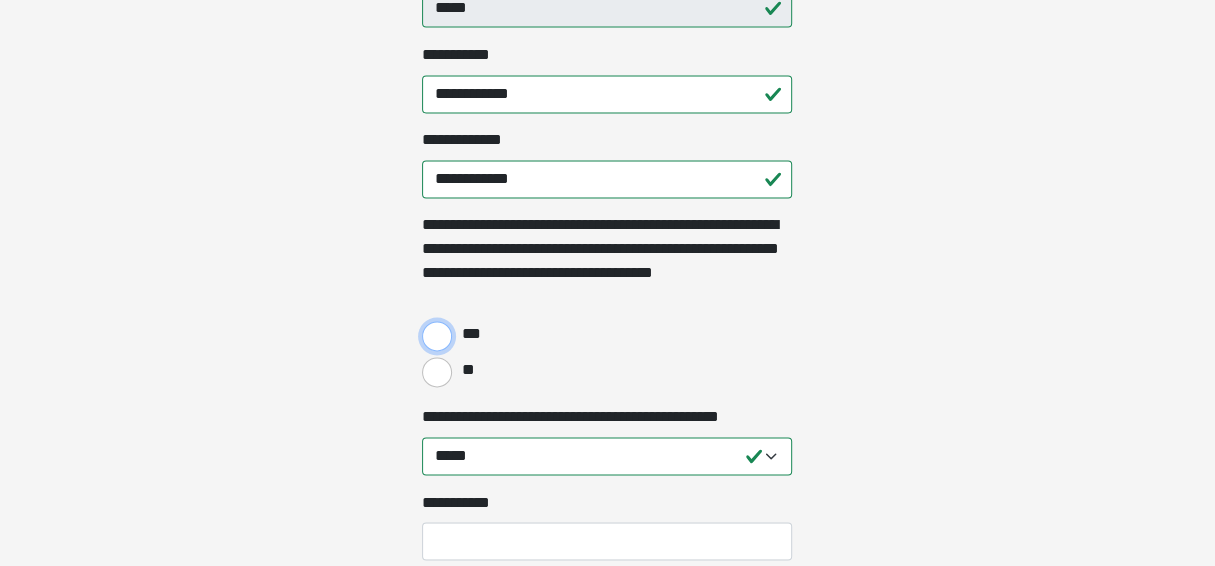 click on "***" at bounding box center (437, 336) 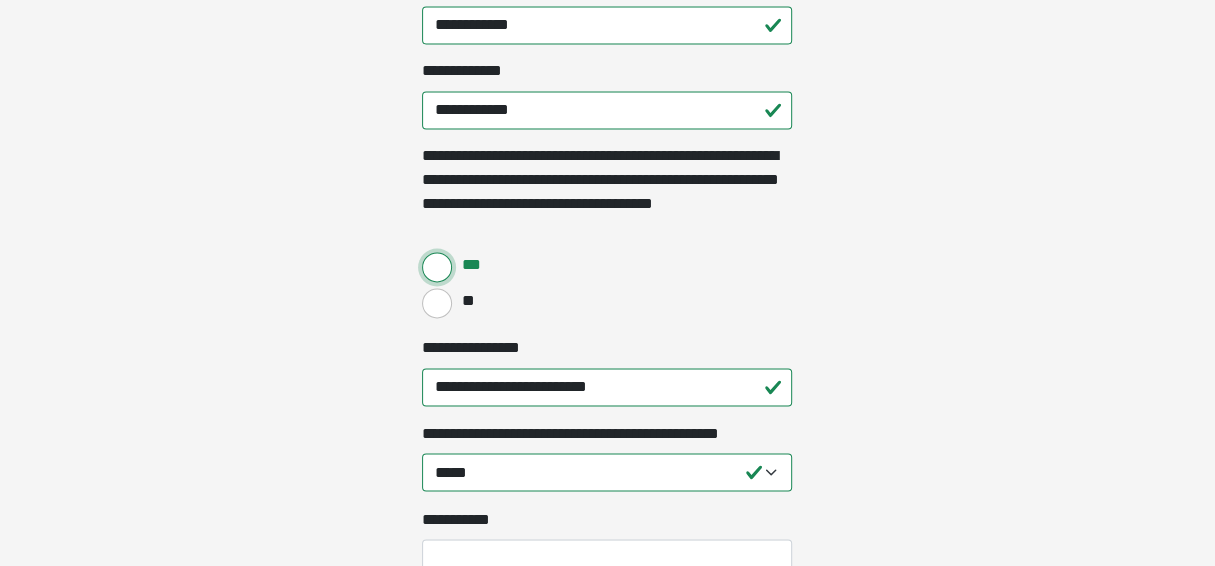 scroll, scrollTop: 1800, scrollLeft: 0, axis: vertical 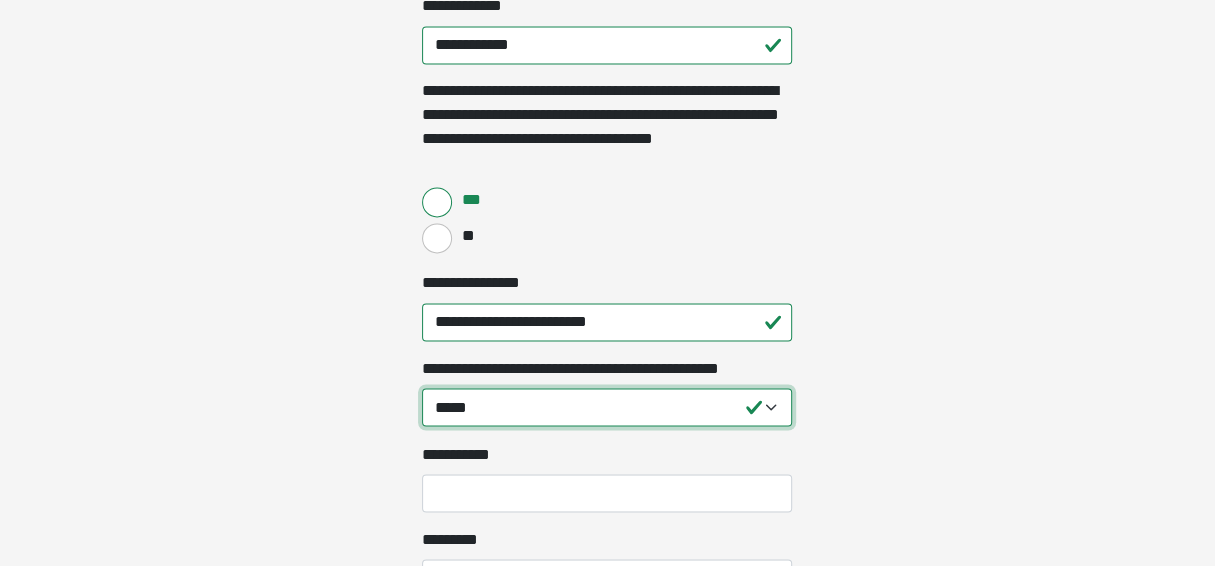 click on "**********" at bounding box center [607, 407] 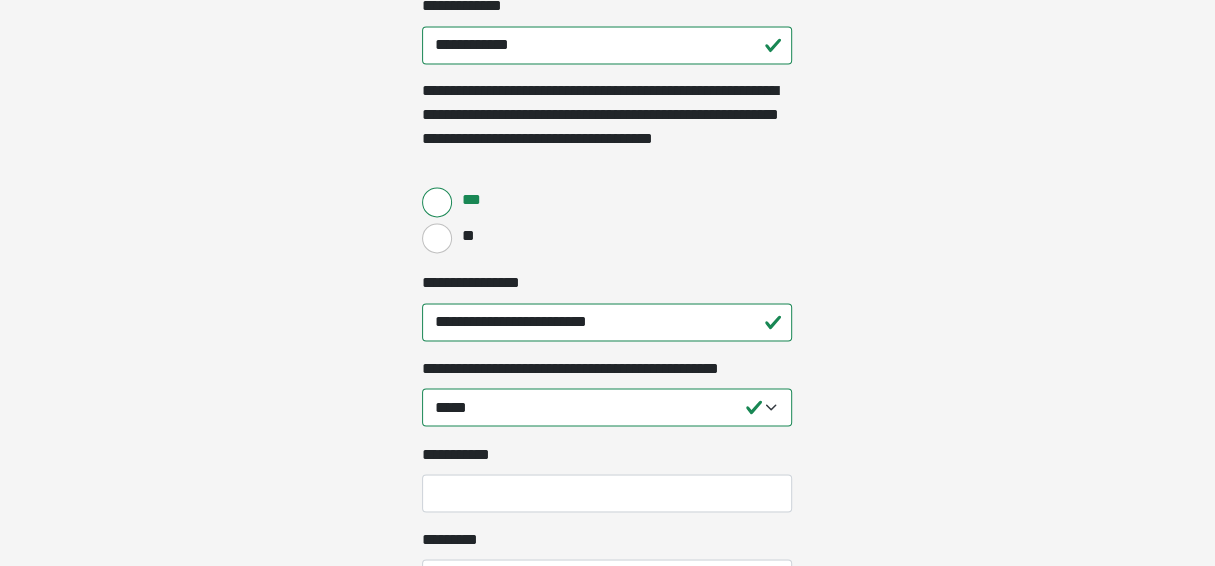click on "**********" at bounding box center (607, -1517) 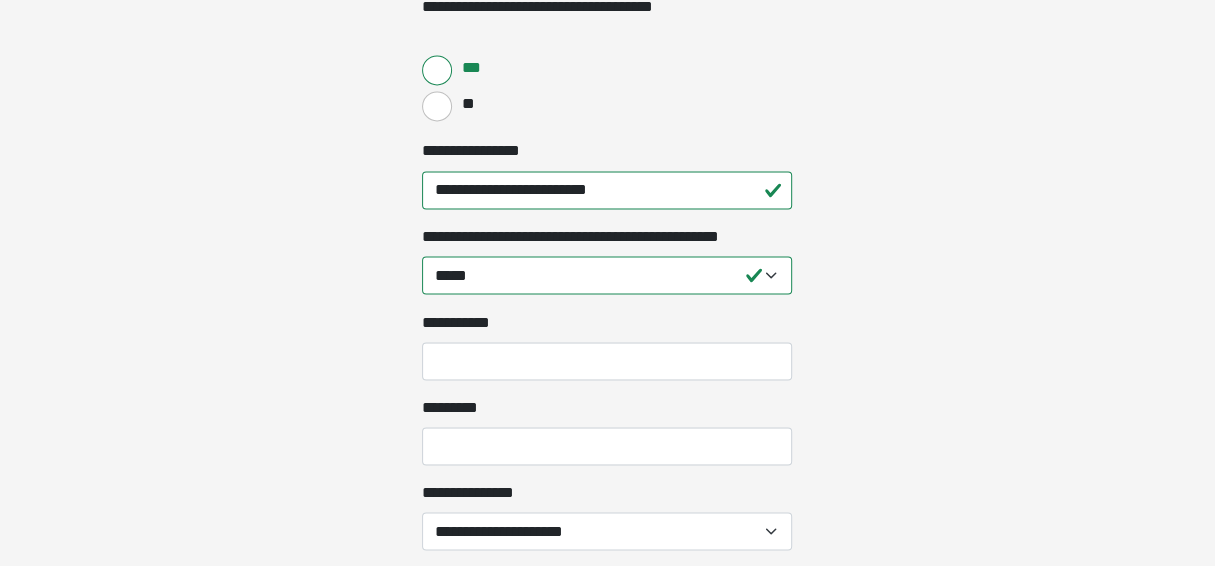 scroll, scrollTop: 1933, scrollLeft: 0, axis: vertical 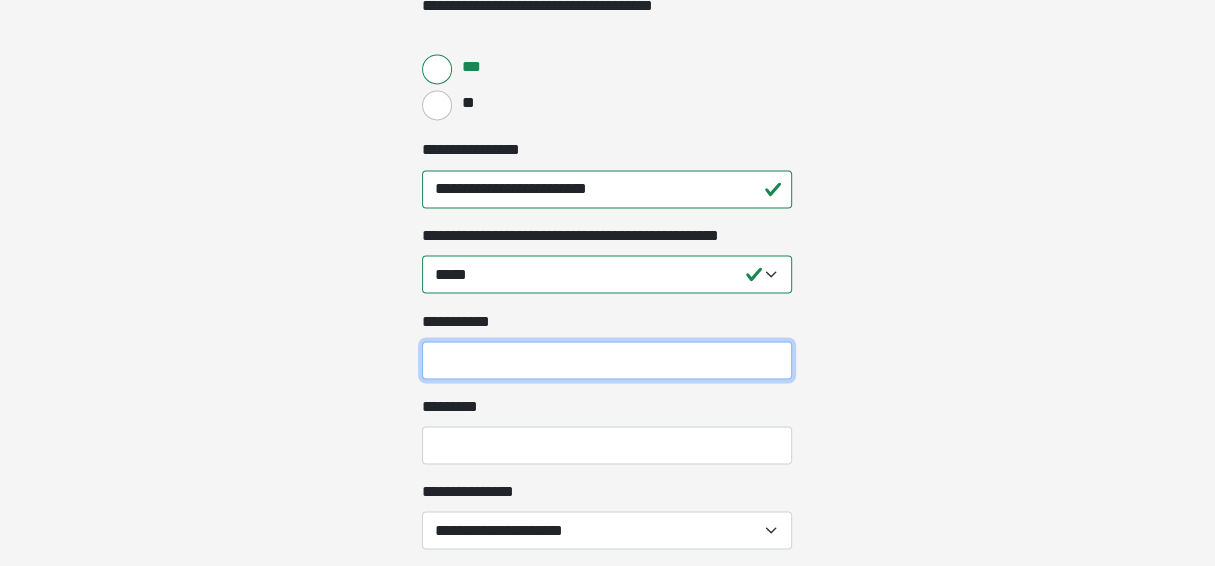 click on "**********" at bounding box center (607, 360) 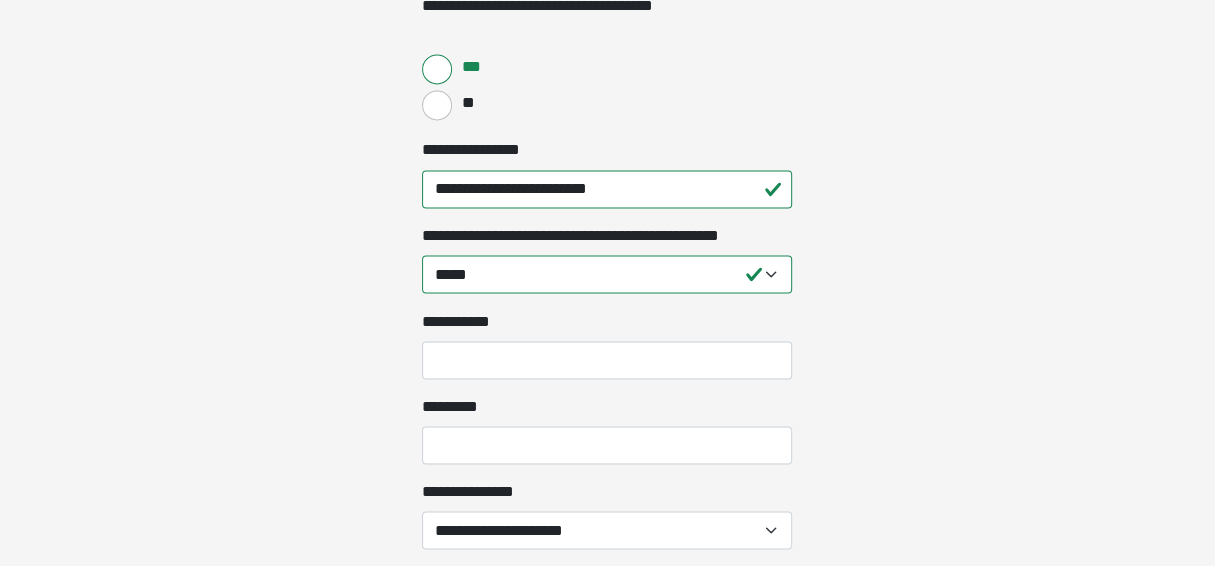 drag, startPoint x: 1095, startPoint y: 511, endPoint x: 1085, endPoint y: 501, distance: 14.142136 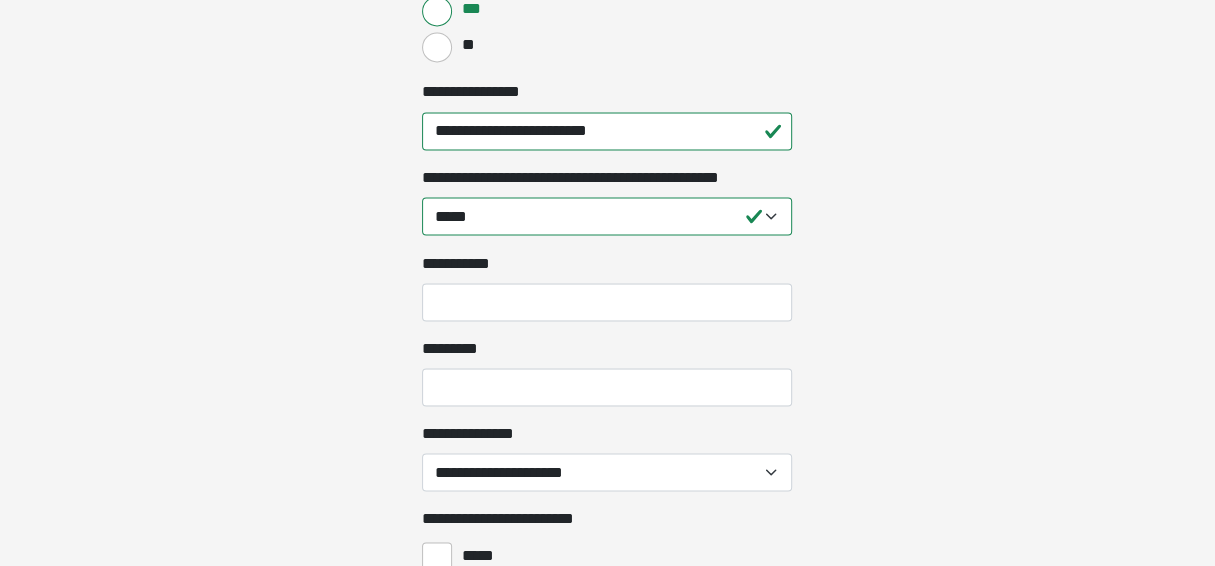 scroll, scrollTop: 2066, scrollLeft: 0, axis: vertical 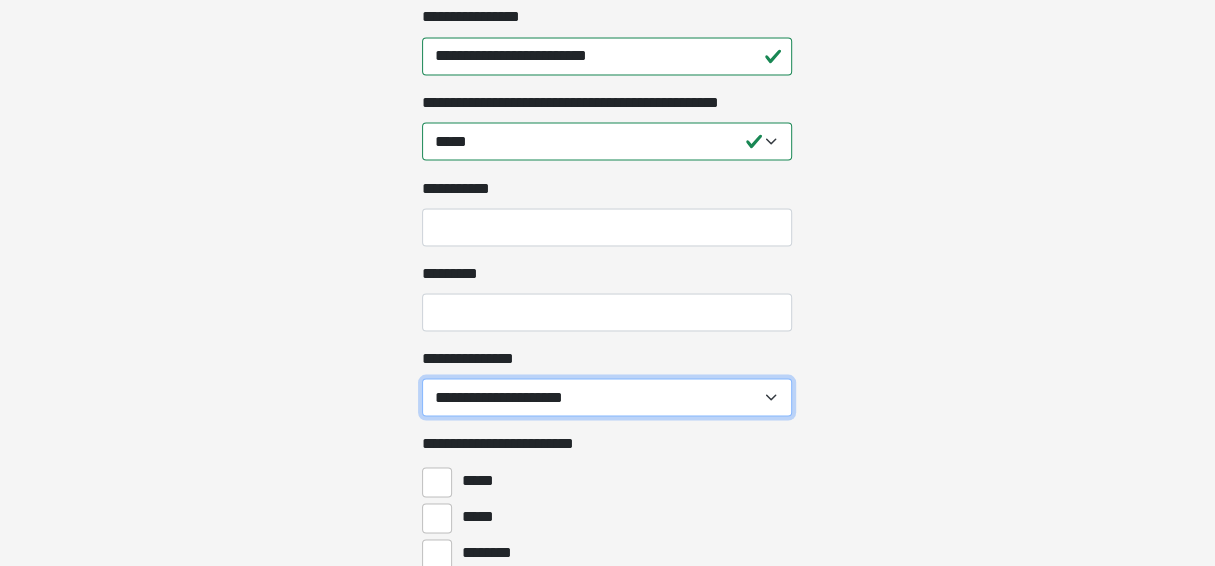 click on "**********" at bounding box center (607, 397) 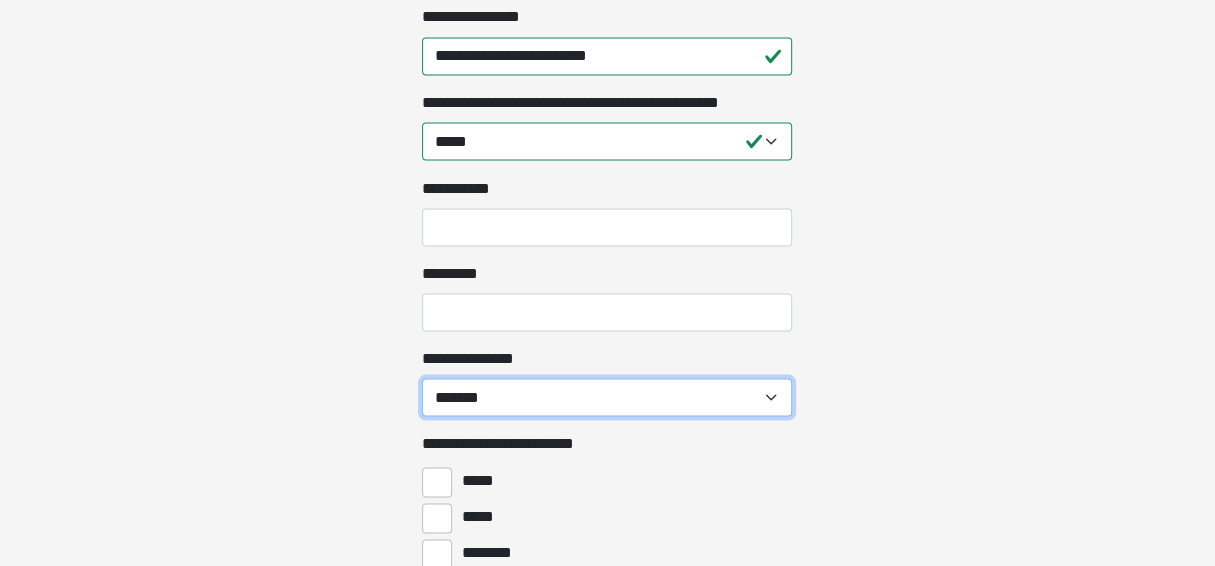 click on "**********" at bounding box center [607, 397] 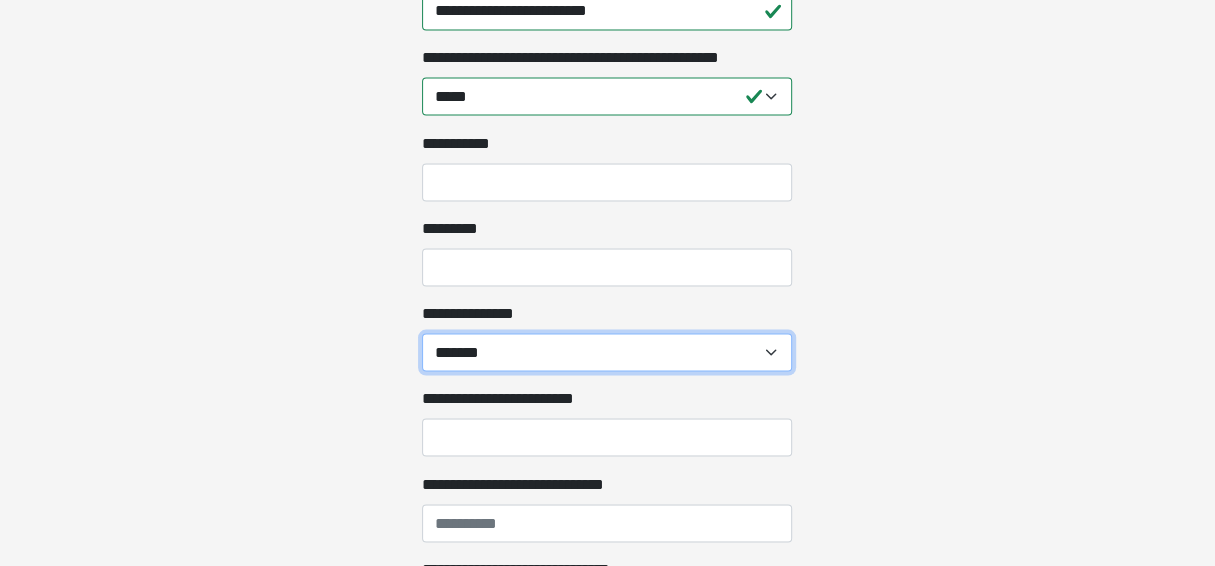scroll, scrollTop: 2133, scrollLeft: 0, axis: vertical 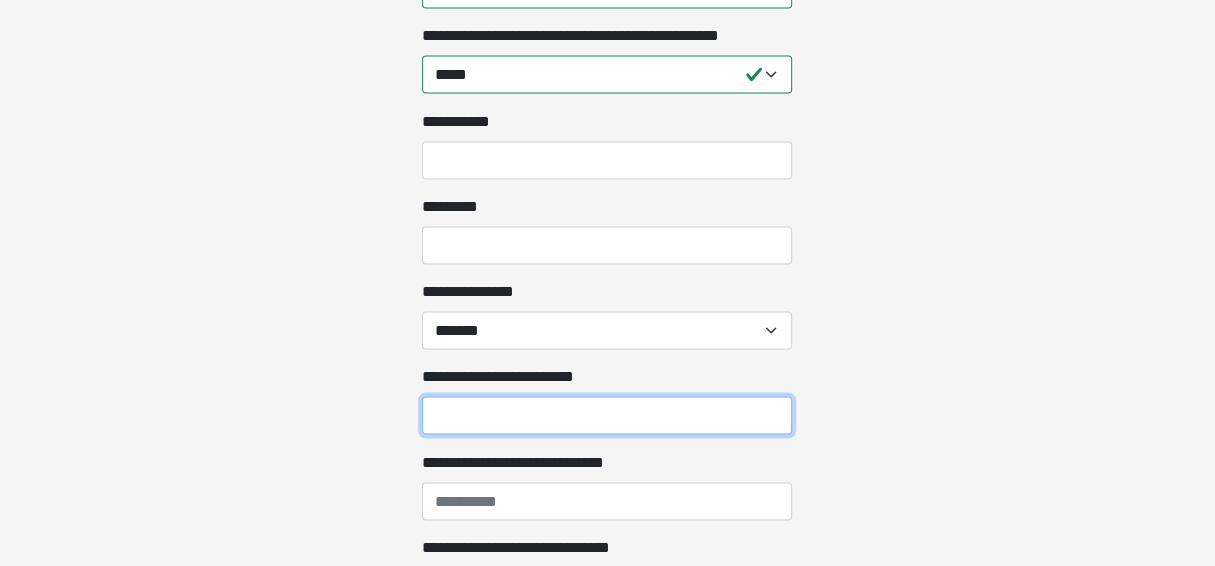 click on "**********" at bounding box center (607, 415) 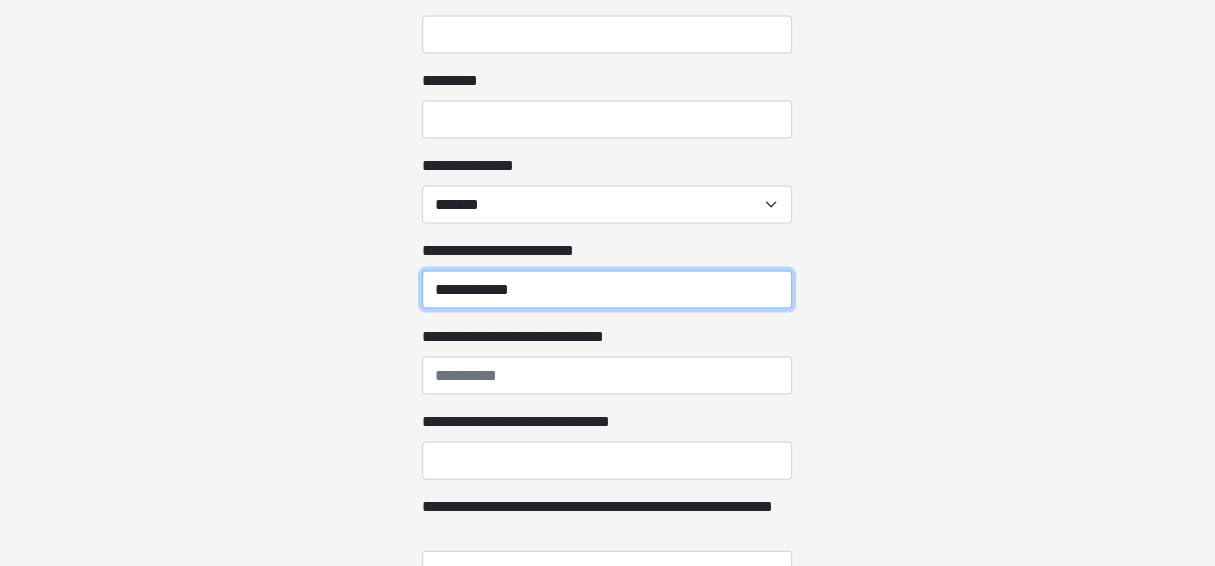 scroll, scrollTop: 2266, scrollLeft: 0, axis: vertical 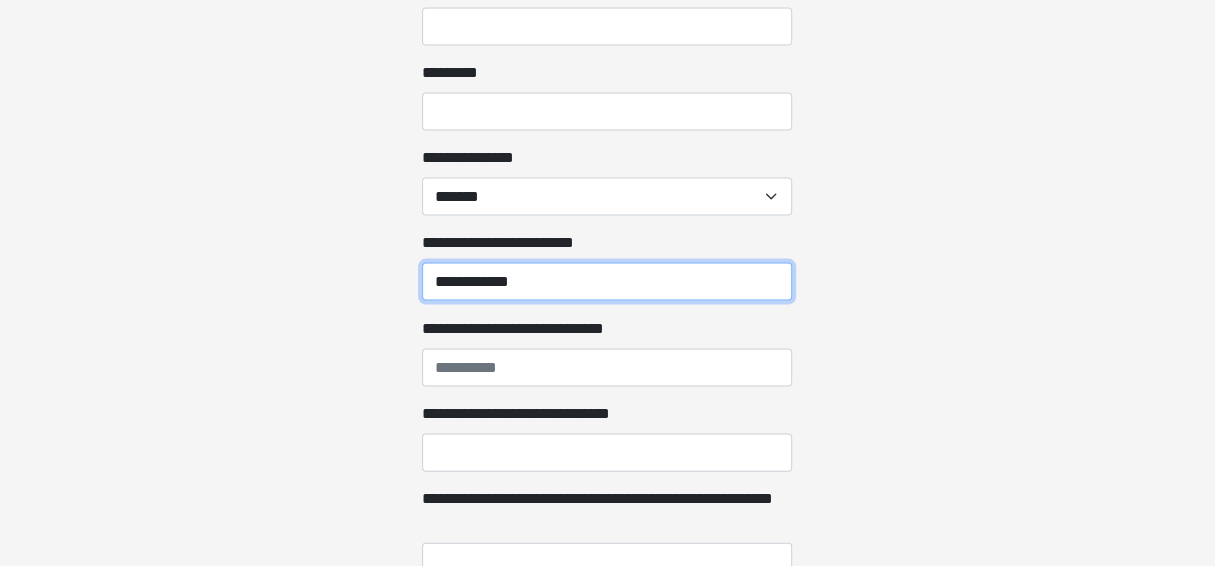 type on "**********" 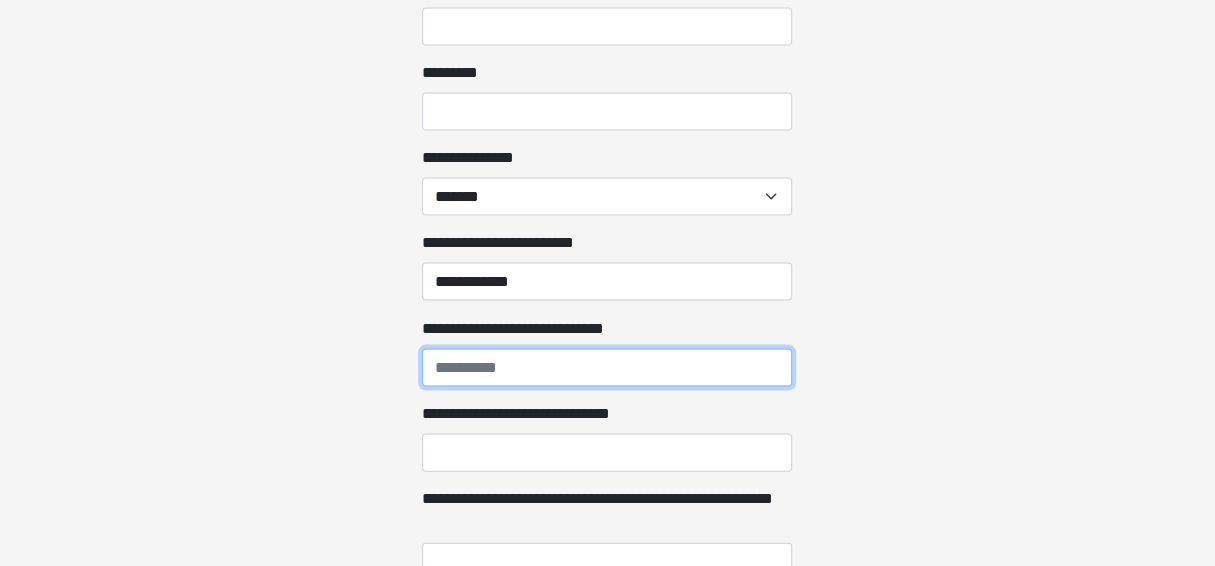 click on "**********" at bounding box center [607, 368] 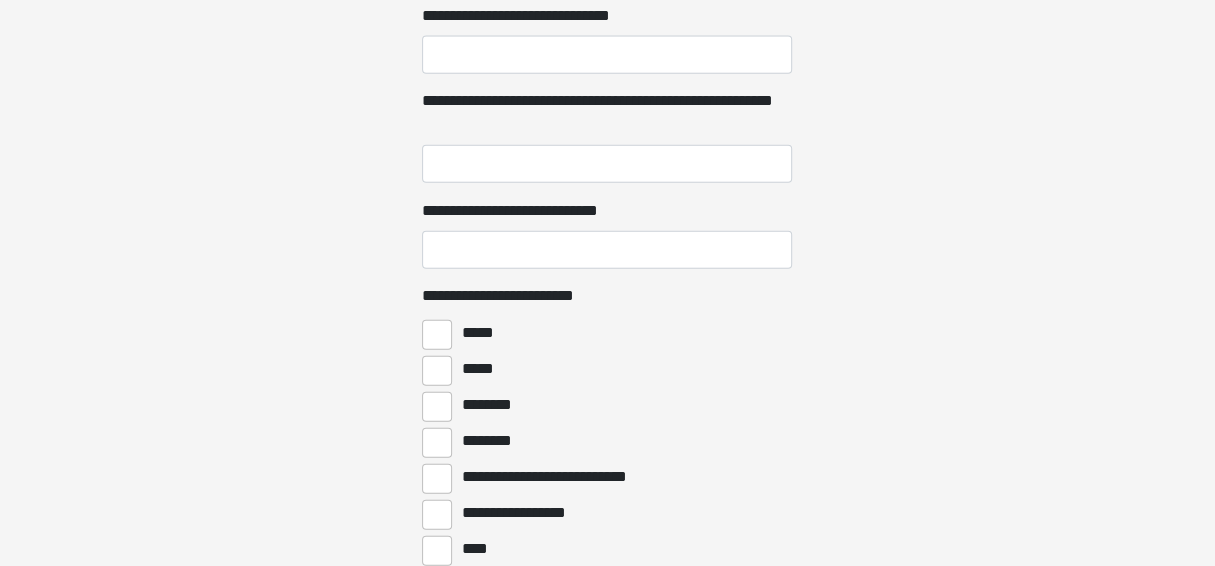 scroll, scrollTop: 2666, scrollLeft: 0, axis: vertical 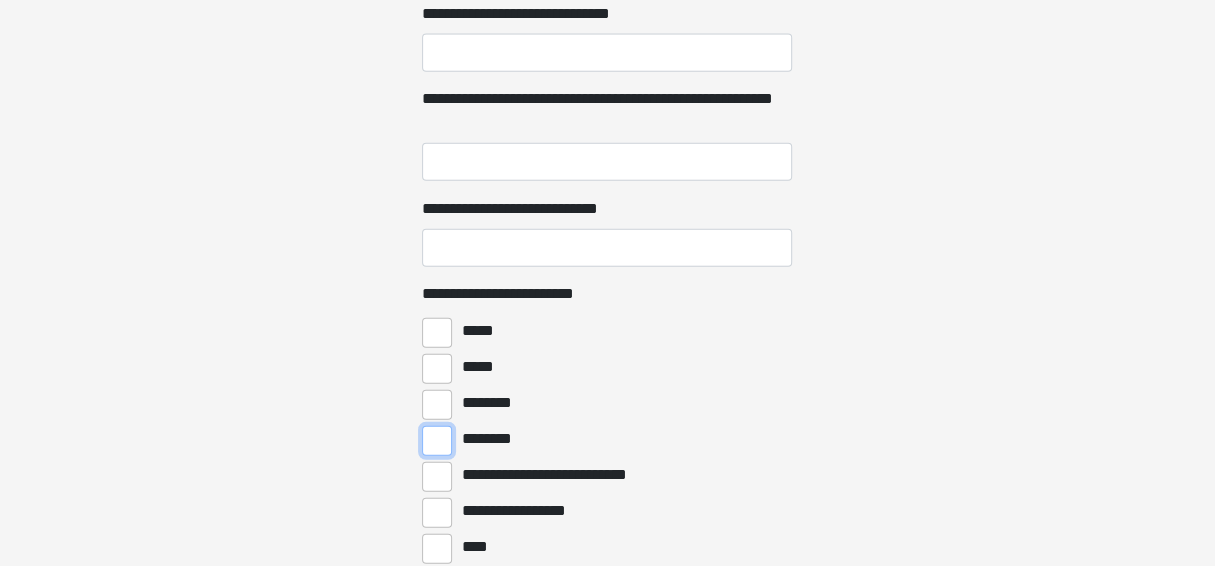 click on "********" at bounding box center [437, 441] 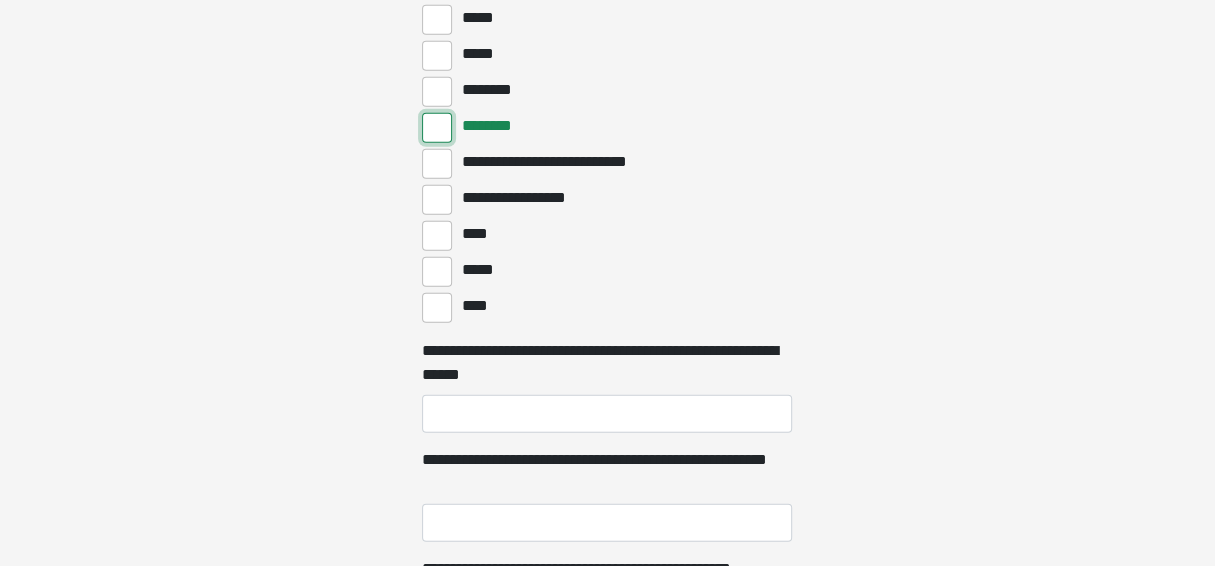 scroll, scrollTop: 3000, scrollLeft: 0, axis: vertical 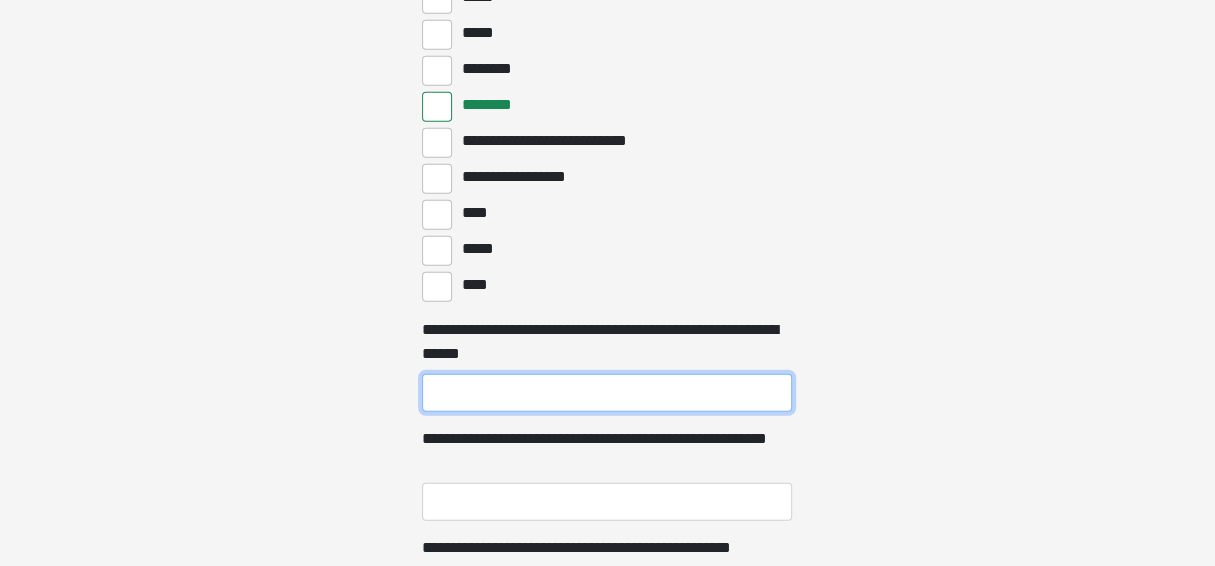 click on "**********" at bounding box center (607, 393) 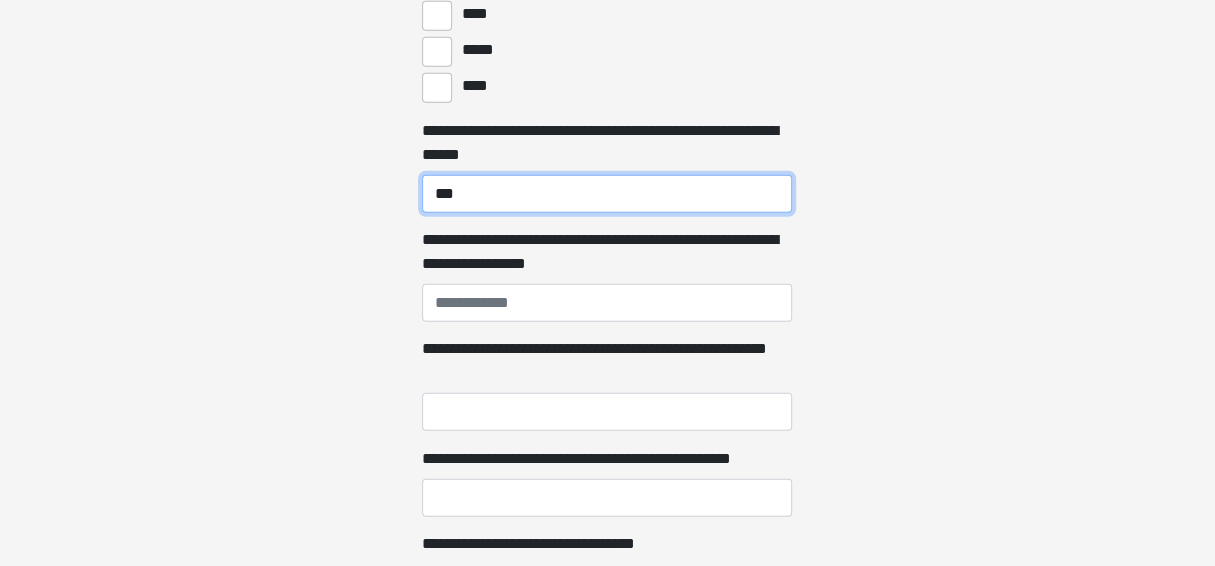scroll, scrollTop: 3266, scrollLeft: 0, axis: vertical 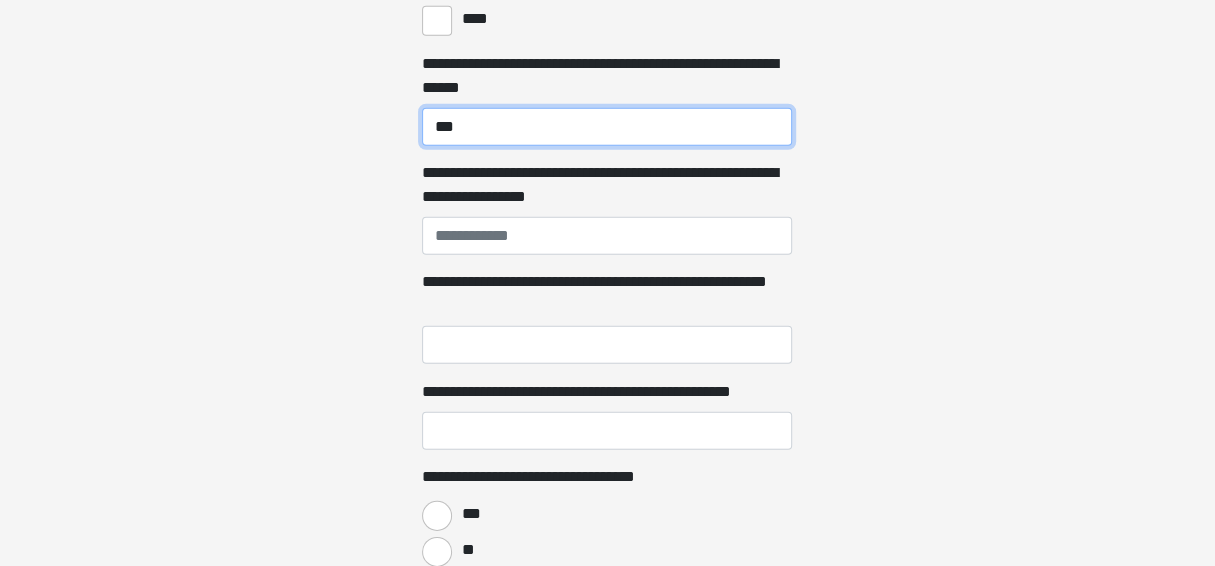 type on "***" 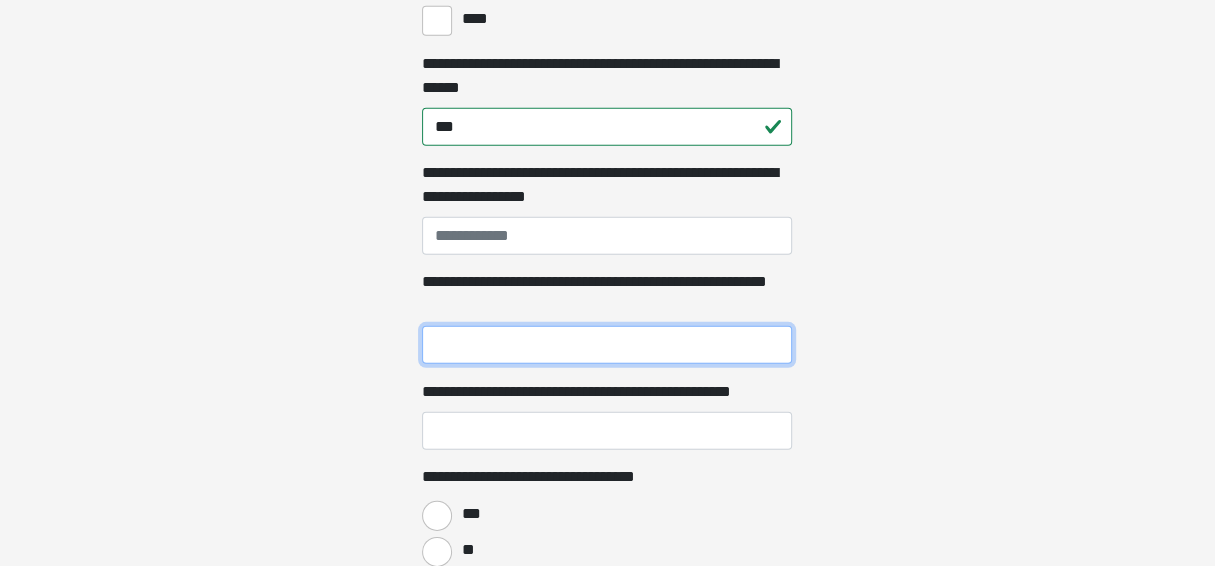 click on "**********" at bounding box center [607, 345] 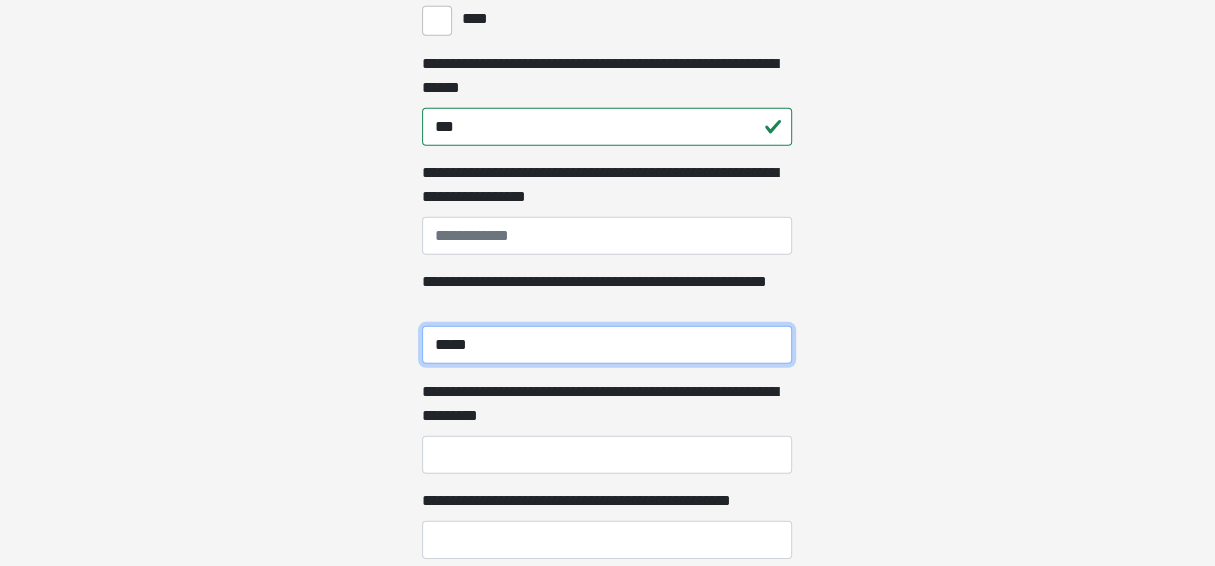 type on "*****" 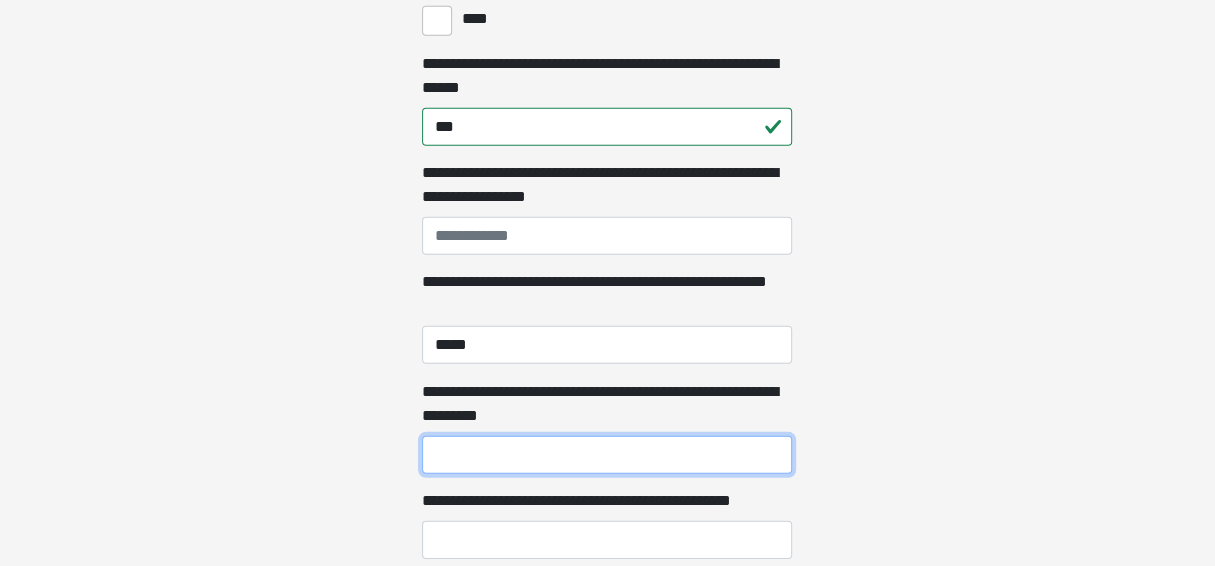 click on "**********" at bounding box center (607, 455) 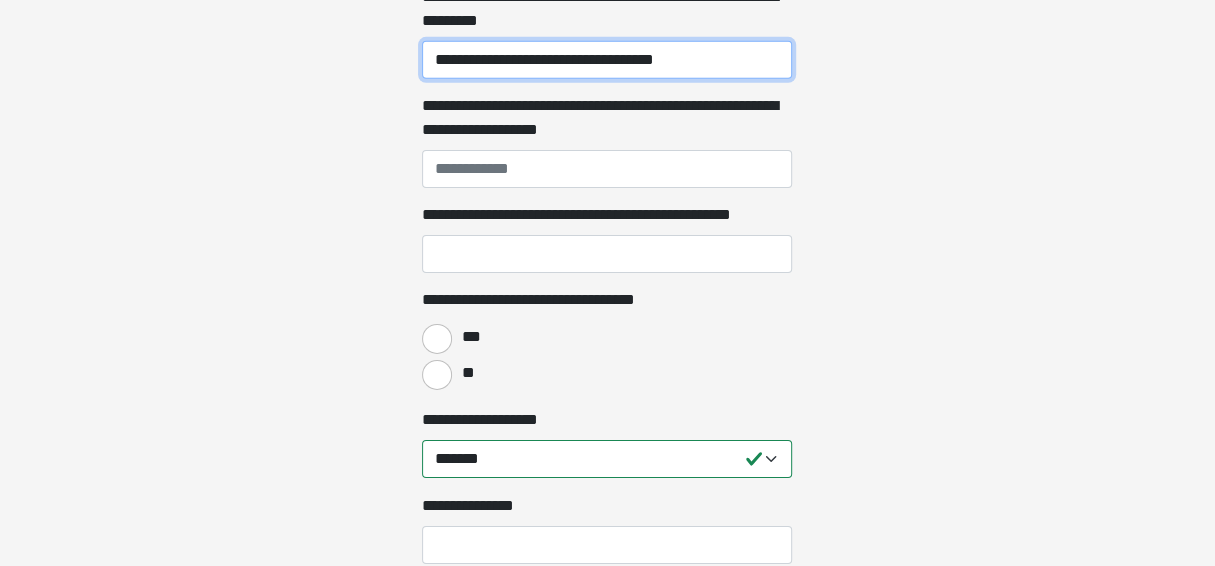 scroll, scrollTop: 3666, scrollLeft: 0, axis: vertical 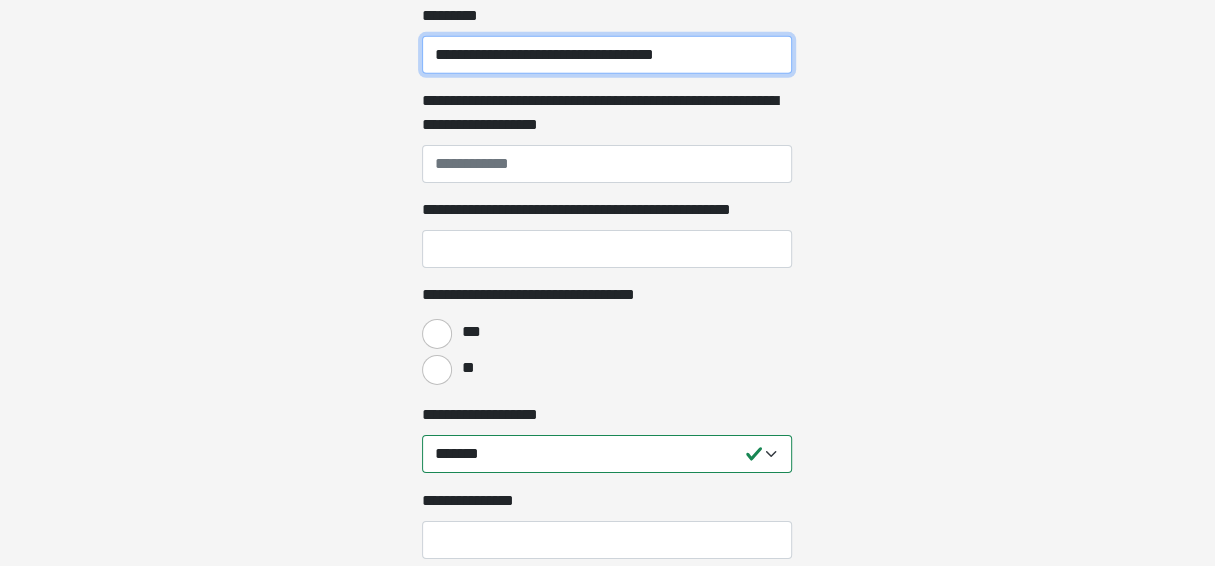 type on "**********" 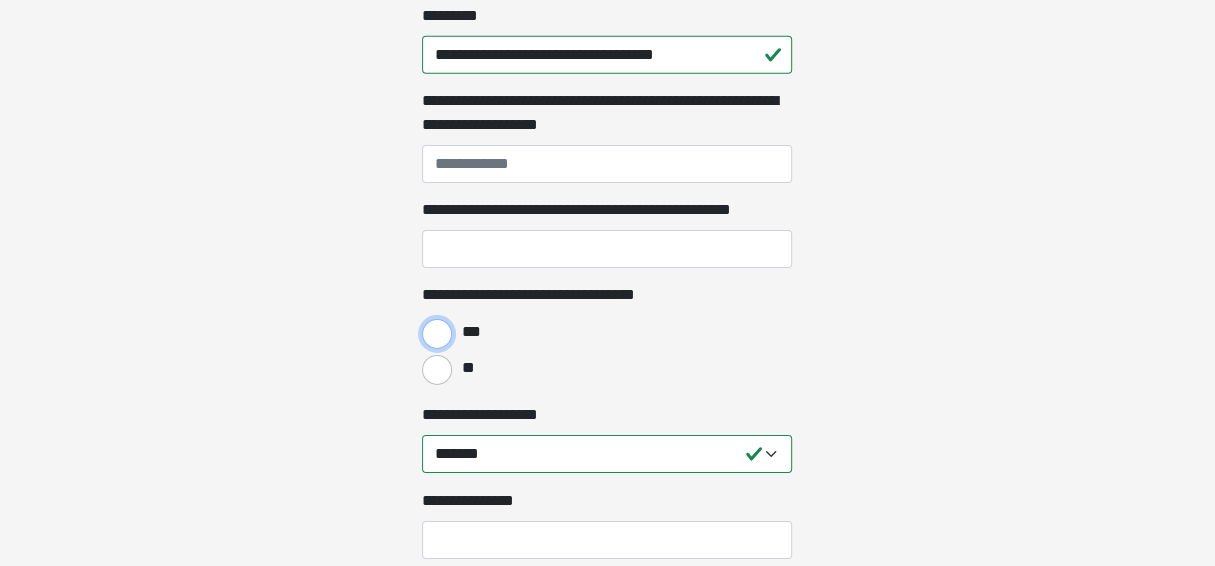 click on "***" at bounding box center [437, 334] 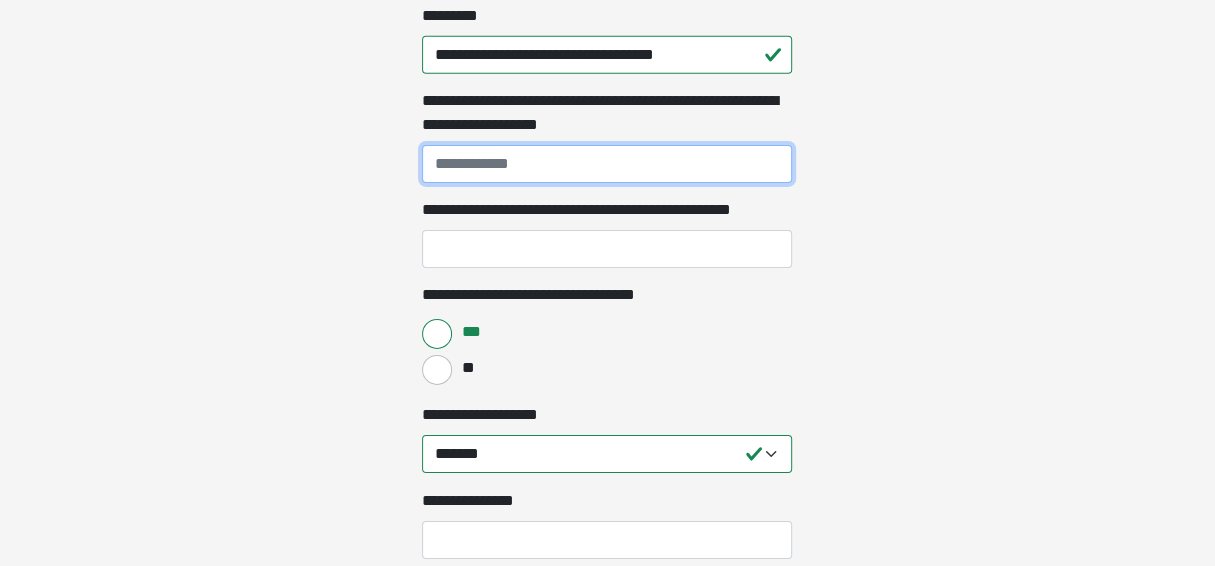 drag, startPoint x: 542, startPoint y: 184, endPoint x: 420, endPoint y: 167, distance: 123.178734 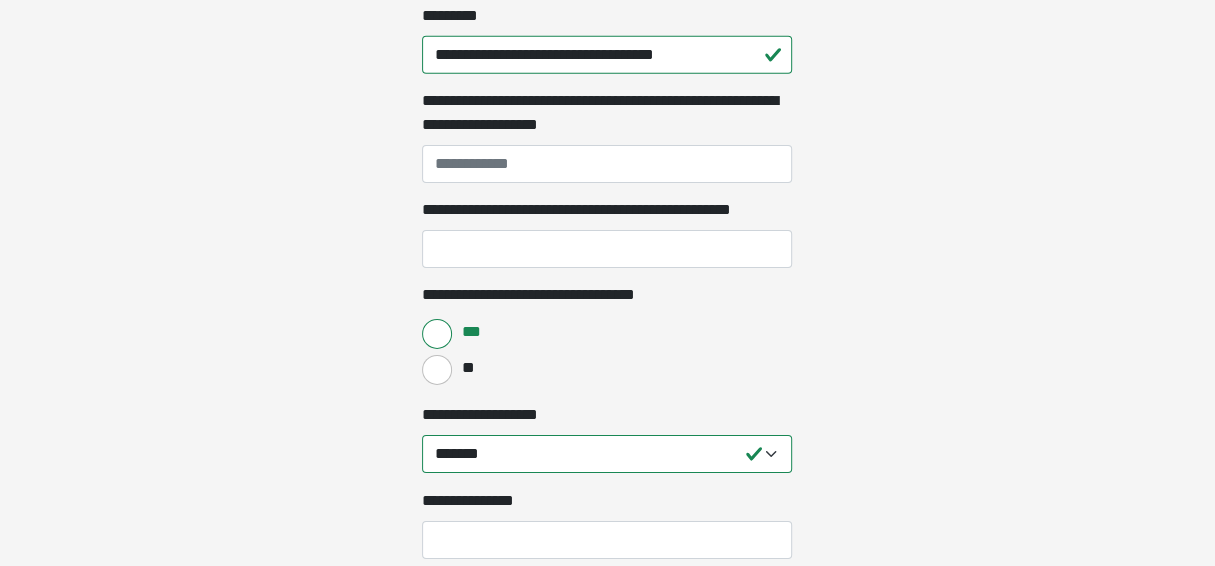 click on "**********" at bounding box center [607, -3383] 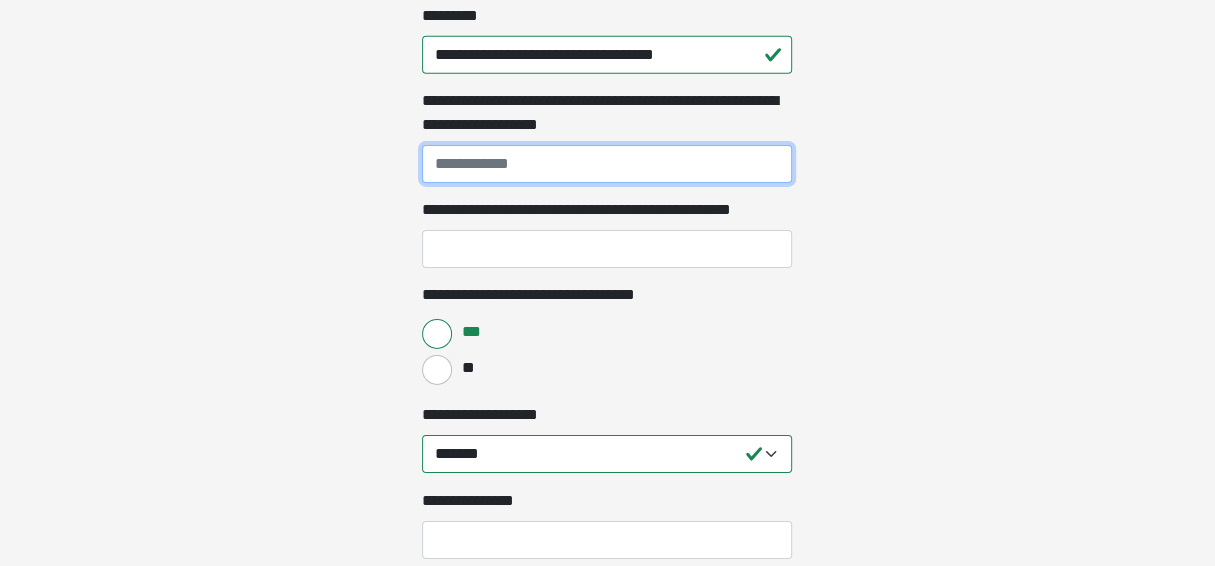 drag, startPoint x: 545, startPoint y: 177, endPoint x: 400, endPoint y: 179, distance: 145.0138 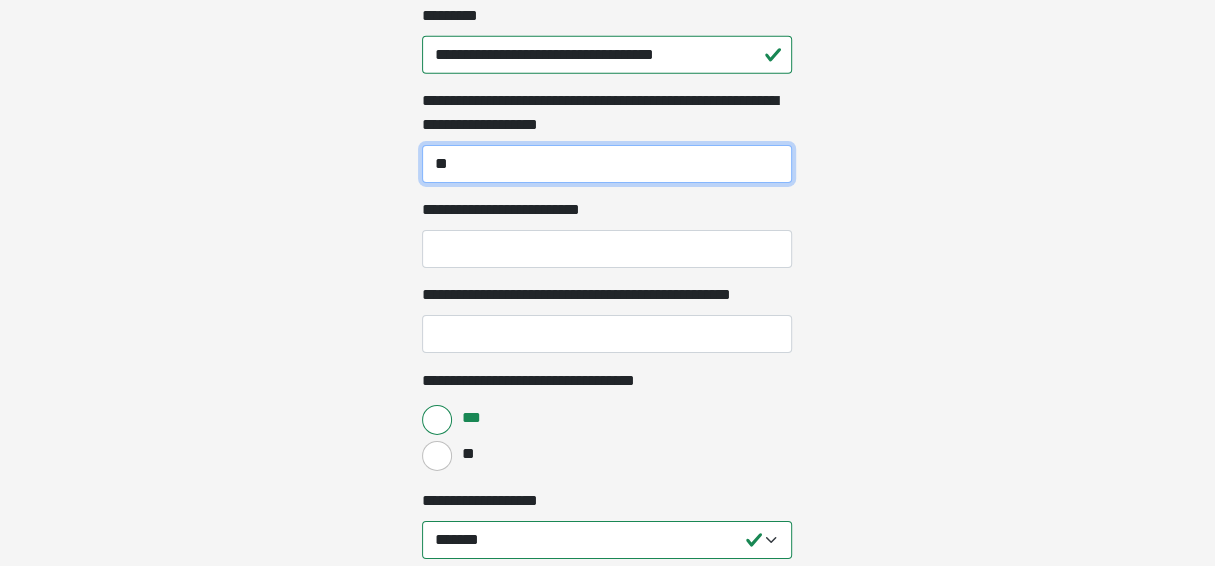 type on "*" 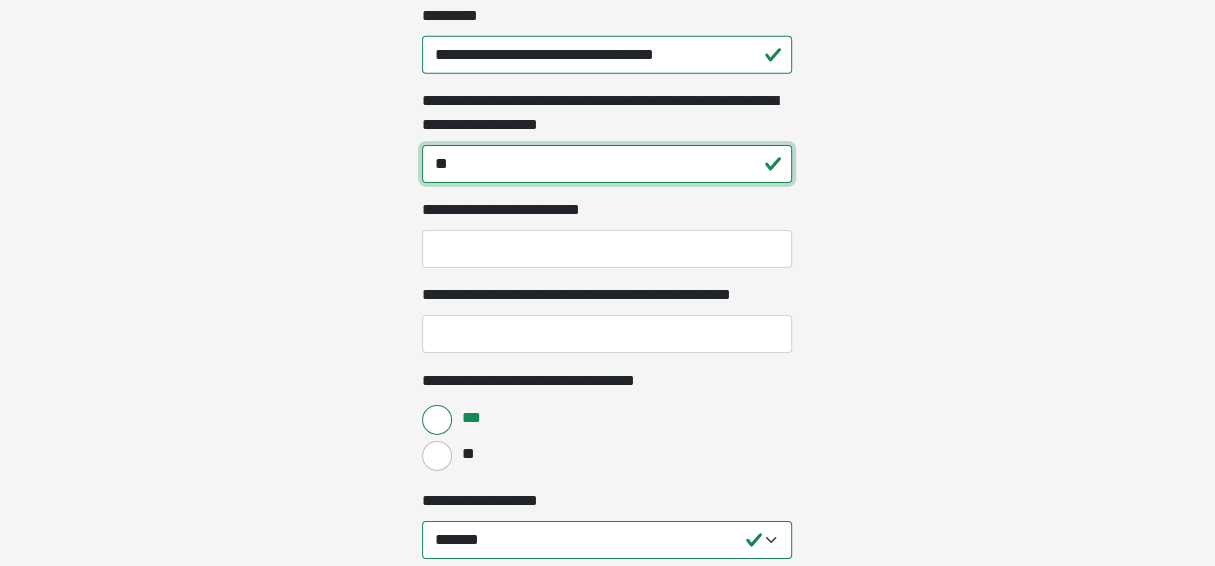 type on "*" 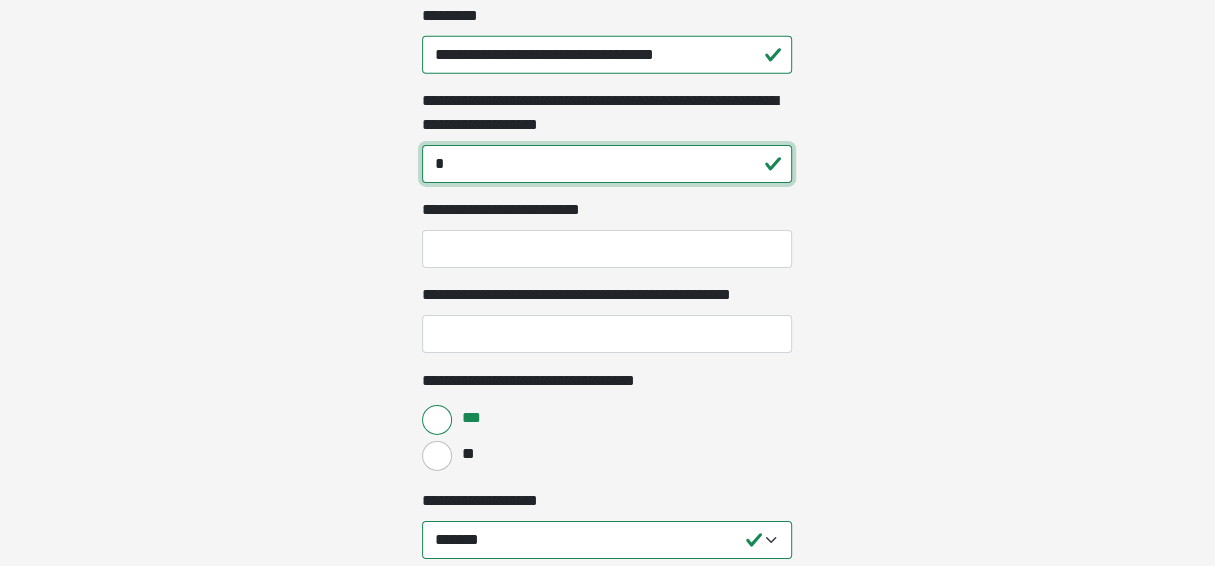 type on "*" 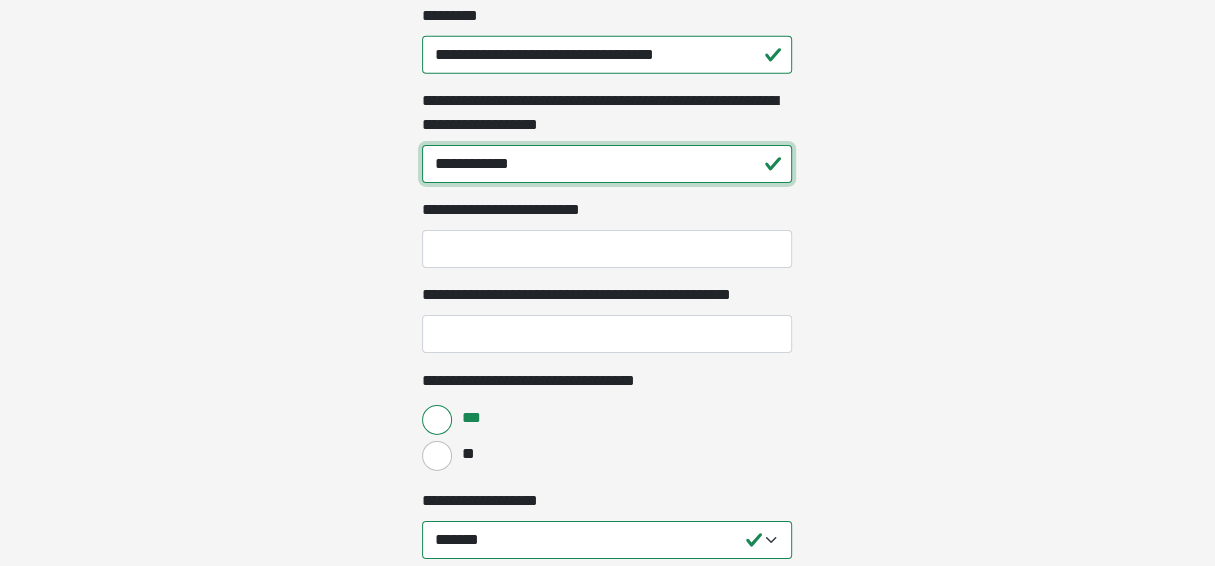 type on "**********" 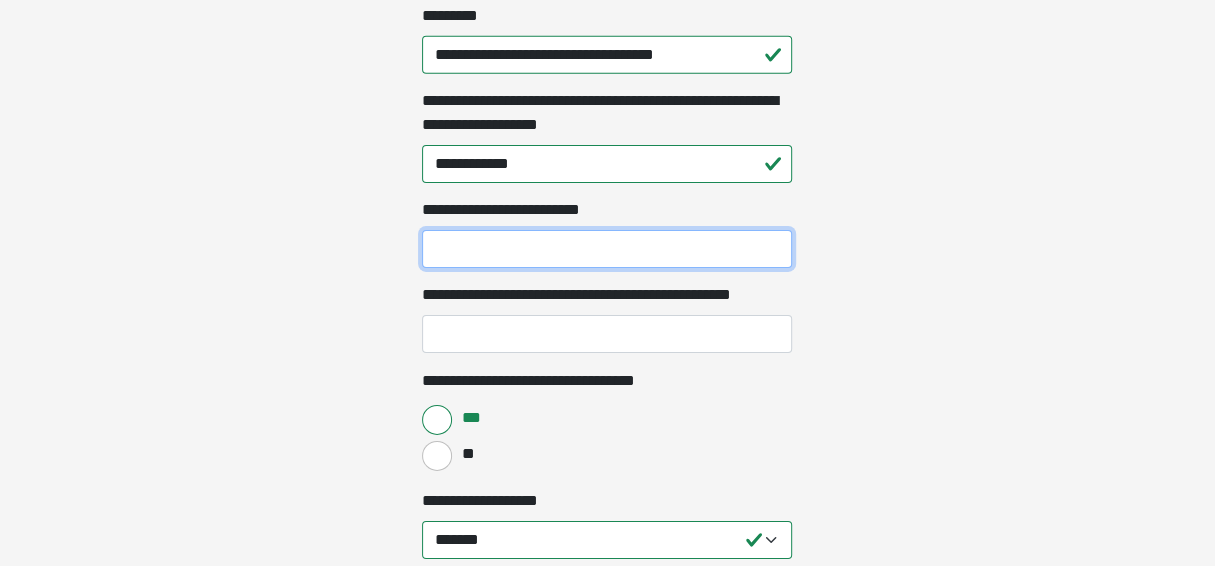 click on "**********" at bounding box center [607, 249] 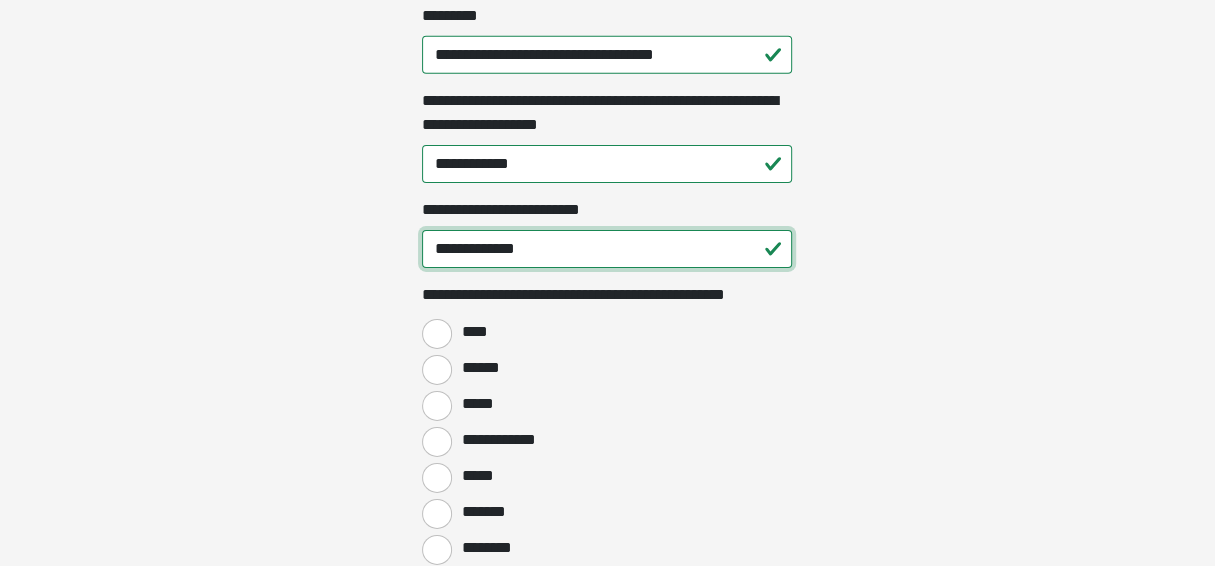 scroll, scrollTop: 3733, scrollLeft: 0, axis: vertical 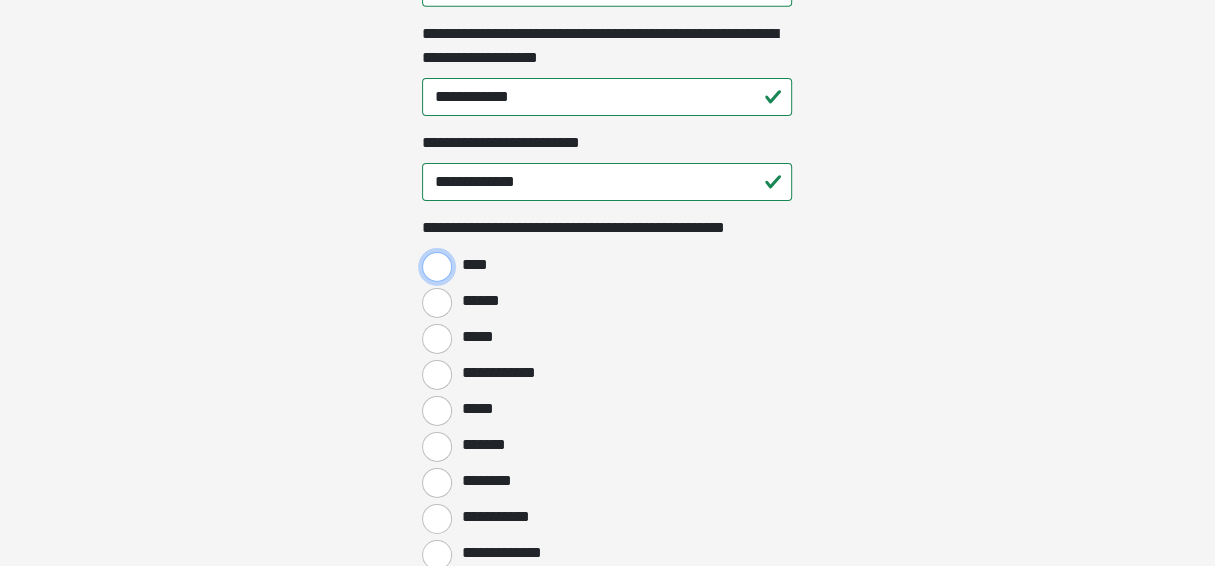 click on "****" at bounding box center [437, 267] 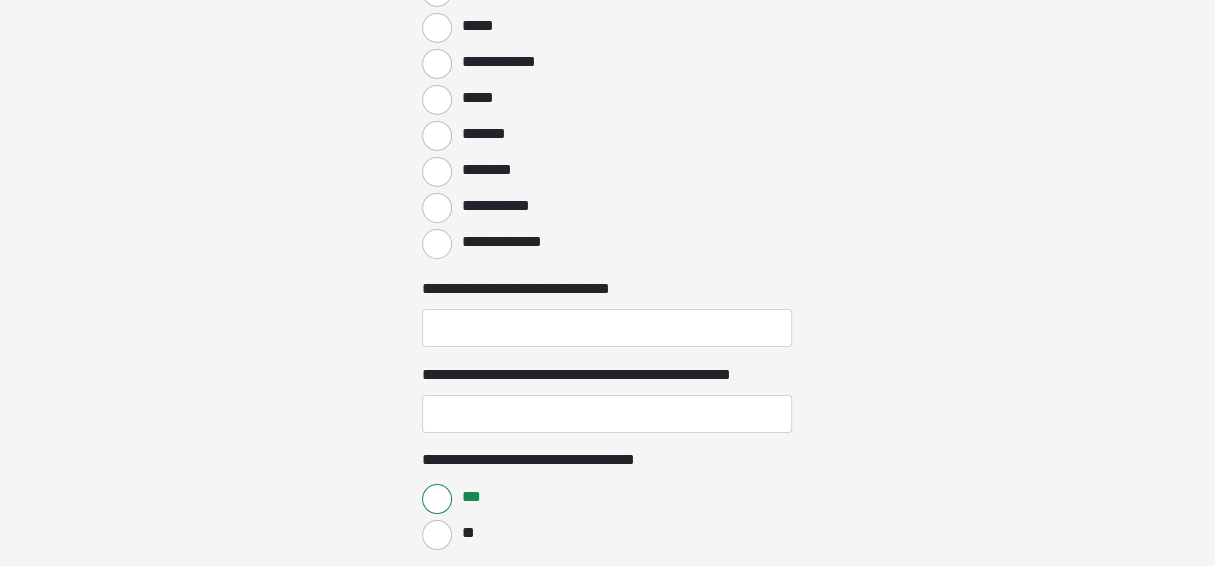 scroll, scrollTop: 4066, scrollLeft: 0, axis: vertical 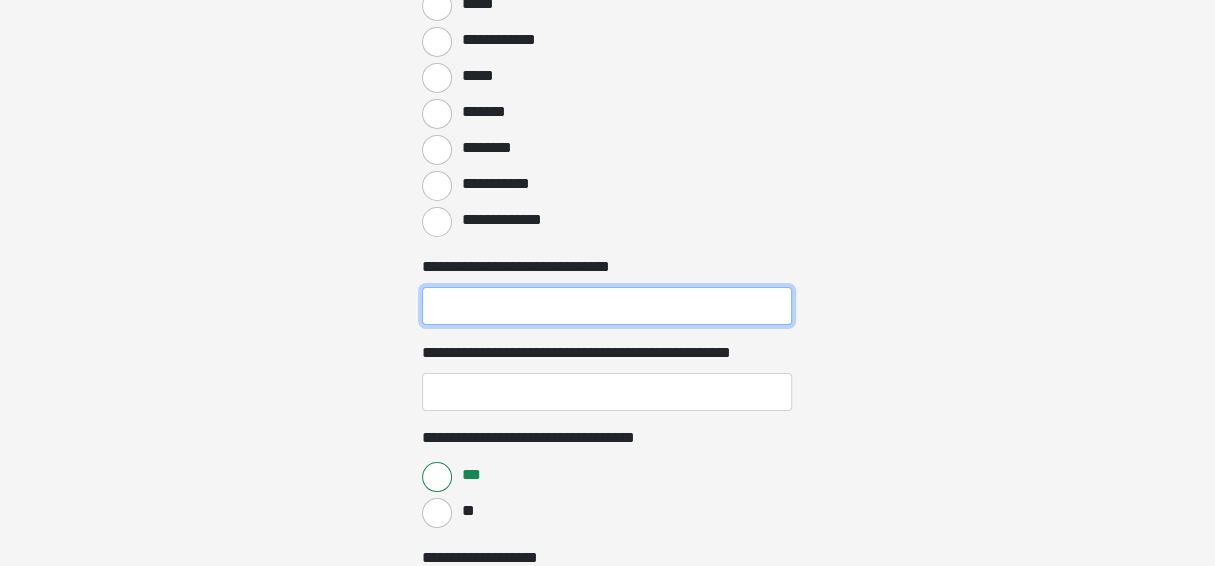 click on "**********" at bounding box center [607, 306] 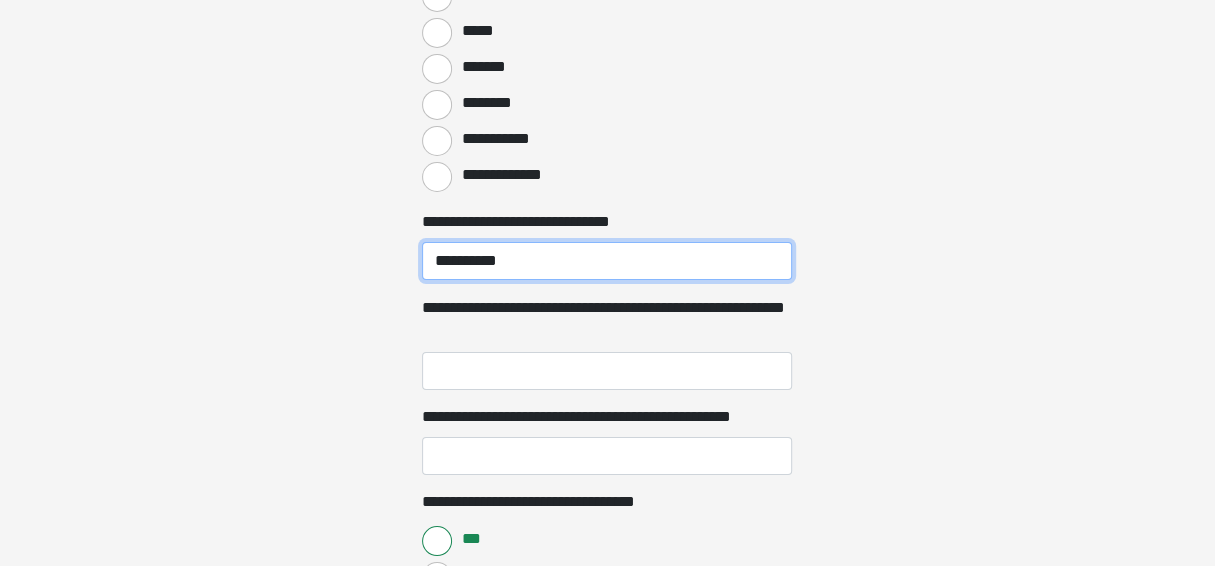 scroll, scrollTop: 4199, scrollLeft: 0, axis: vertical 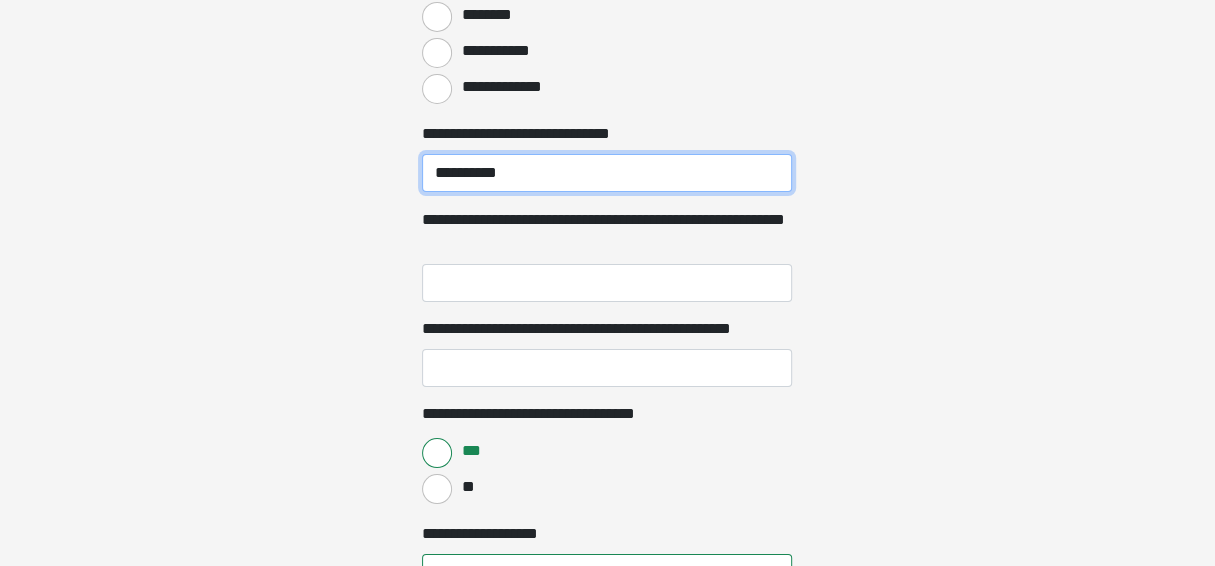 type on "**********" 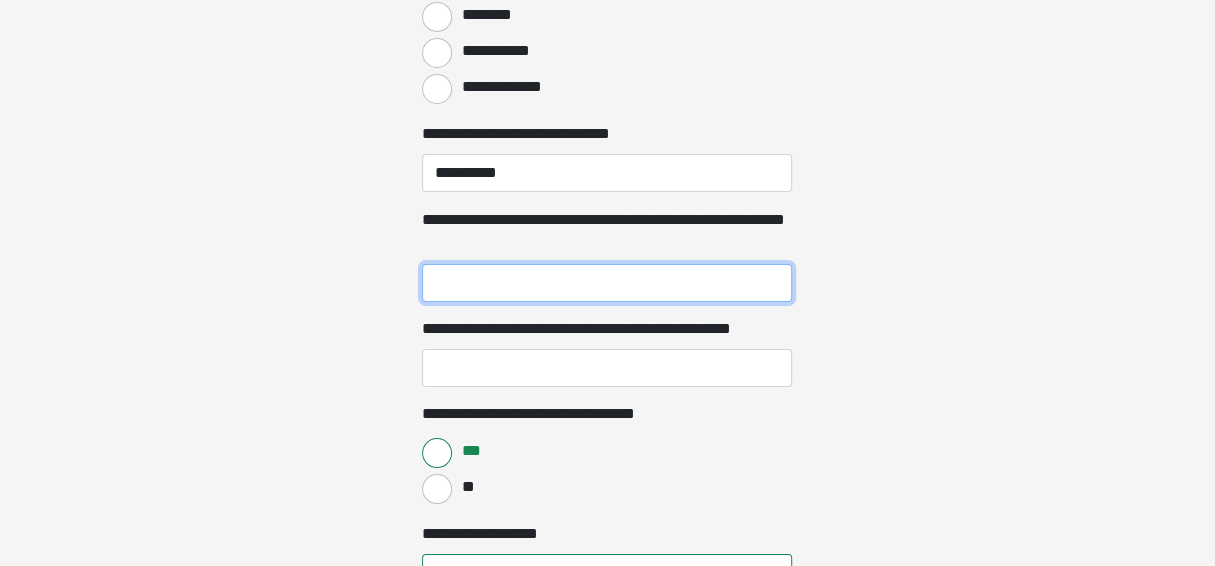 click on "**********" at bounding box center [607, 283] 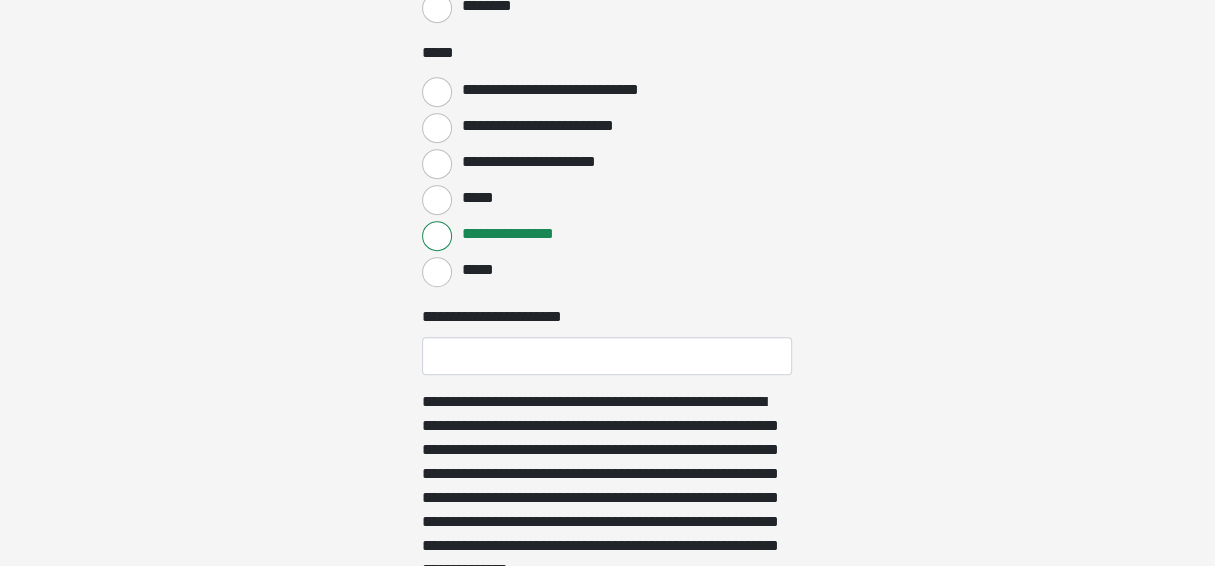 scroll, scrollTop: 5066, scrollLeft: 0, axis: vertical 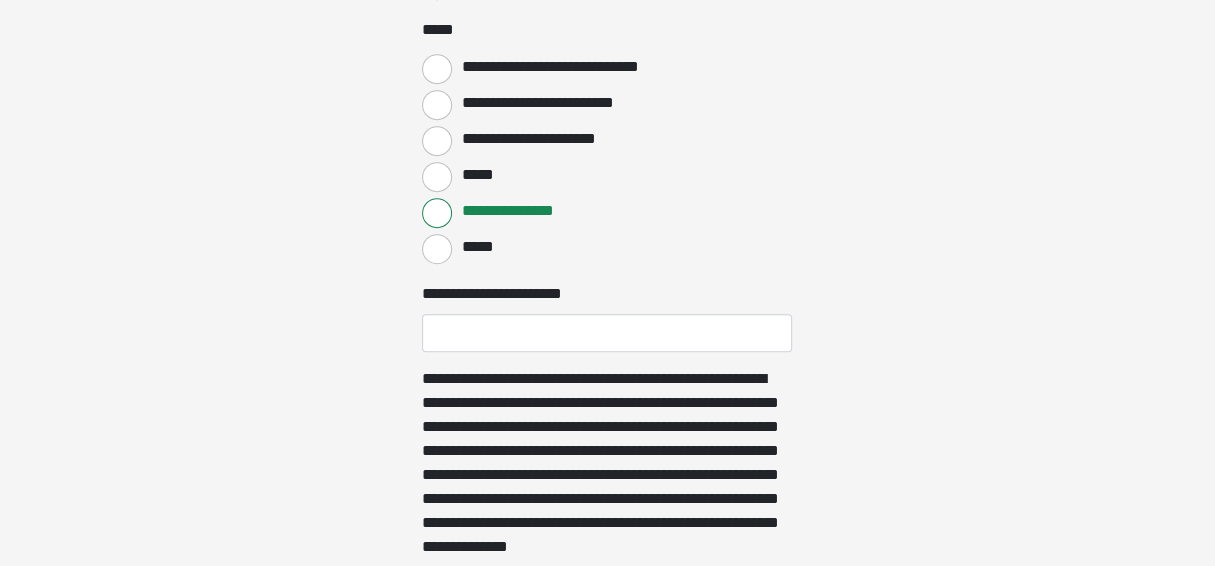 type on "***" 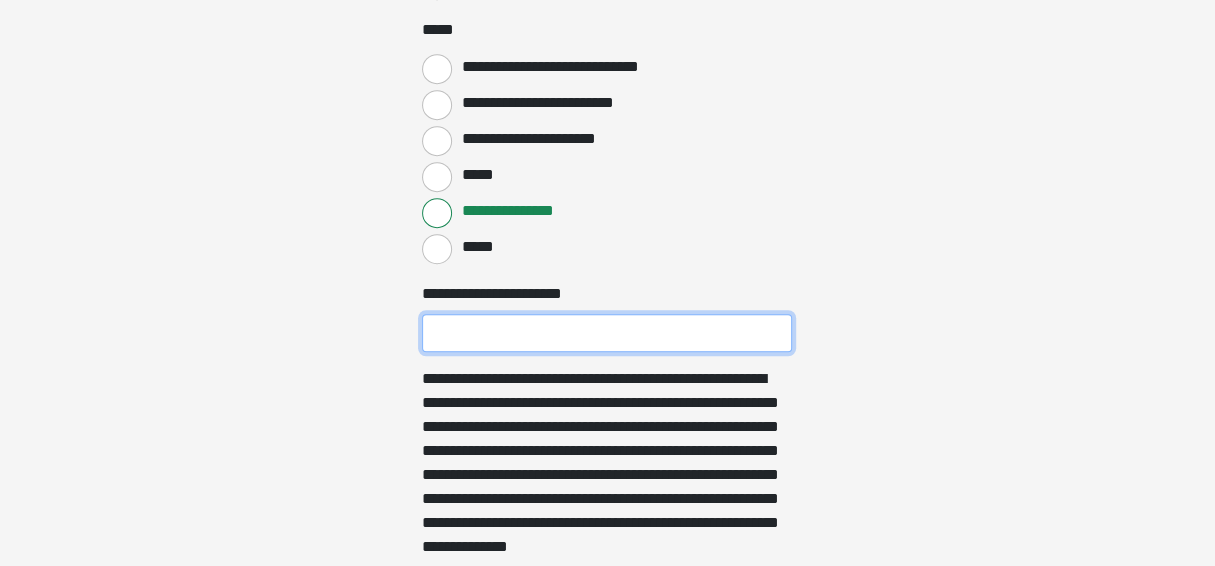 click on "**********" at bounding box center (607, 333) 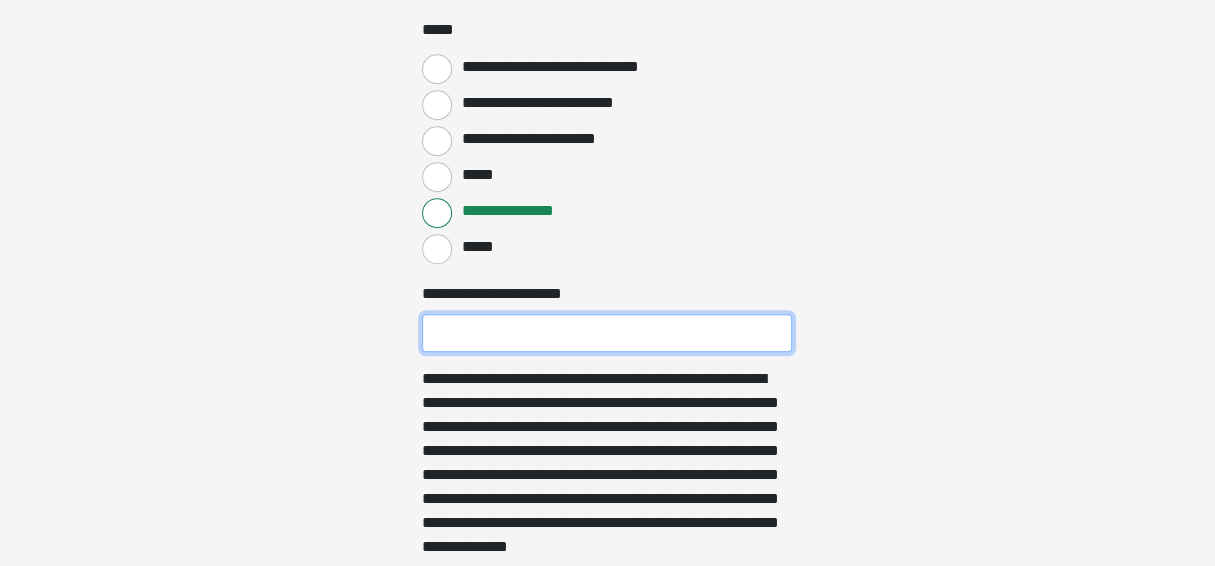 type on "**********" 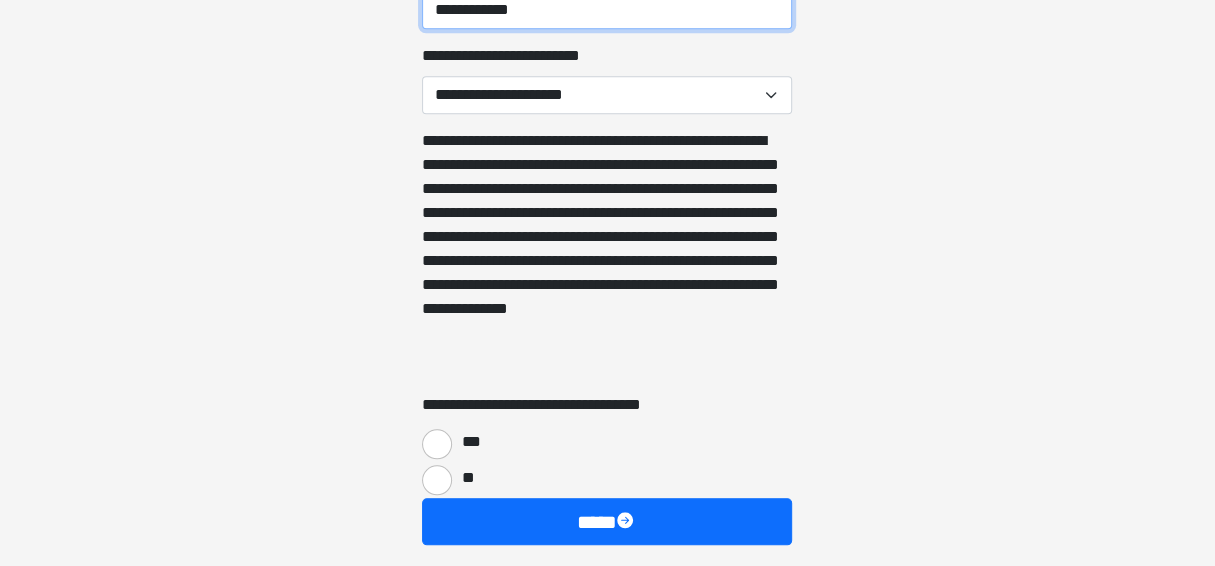 scroll, scrollTop: 5399, scrollLeft: 0, axis: vertical 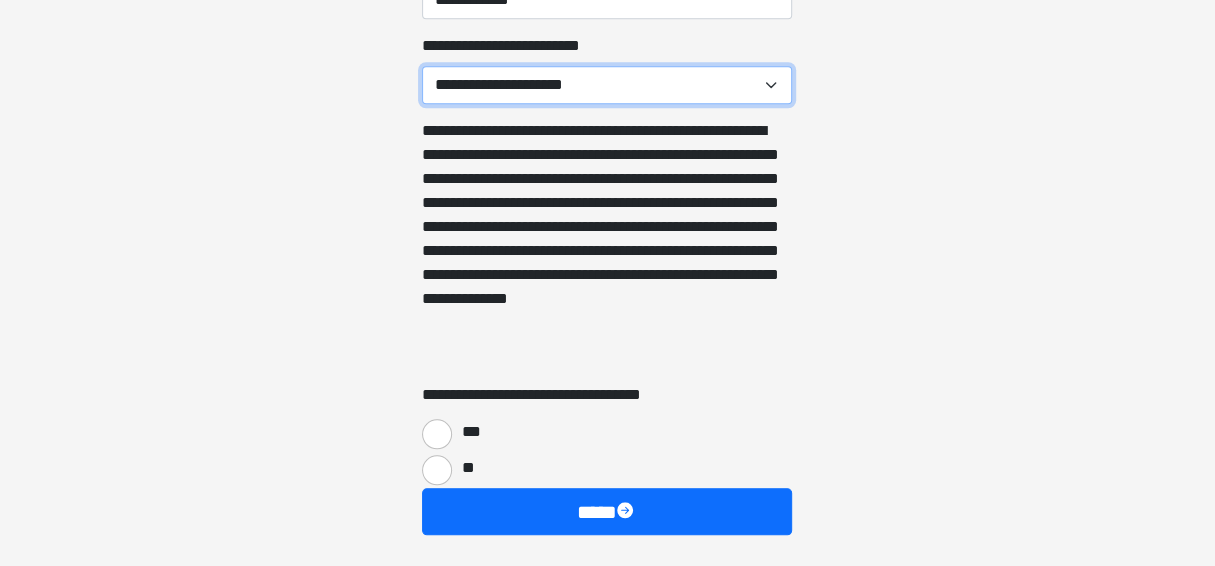 click on "**********" at bounding box center [607, 85] 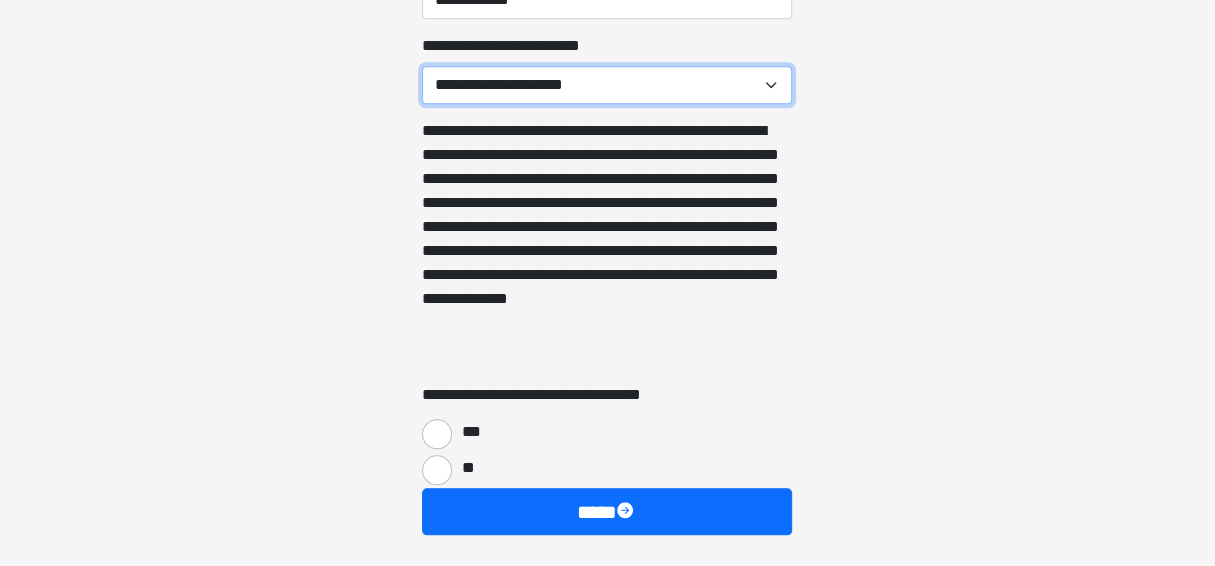 select on "******" 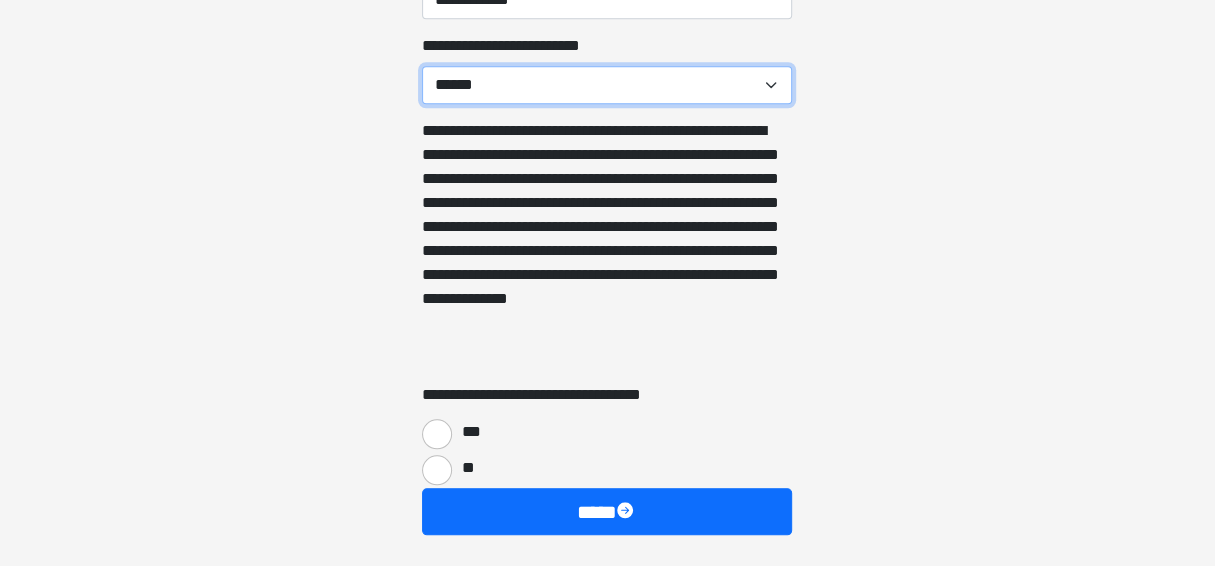 click on "**********" at bounding box center (607, 85) 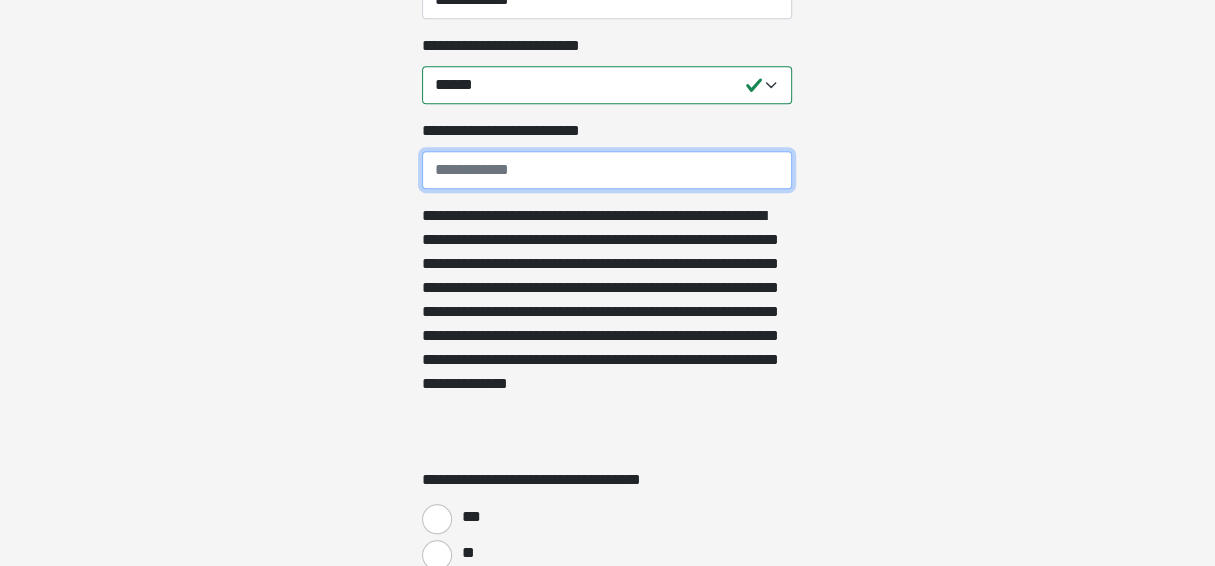click on "**********" at bounding box center [607, 170] 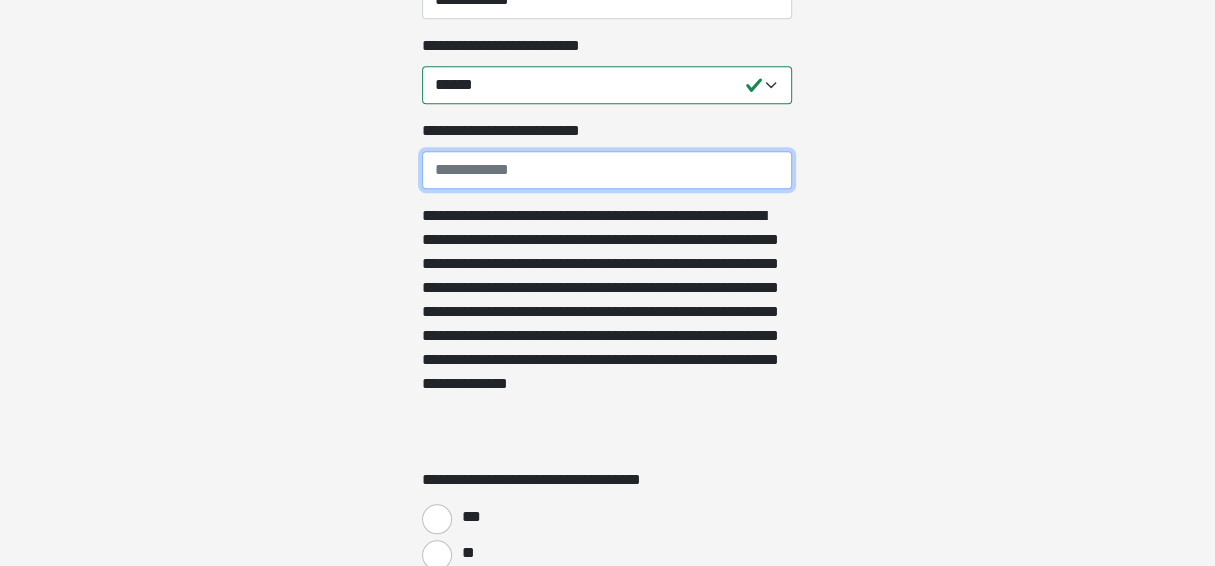 type on "**********" 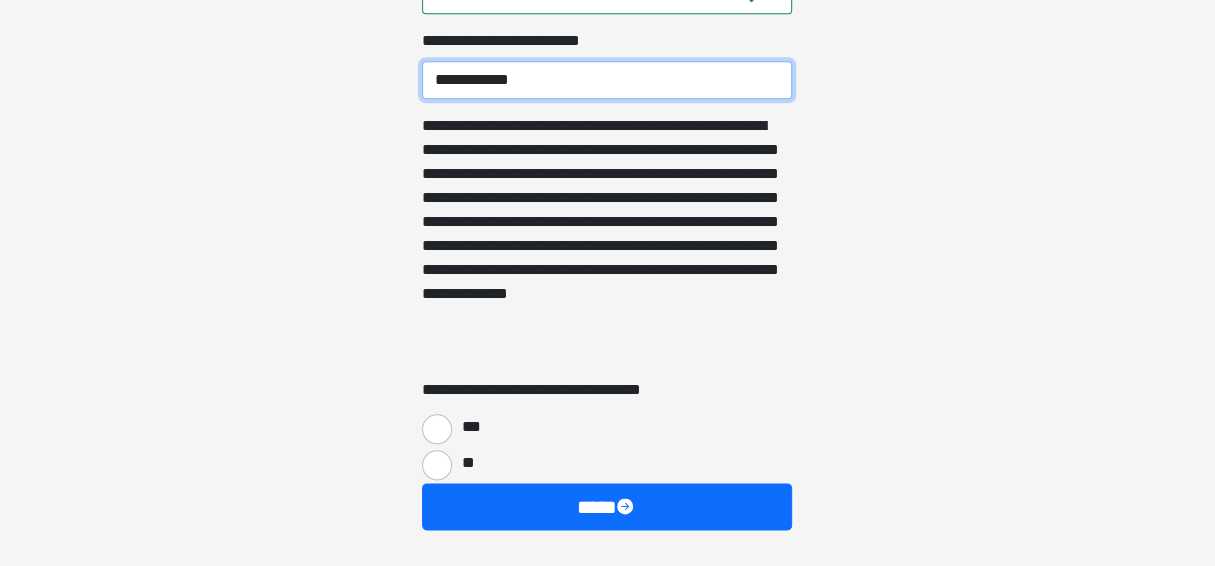 scroll, scrollTop: 5533, scrollLeft: 0, axis: vertical 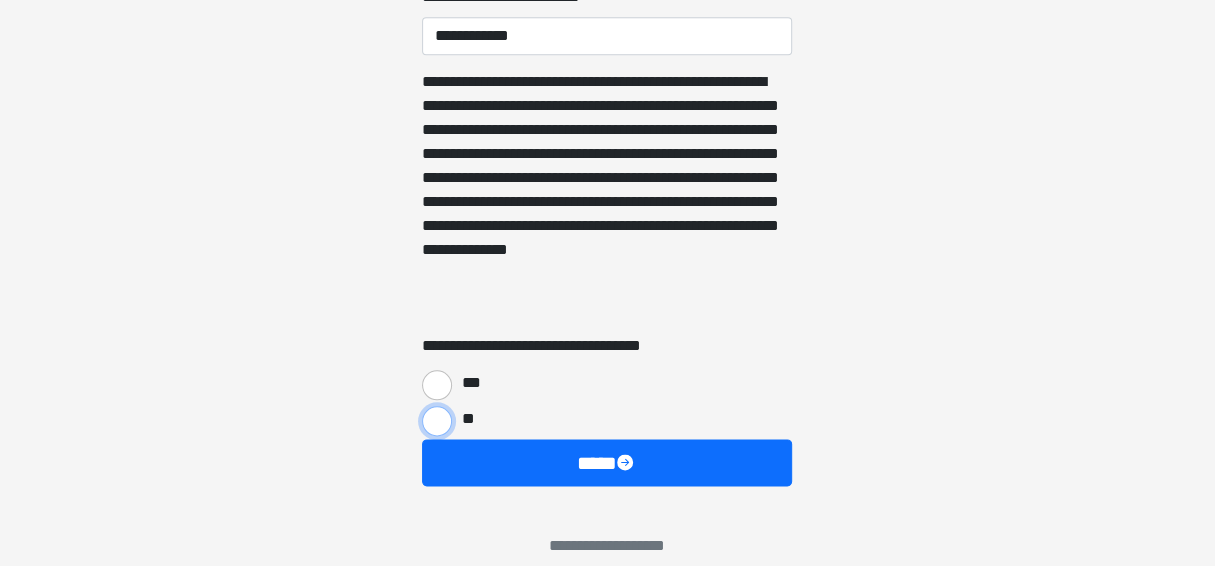 click on "**" at bounding box center [437, 421] 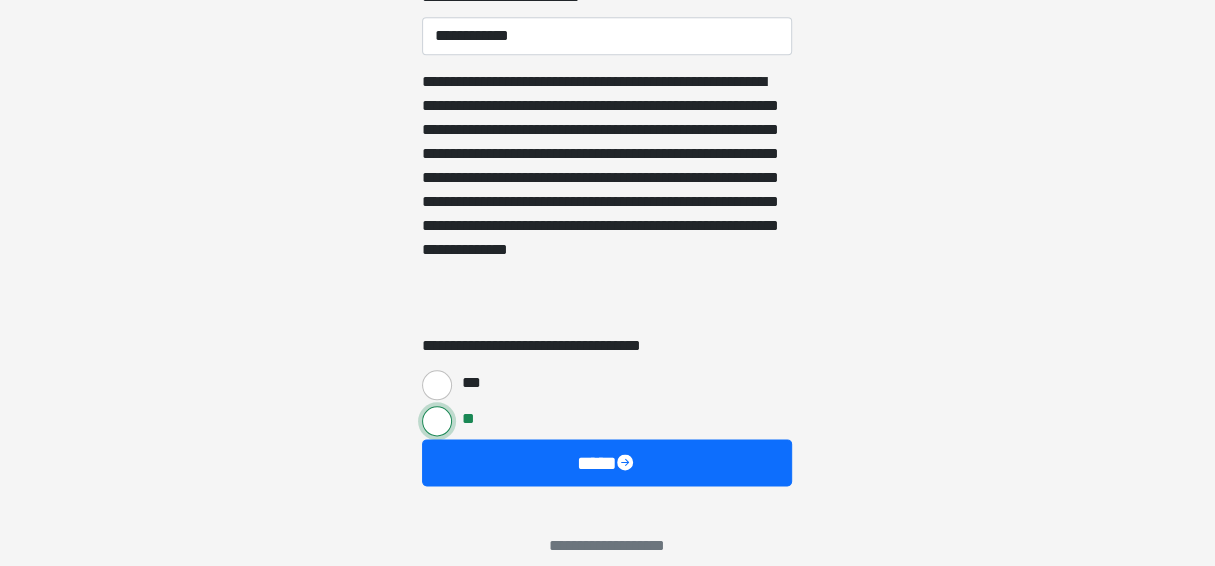 scroll, scrollTop: 5587, scrollLeft: 0, axis: vertical 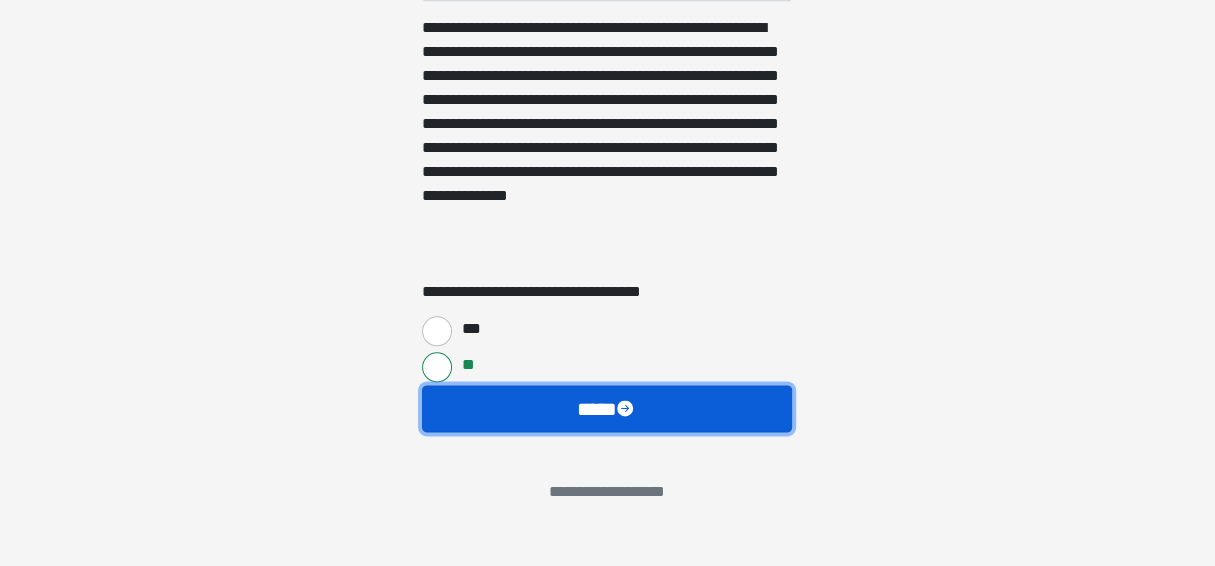 click on "****" at bounding box center [607, 408] 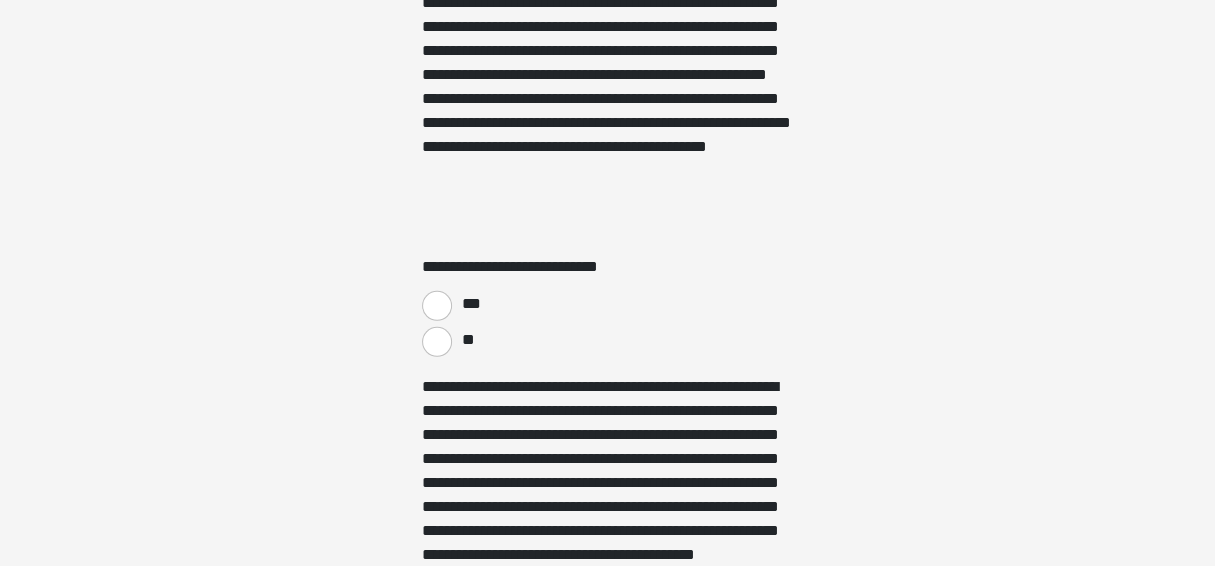 scroll, scrollTop: 3266, scrollLeft: 0, axis: vertical 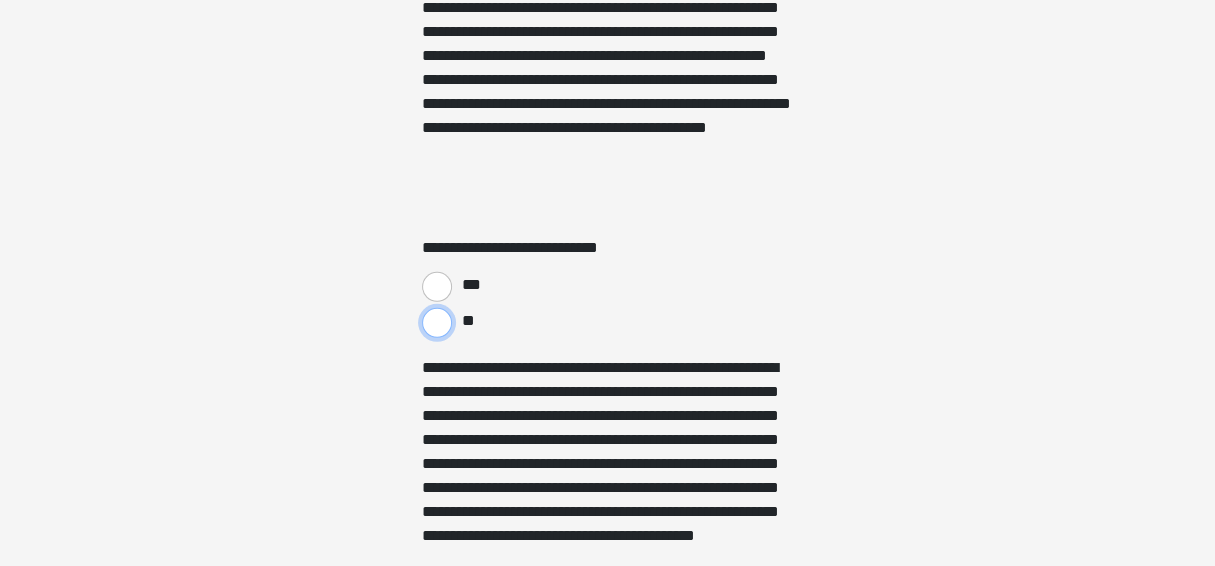 click on "**" at bounding box center (437, 323) 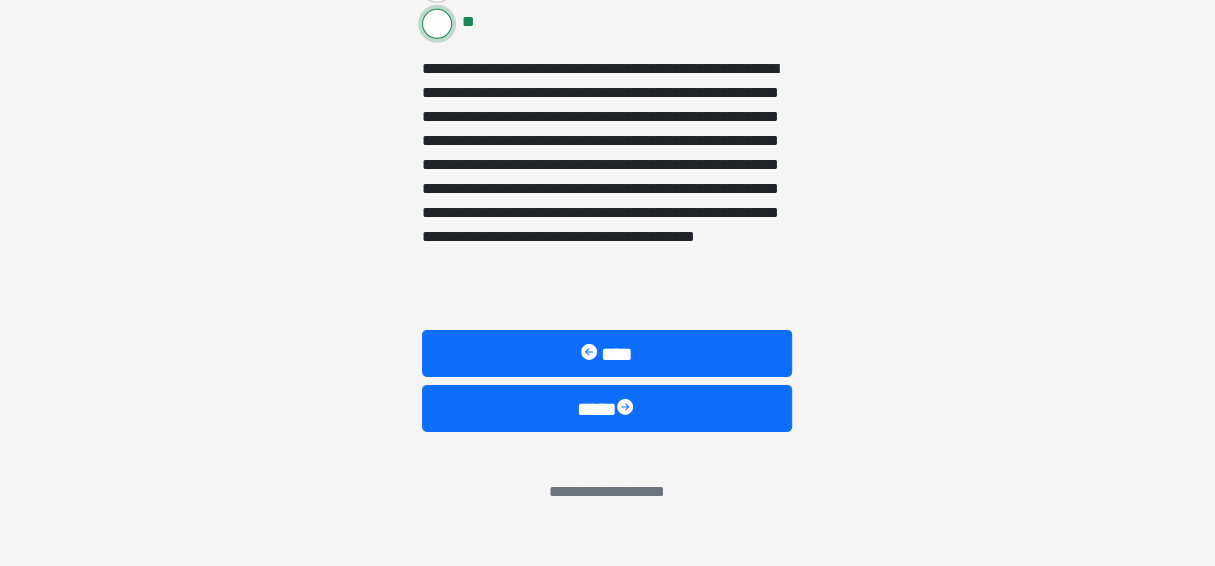 scroll, scrollTop: 3566, scrollLeft: 0, axis: vertical 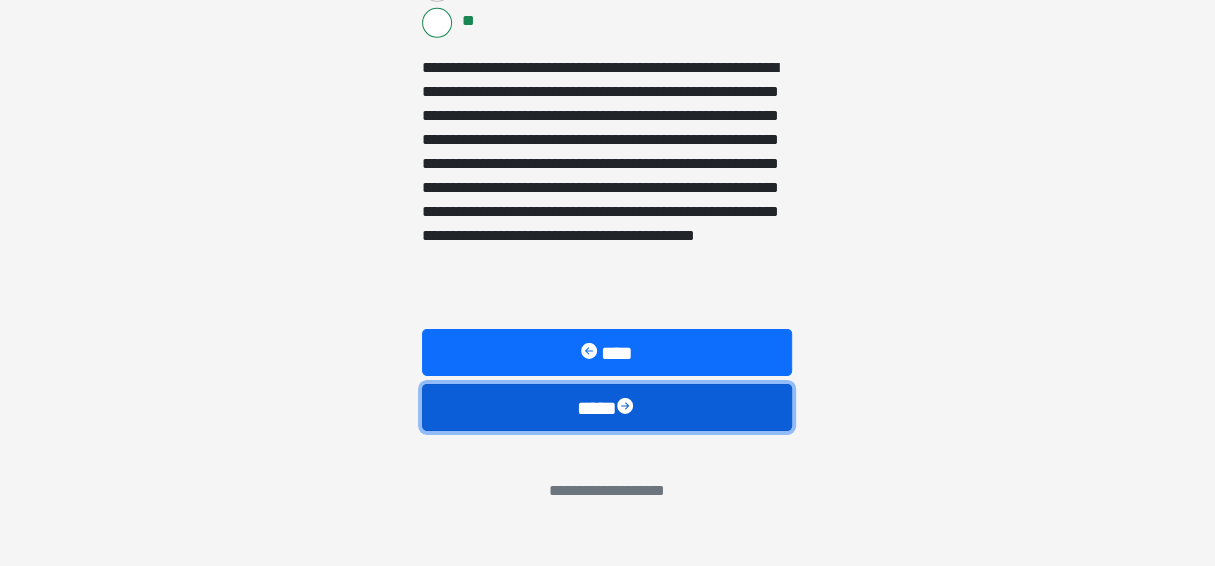 click on "****" at bounding box center [607, 407] 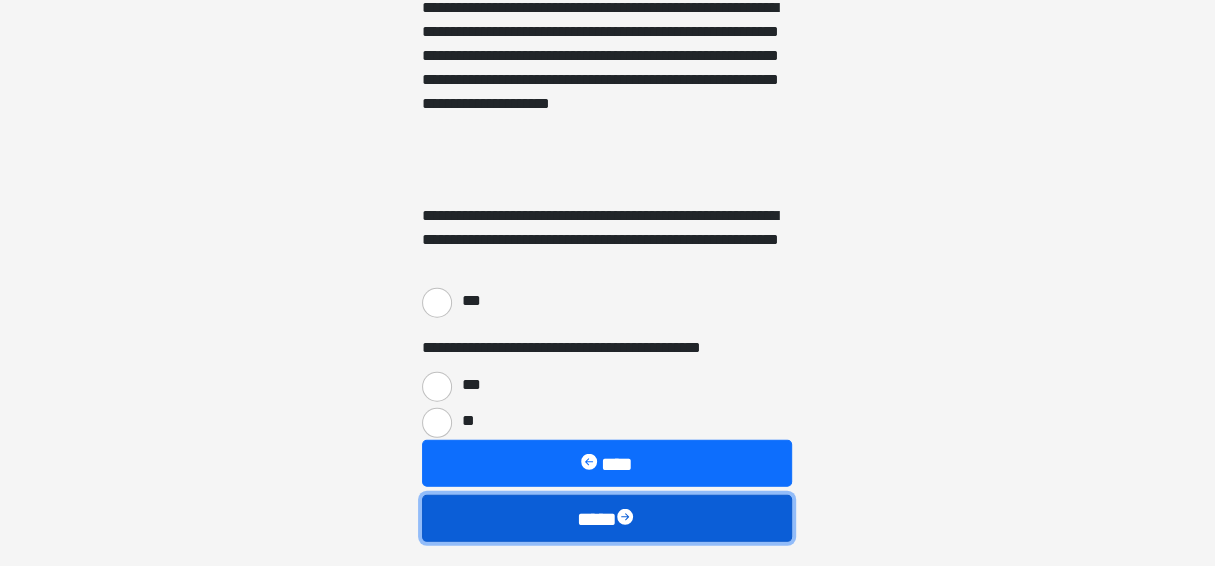 scroll, scrollTop: 2933, scrollLeft: 0, axis: vertical 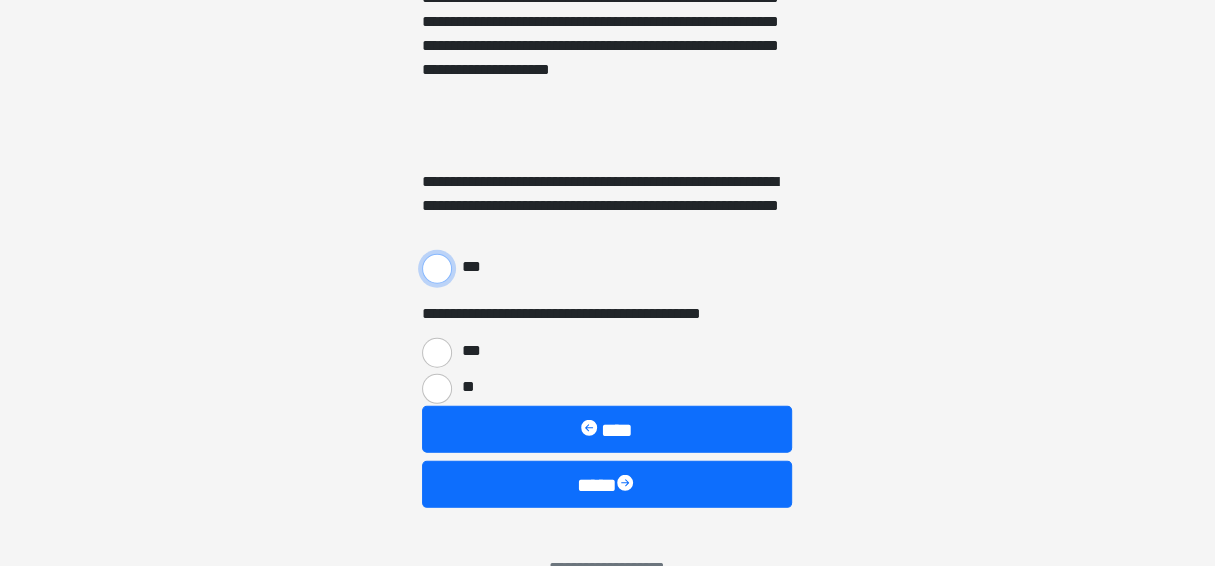 click on "***" at bounding box center (437, 269) 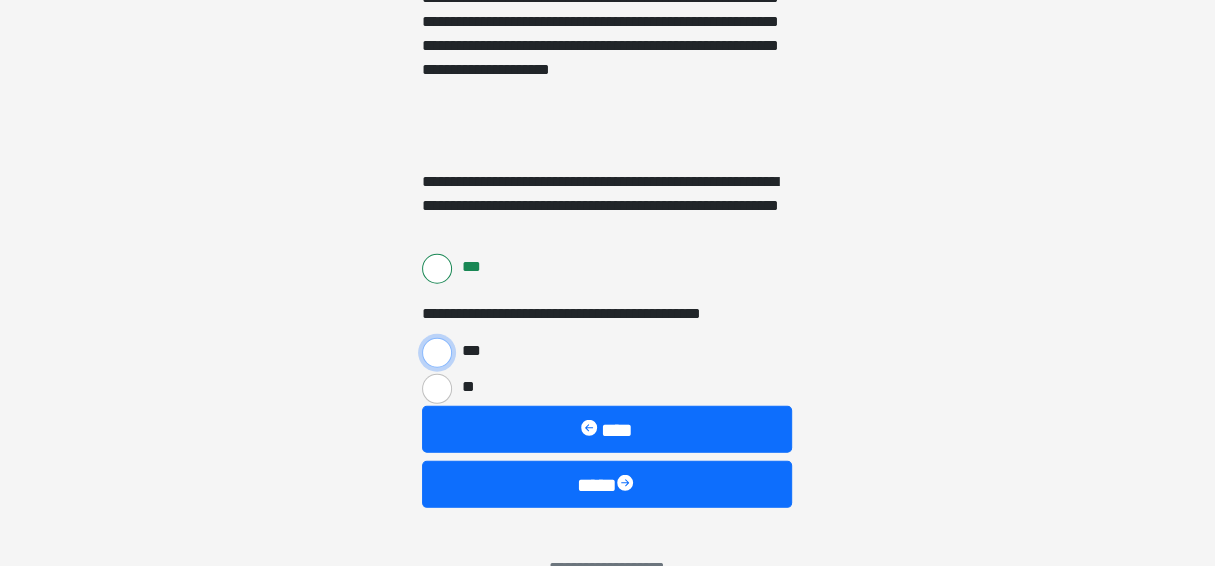 click on "***" at bounding box center [437, 353] 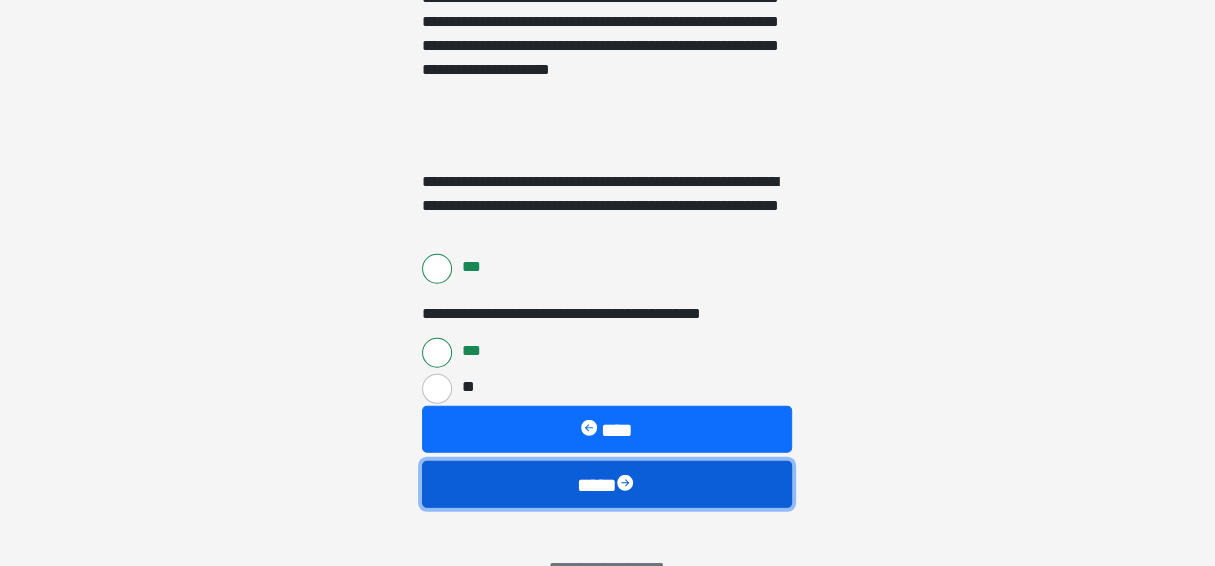 click on "****" at bounding box center [607, 484] 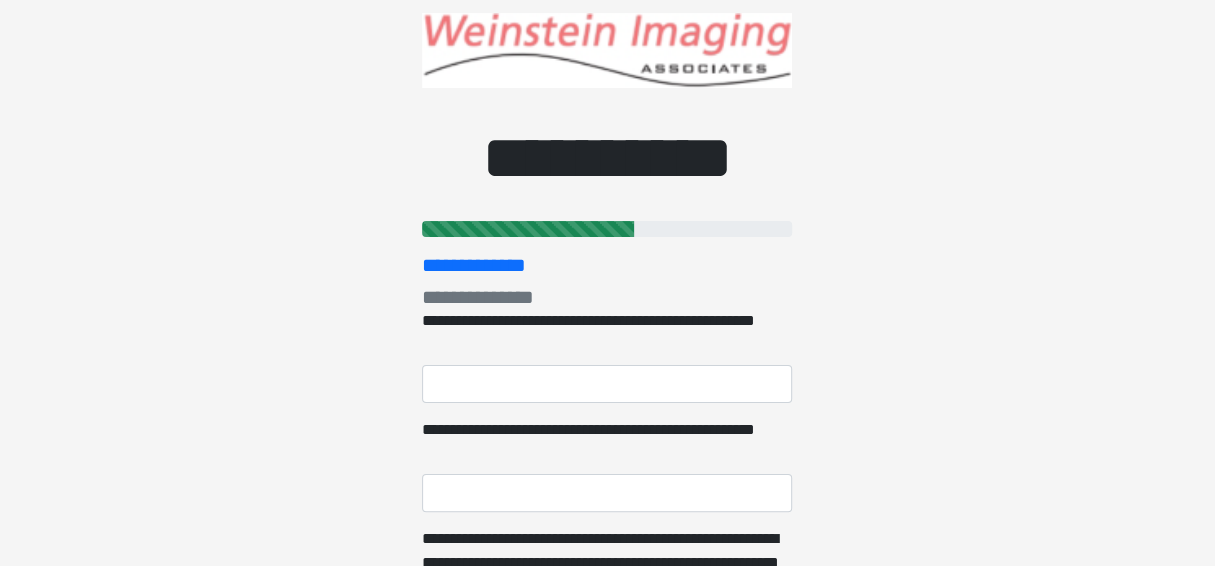 scroll, scrollTop: 66, scrollLeft: 0, axis: vertical 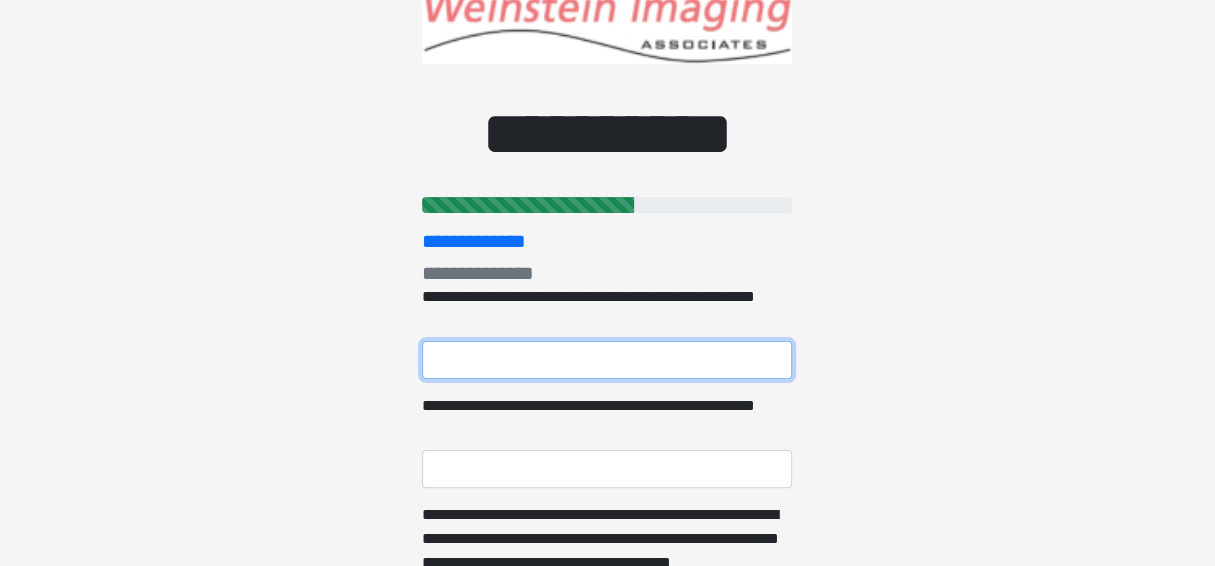 click on "**********" at bounding box center (607, 360) 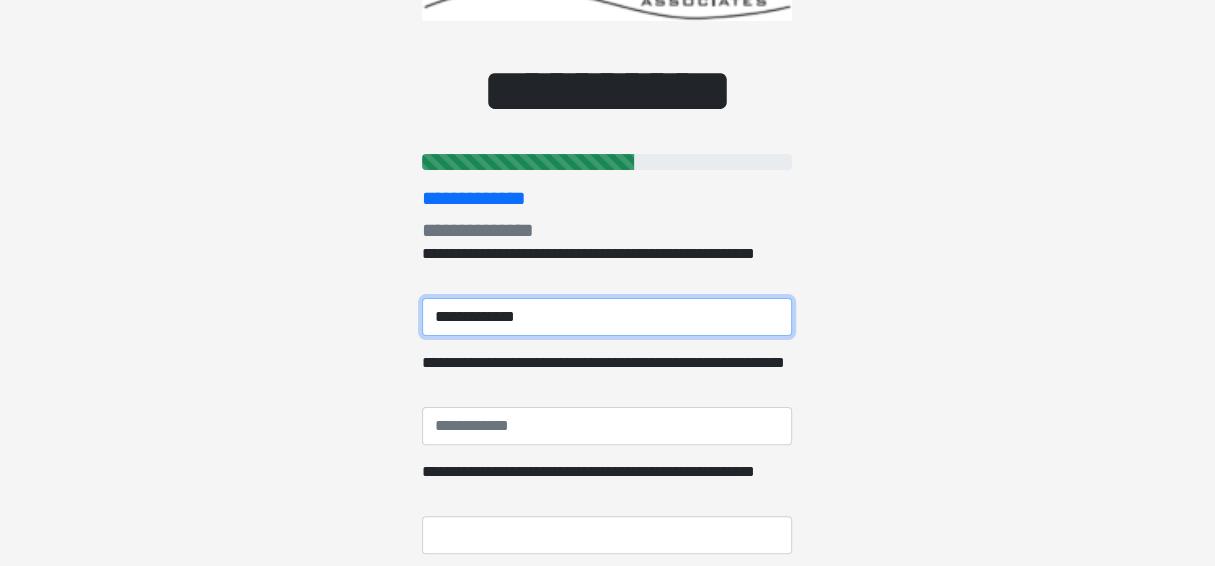 scroll, scrollTop: 133, scrollLeft: 0, axis: vertical 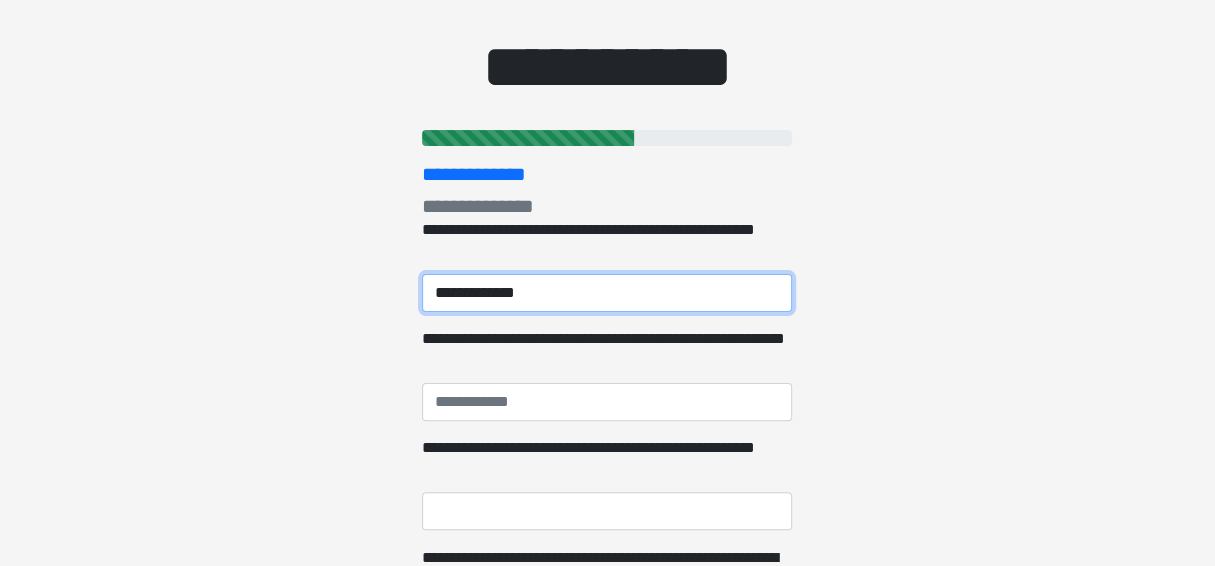 type on "**********" 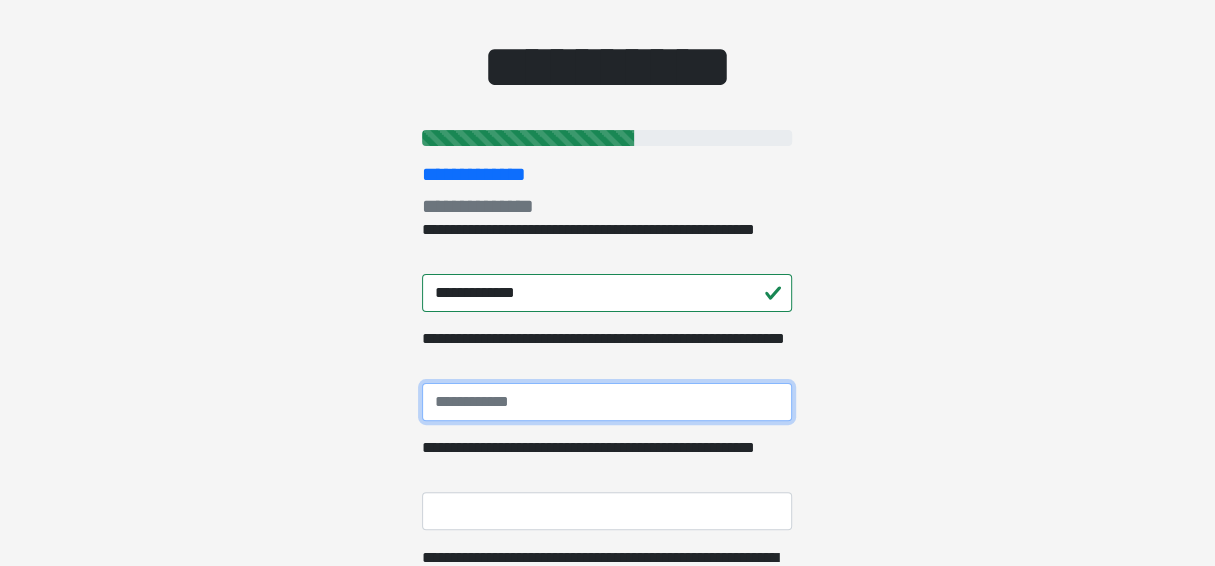click on "**********" at bounding box center [607, 402] 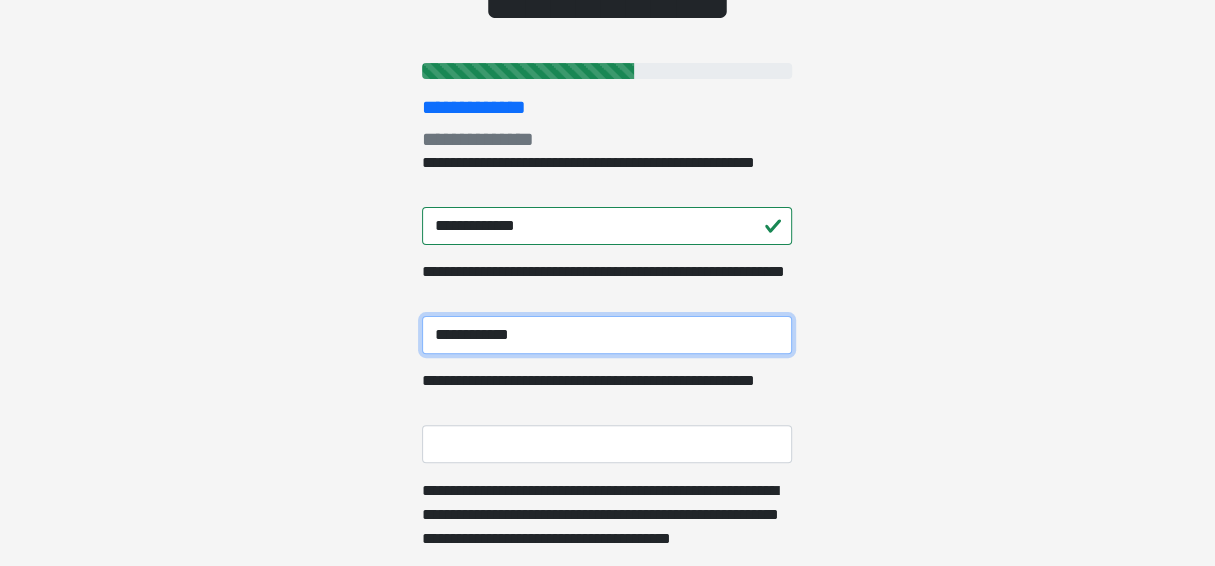 scroll, scrollTop: 266, scrollLeft: 0, axis: vertical 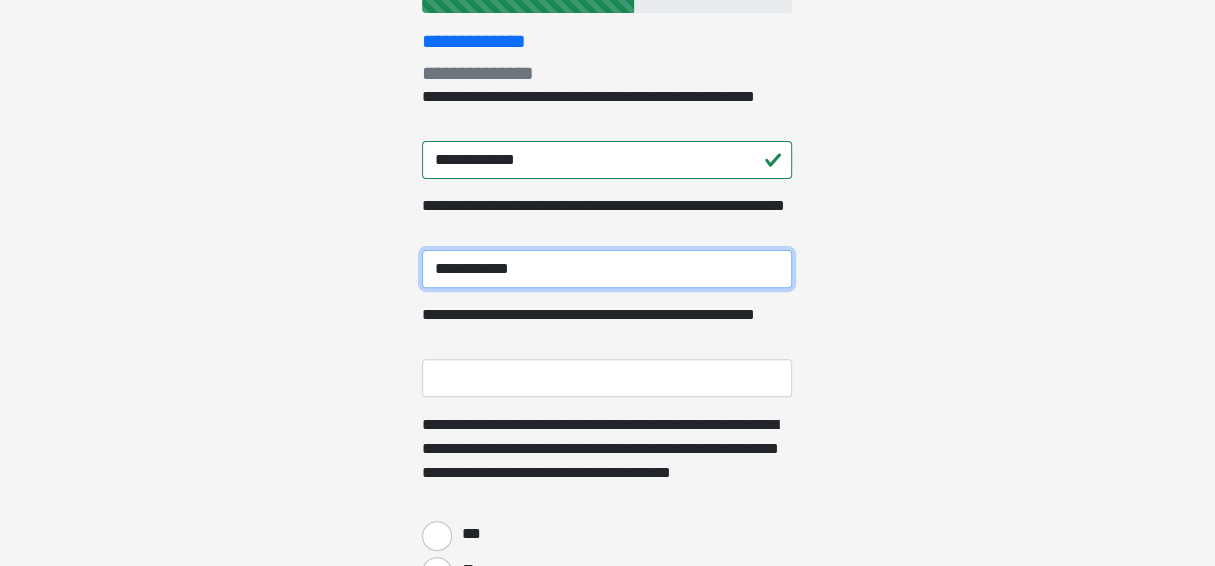 type on "**********" 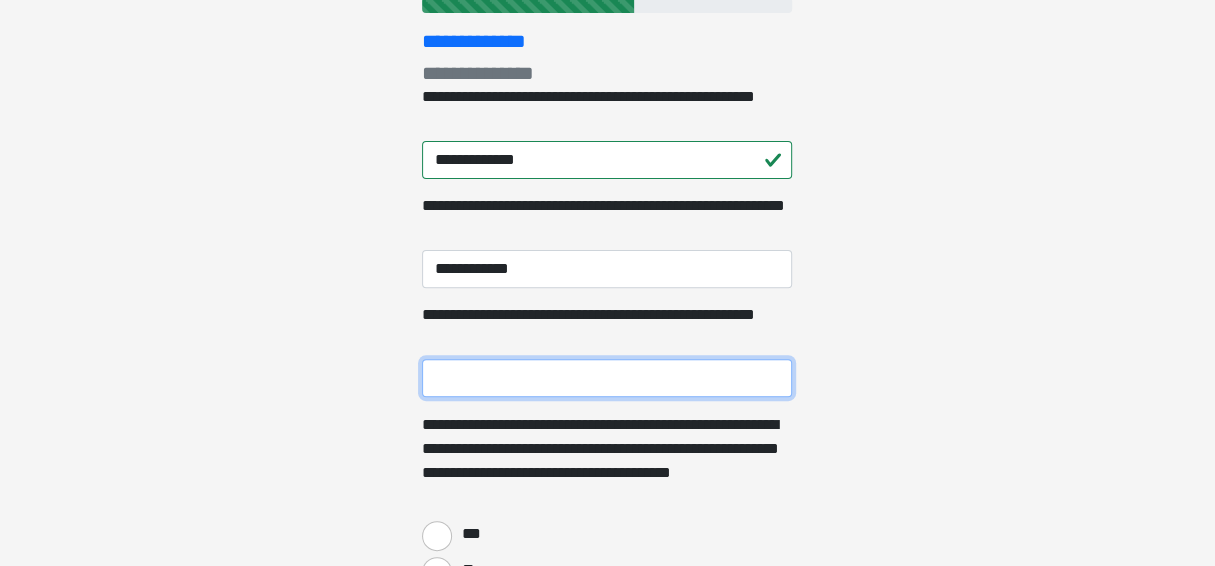 click on "**********" at bounding box center (607, 378) 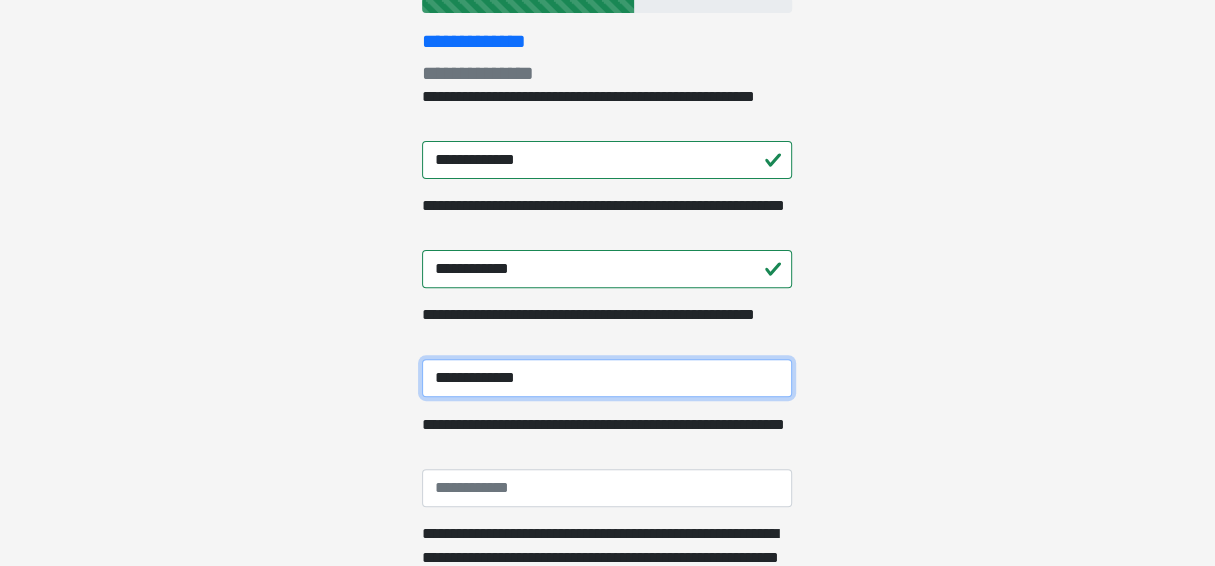 type on "**********" 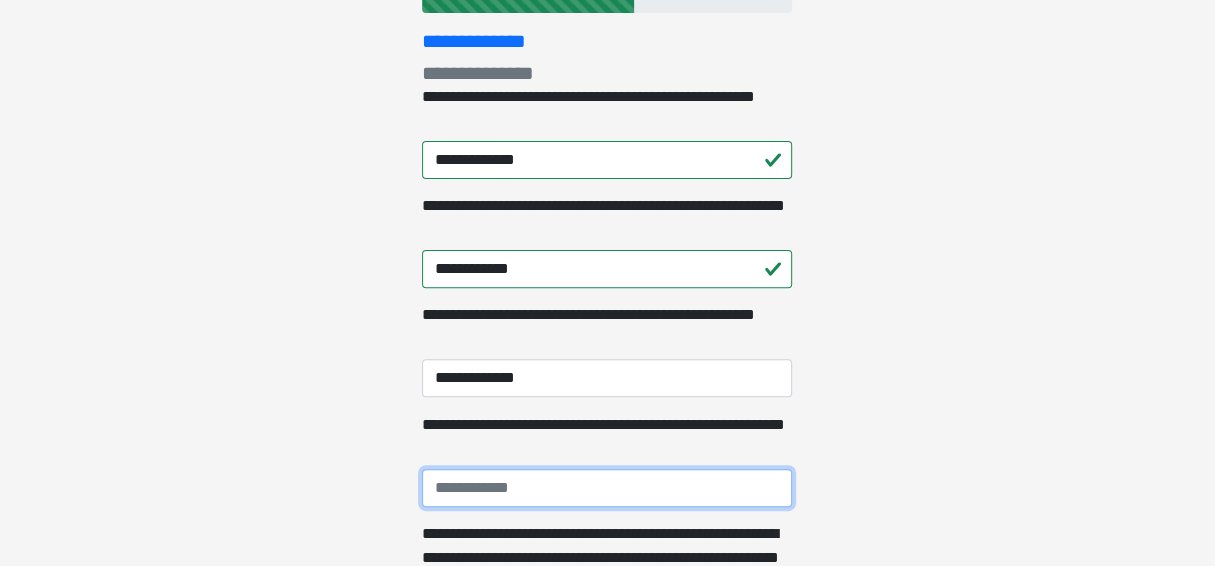 click on "**********" at bounding box center [607, 488] 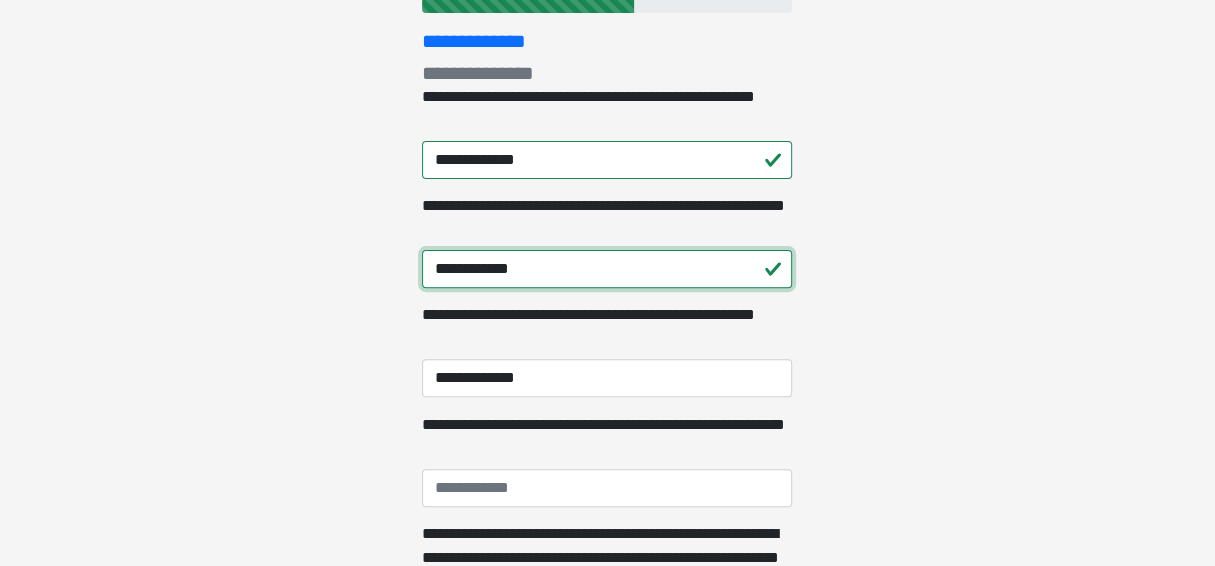 click on "**********" at bounding box center [607, 269] 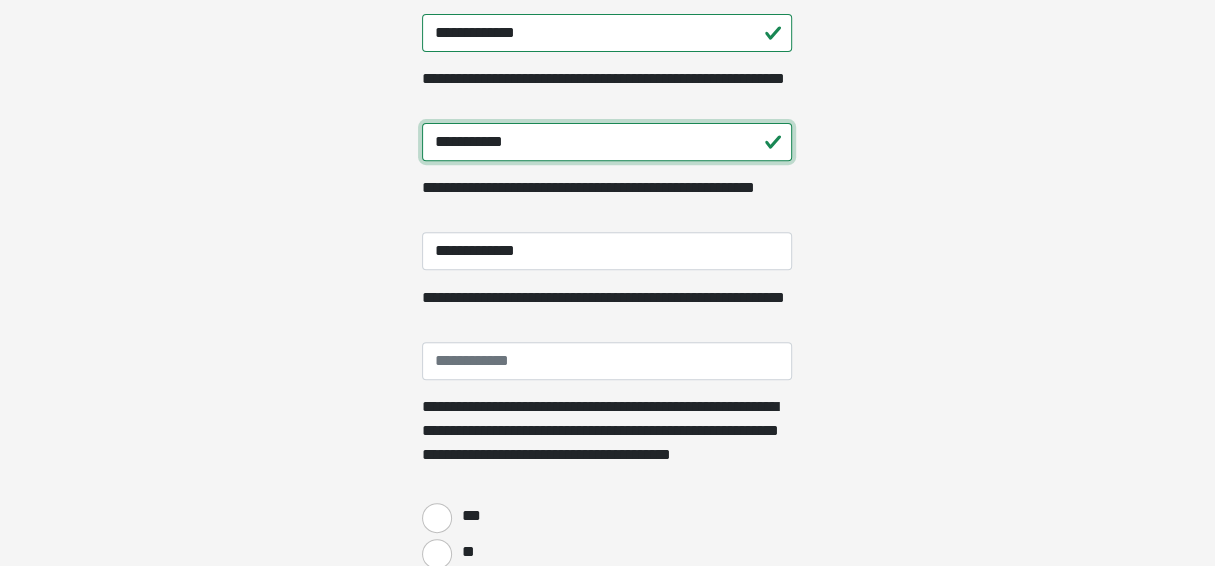 scroll, scrollTop: 399, scrollLeft: 0, axis: vertical 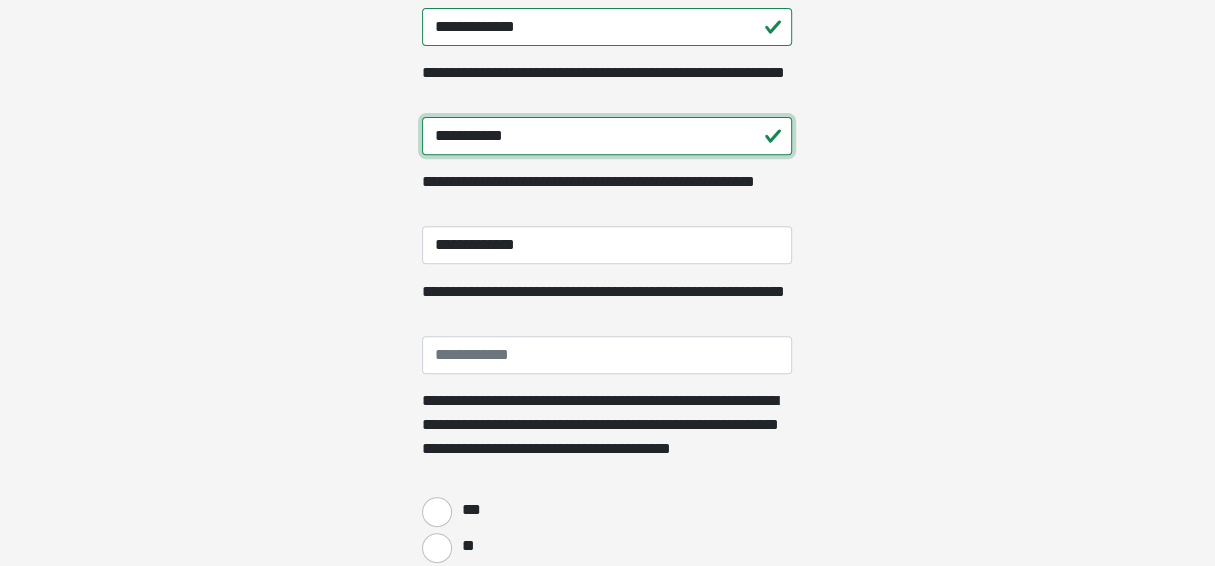 type on "**********" 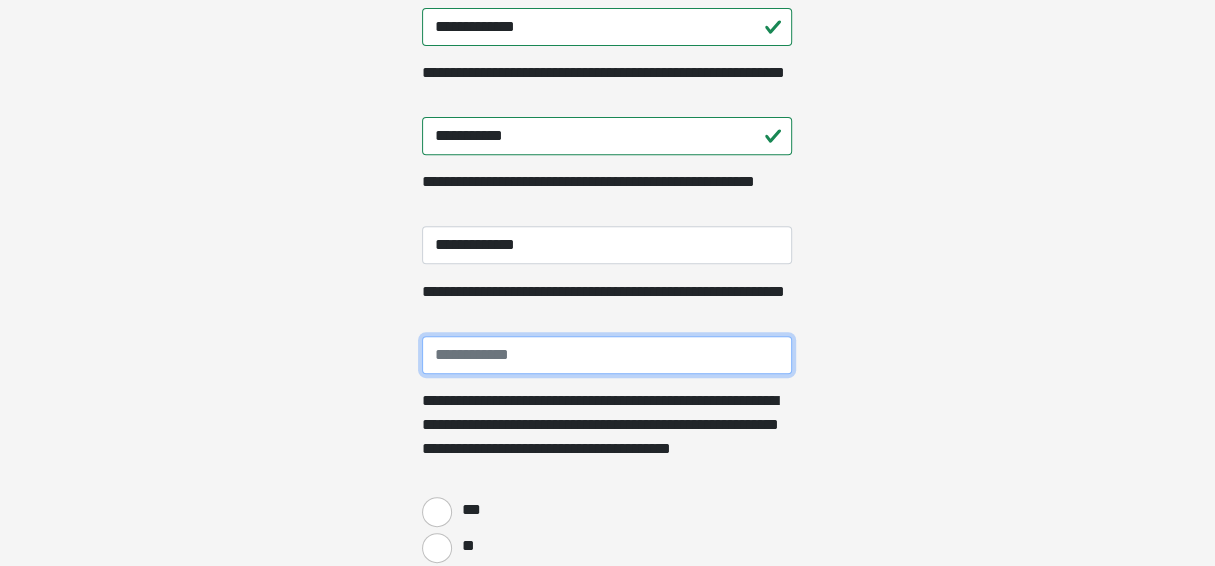 click on "**********" at bounding box center (607, 355) 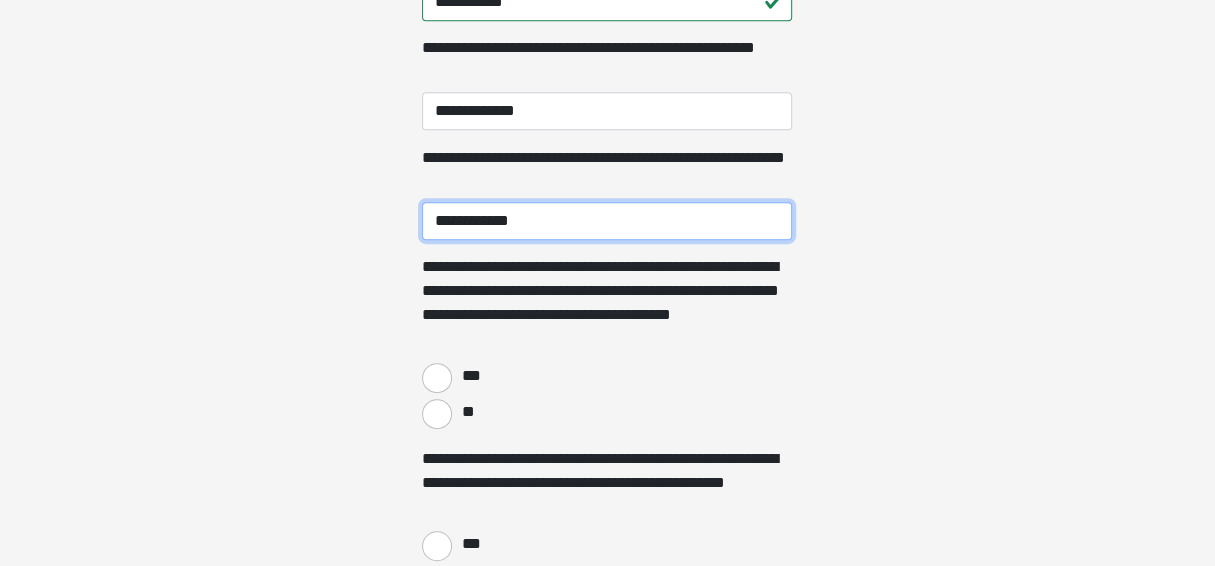 scroll, scrollTop: 600, scrollLeft: 0, axis: vertical 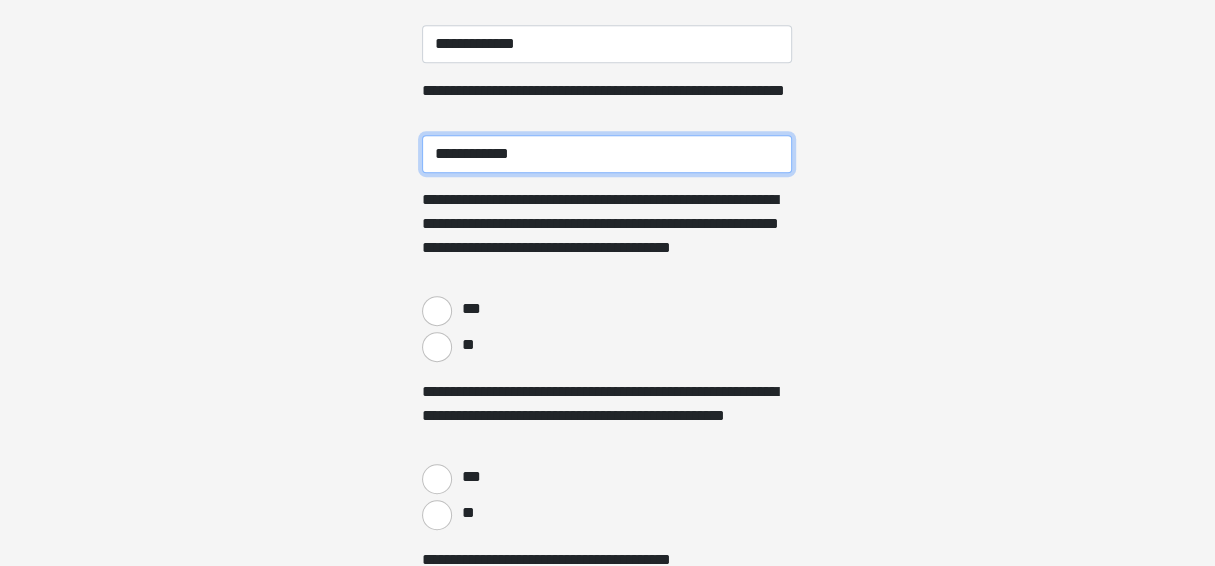 type on "**********" 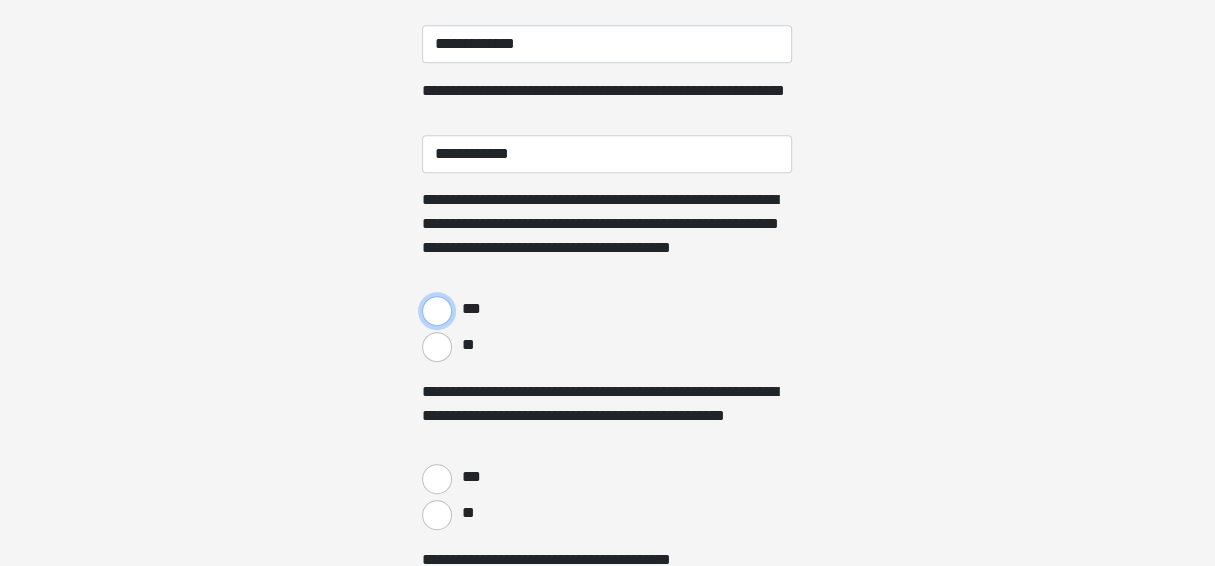 click on "***" at bounding box center [437, 311] 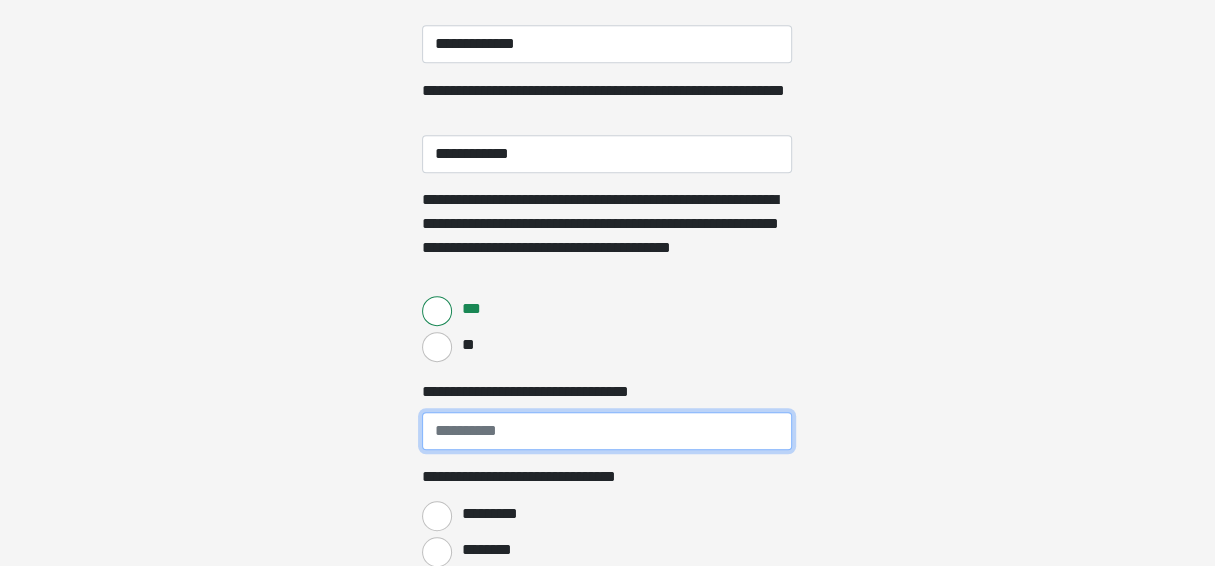 click on "**********" at bounding box center (607, 431) 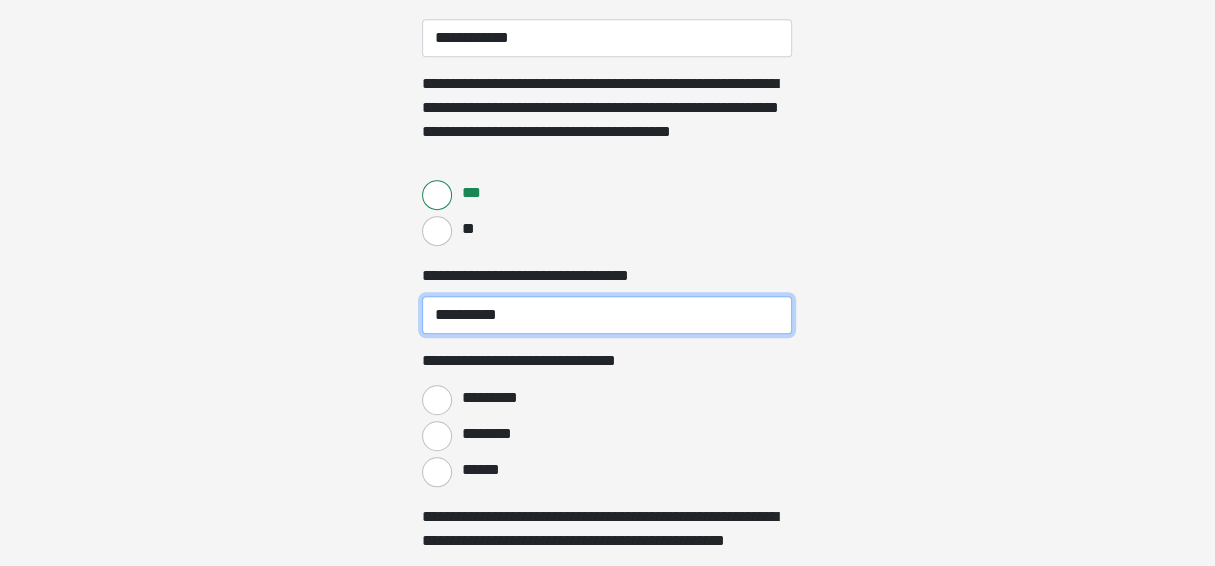 scroll, scrollTop: 733, scrollLeft: 0, axis: vertical 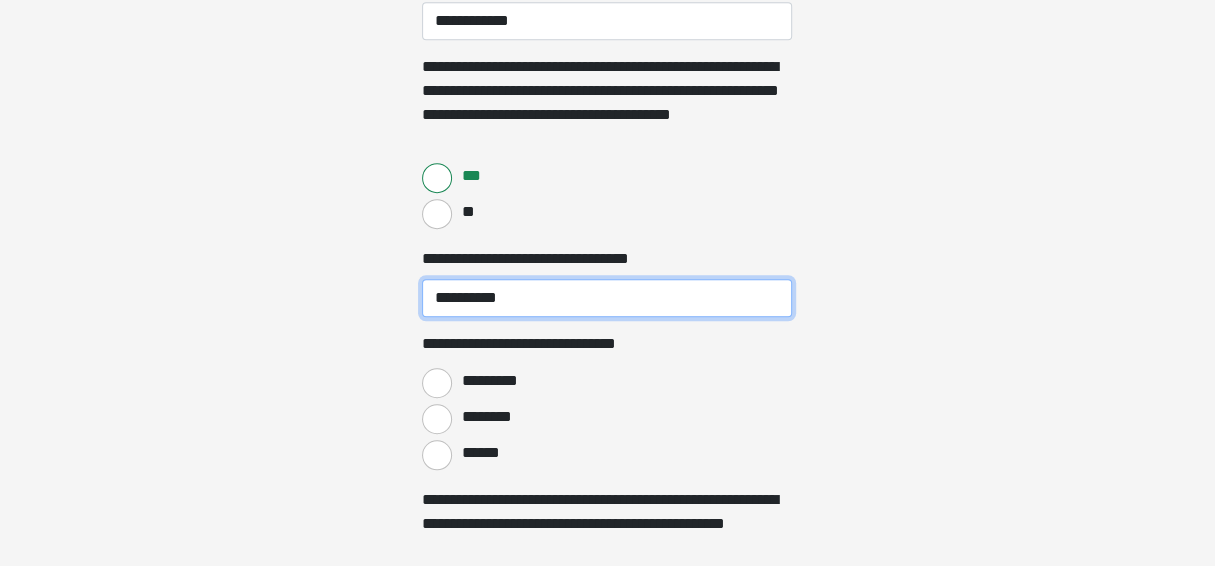 type on "**********" 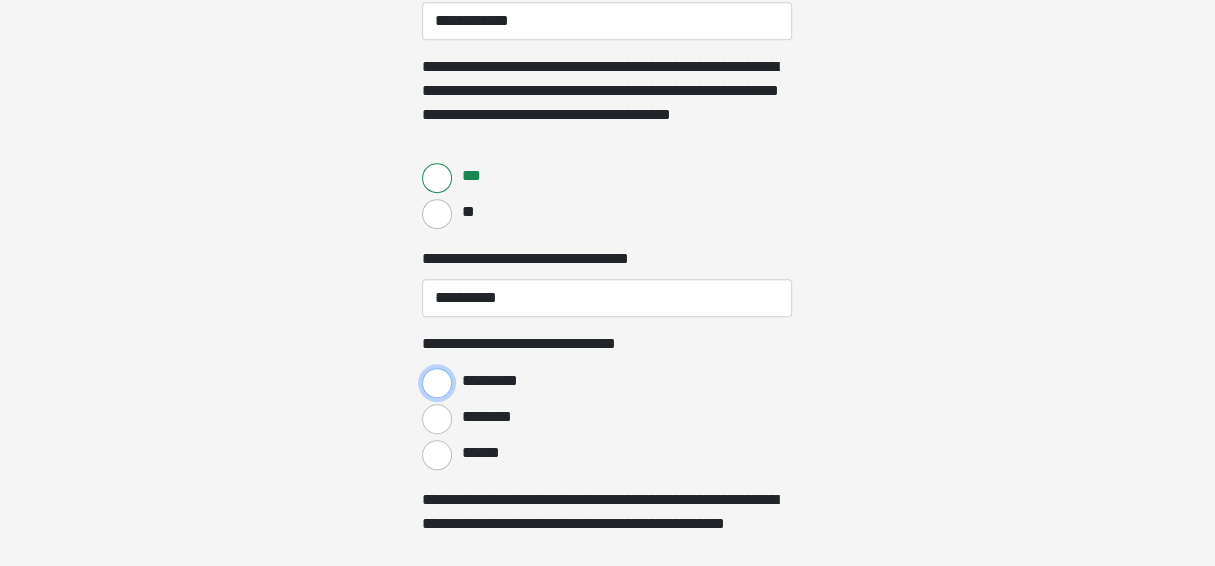 click on "*********" at bounding box center [437, 383] 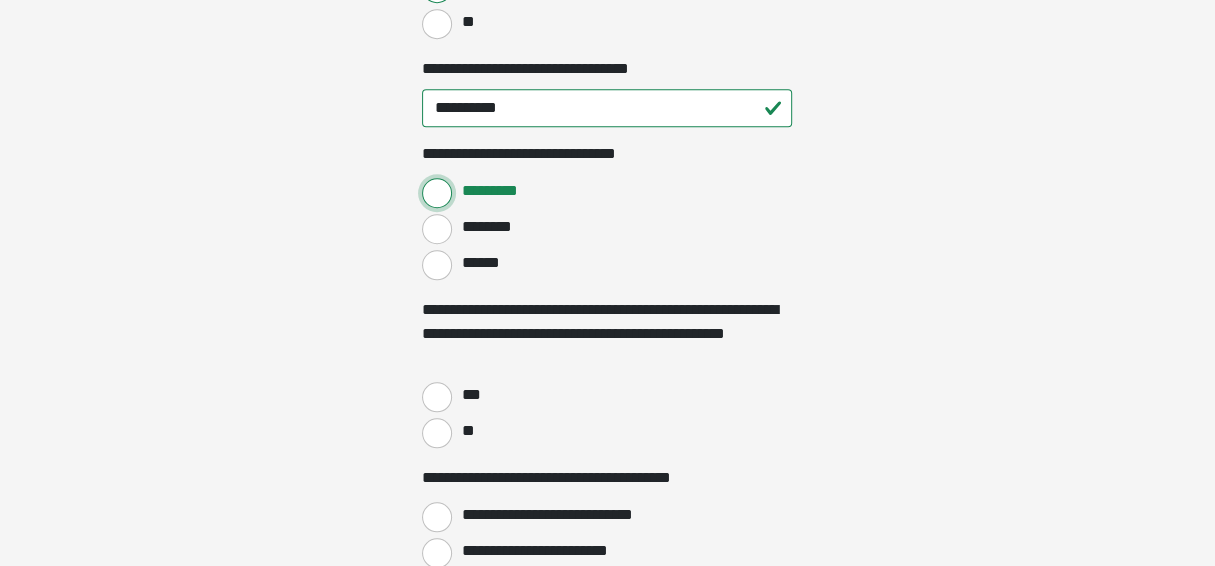 scroll, scrollTop: 999, scrollLeft: 0, axis: vertical 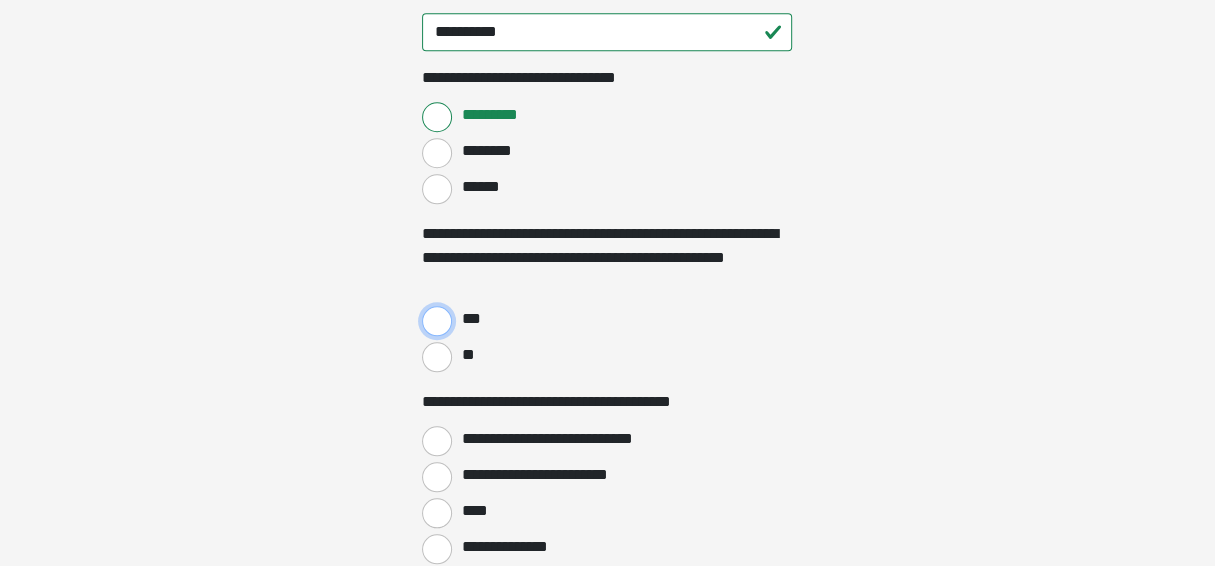click on "***" at bounding box center (437, 321) 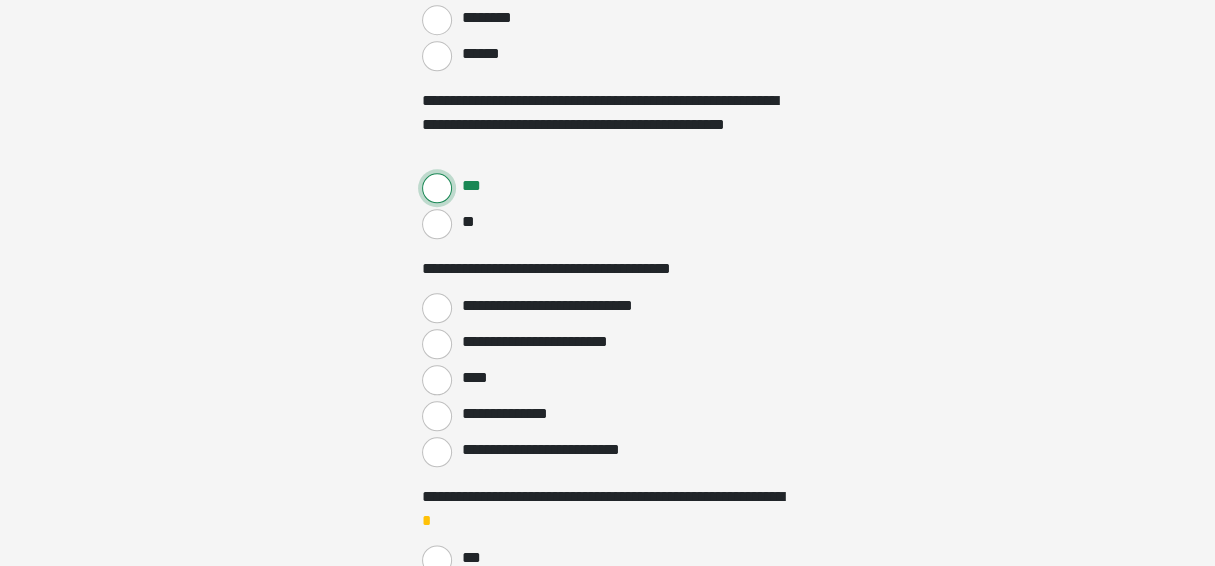 scroll, scrollTop: 1133, scrollLeft: 0, axis: vertical 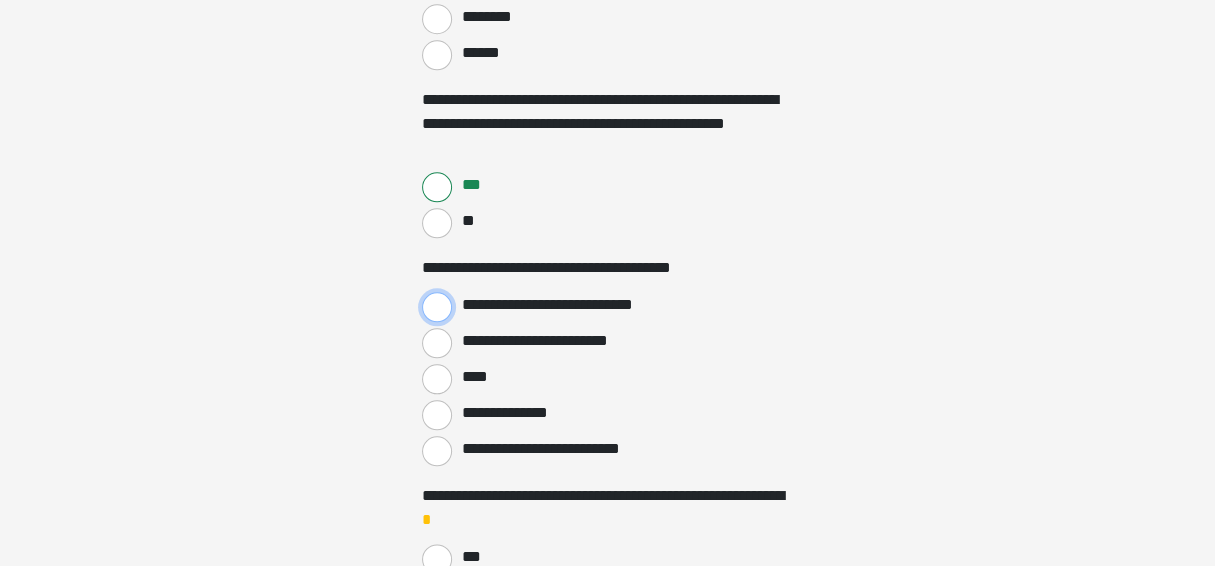 click on "**********" at bounding box center [437, 307] 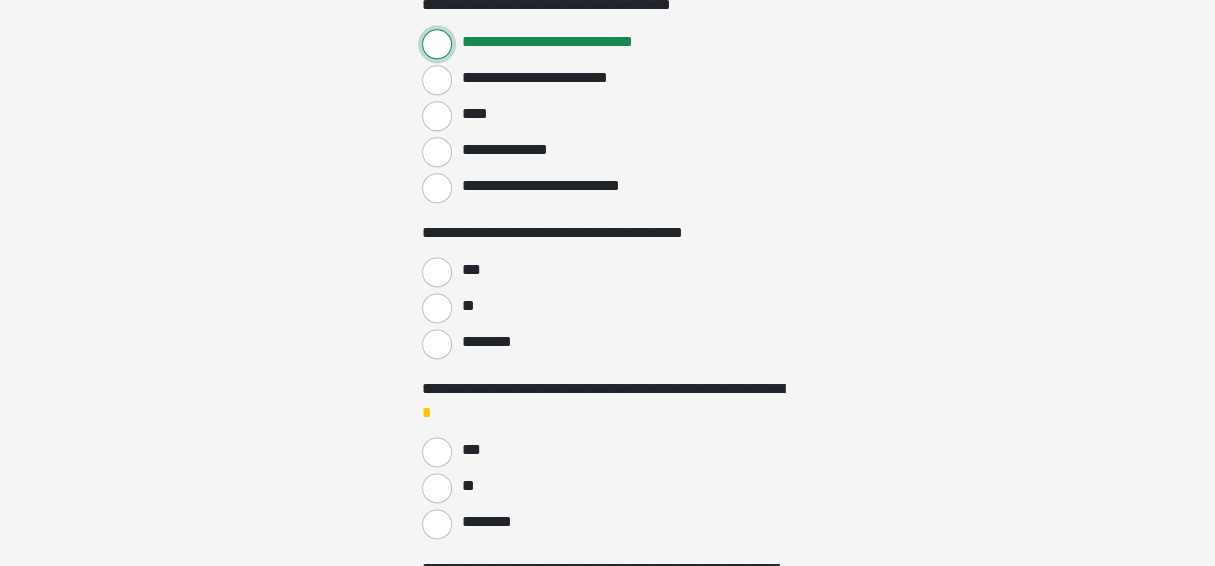 scroll, scrollTop: 1399, scrollLeft: 0, axis: vertical 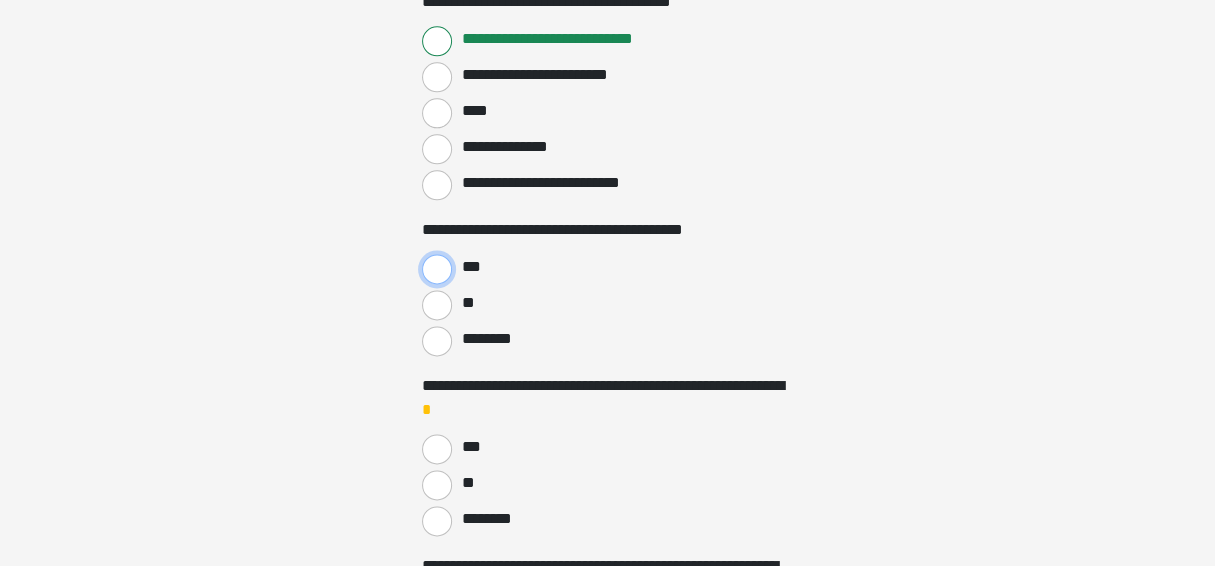 click on "***" at bounding box center (437, 269) 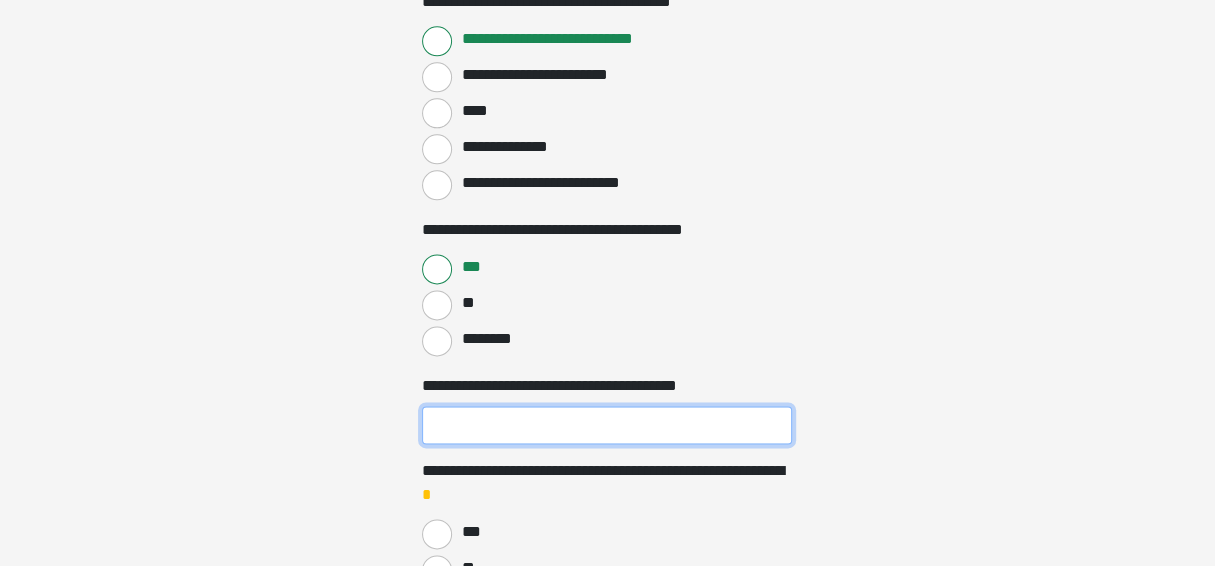 click on "**********" at bounding box center [607, 425] 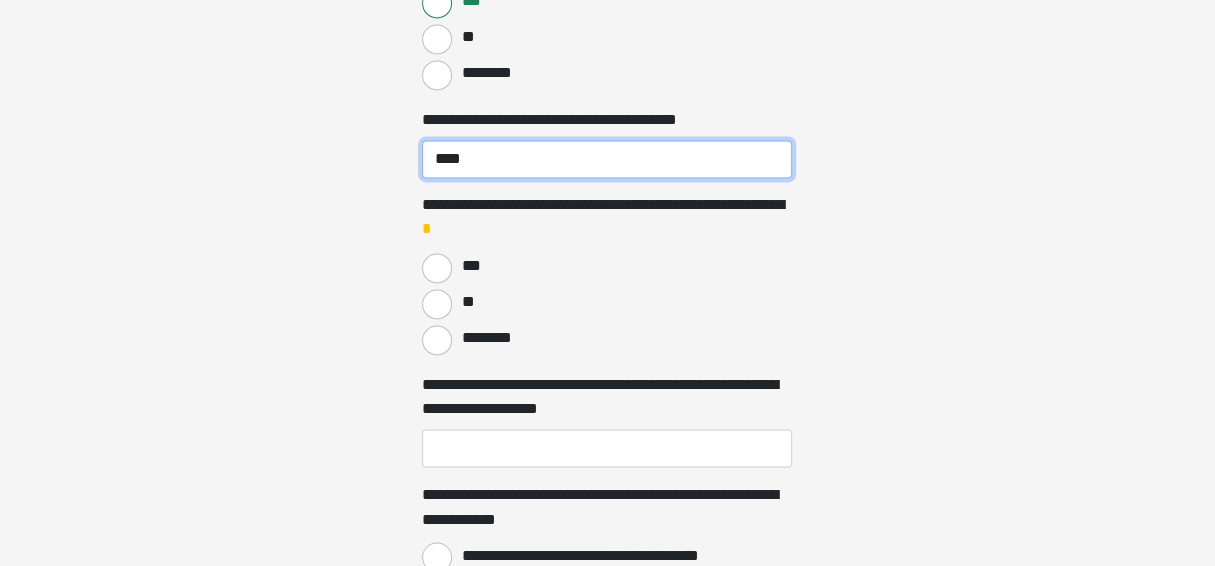 scroll, scrollTop: 1666, scrollLeft: 0, axis: vertical 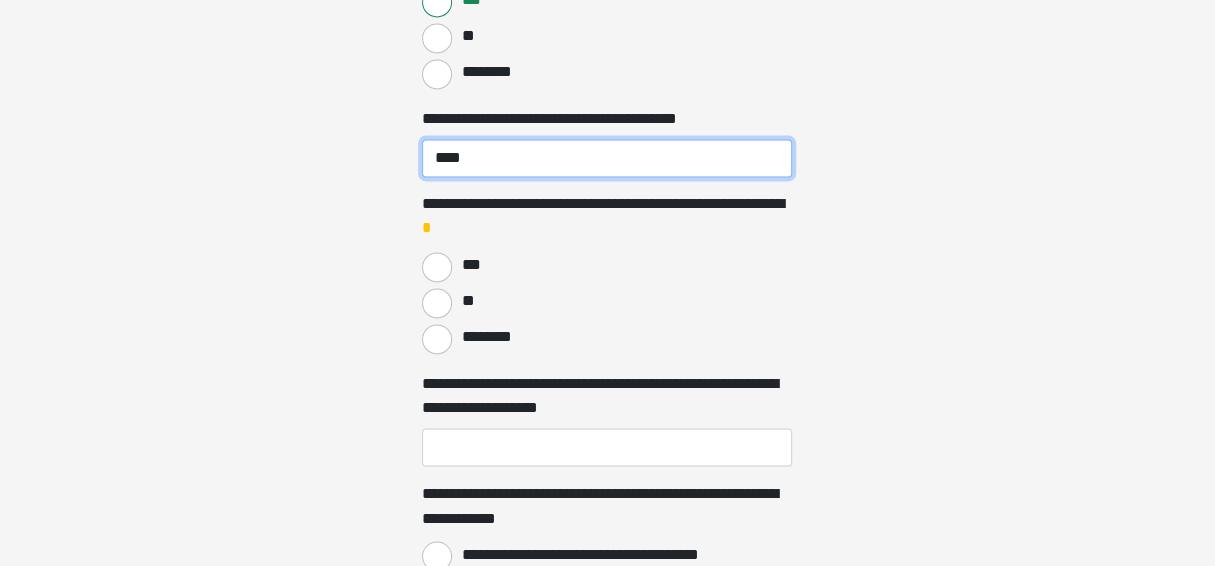 type on "****" 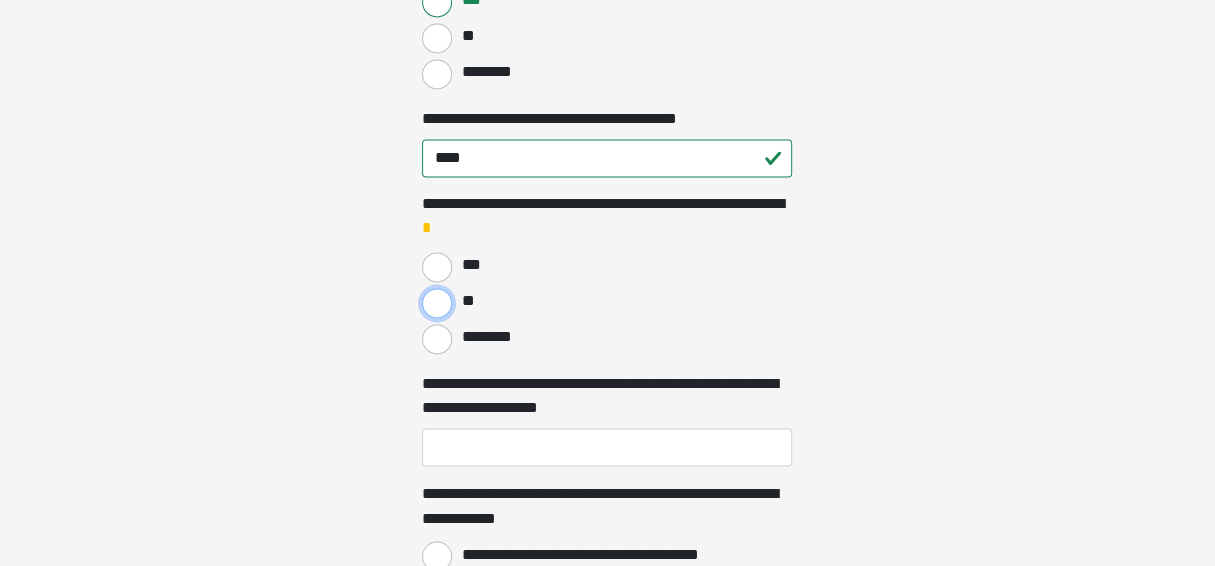 click on "**" at bounding box center (437, 303) 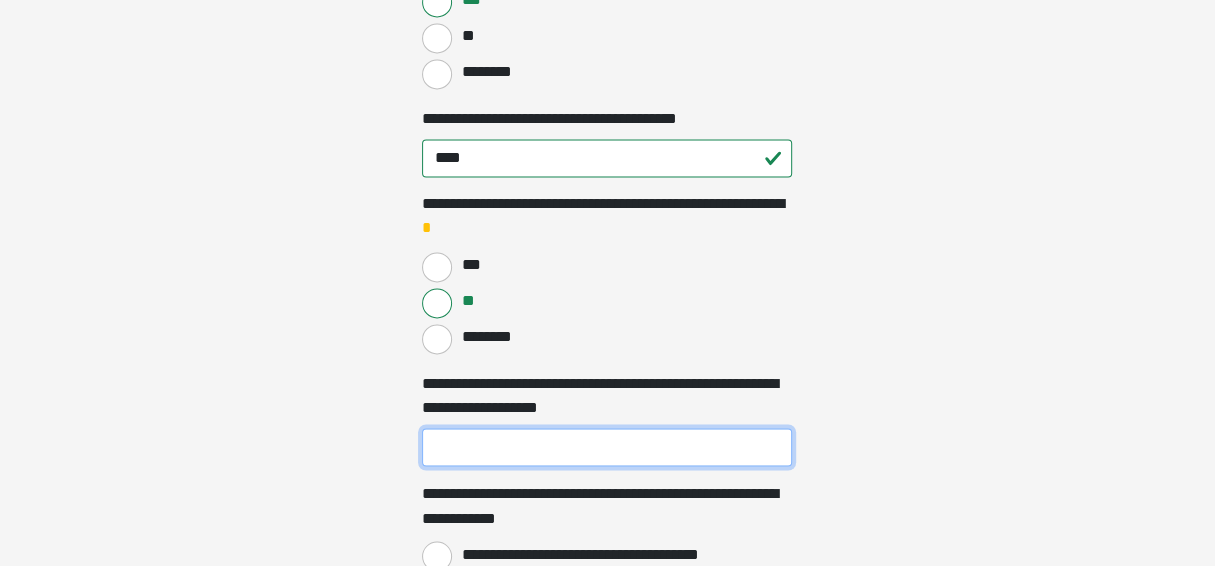 click on "**********" at bounding box center (607, 447) 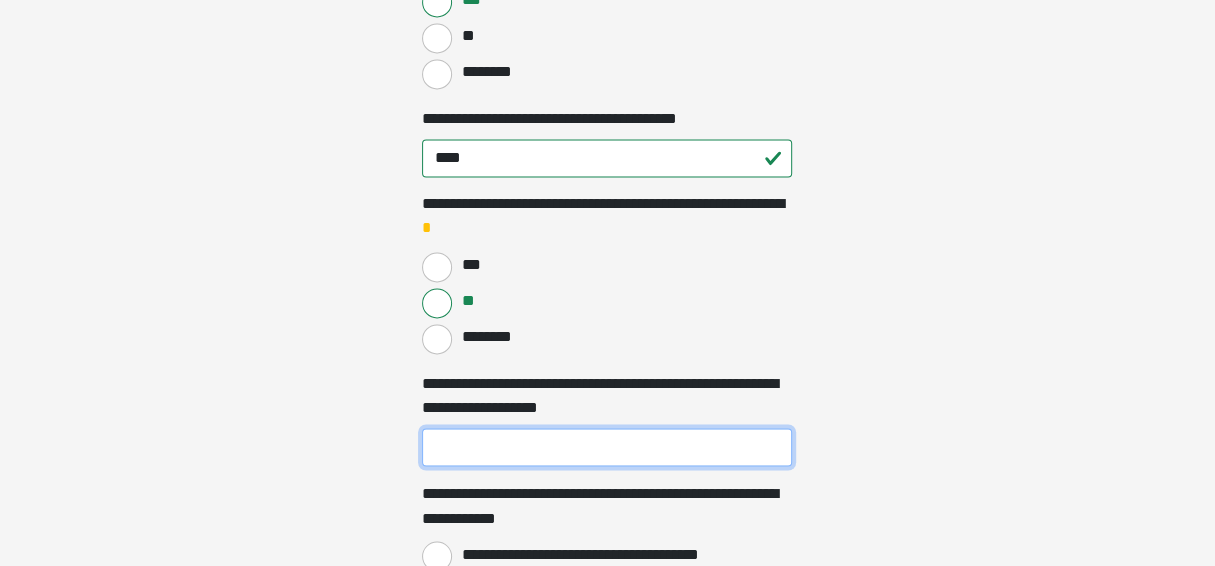 click on "**********" at bounding box center [607, 447] 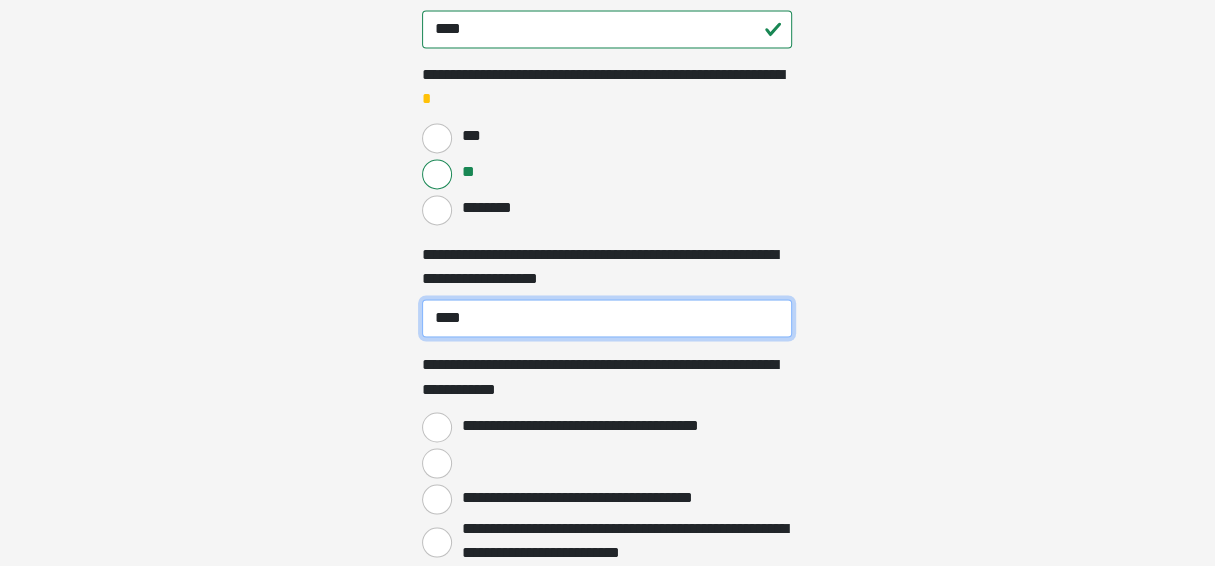 scroll, scrollTop: 1800, scrollLeft: 0, axis: vertical 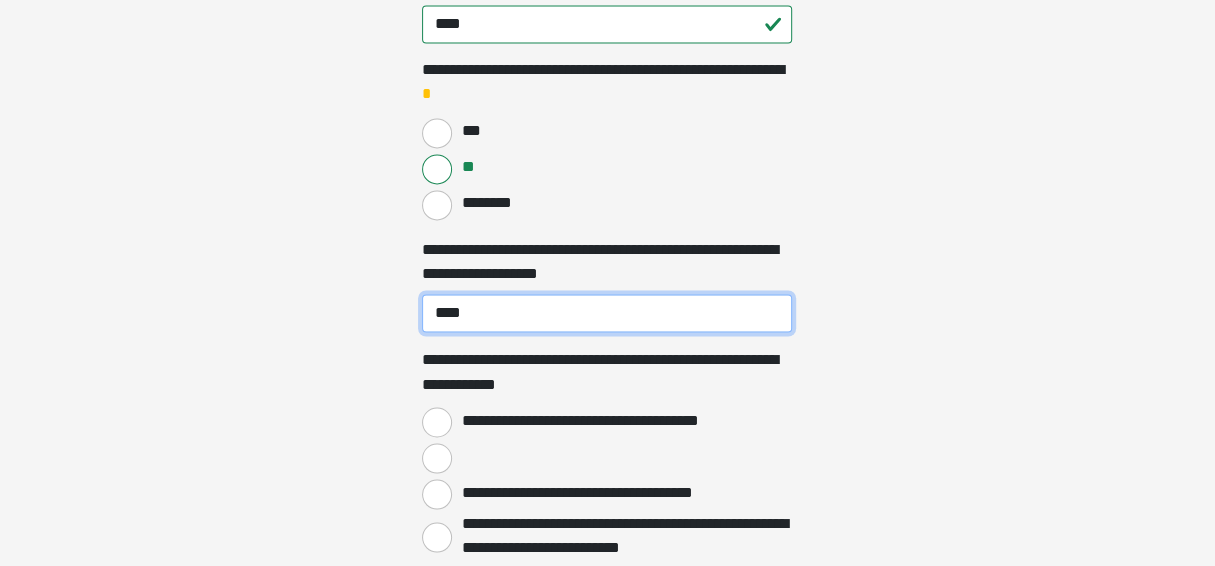 type on "****" 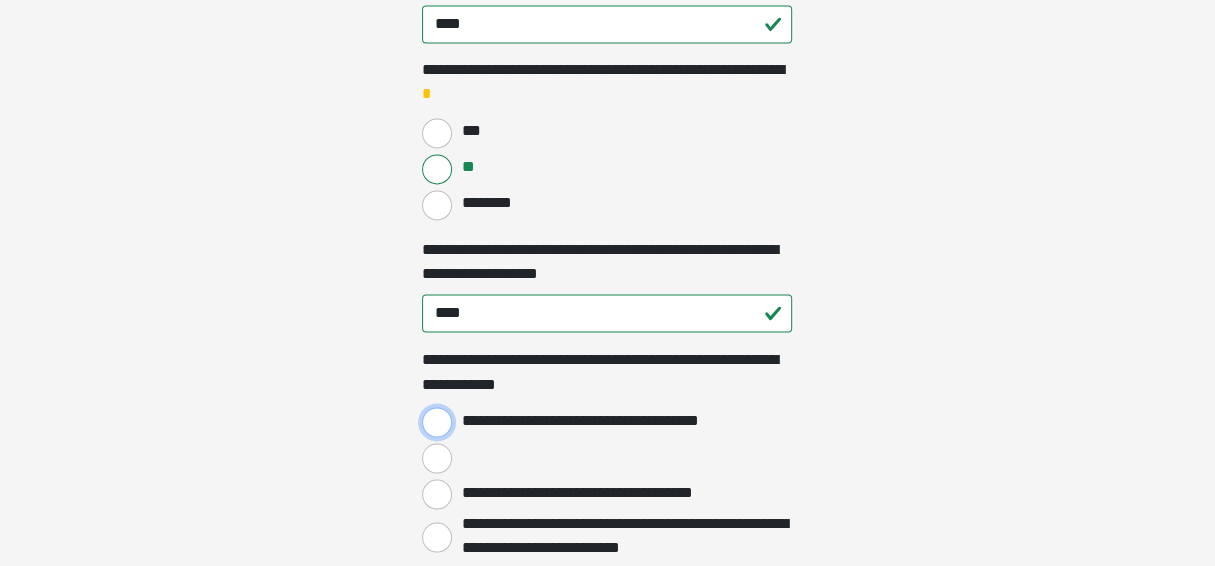 click on "**********" at bounding box center [437, 422] 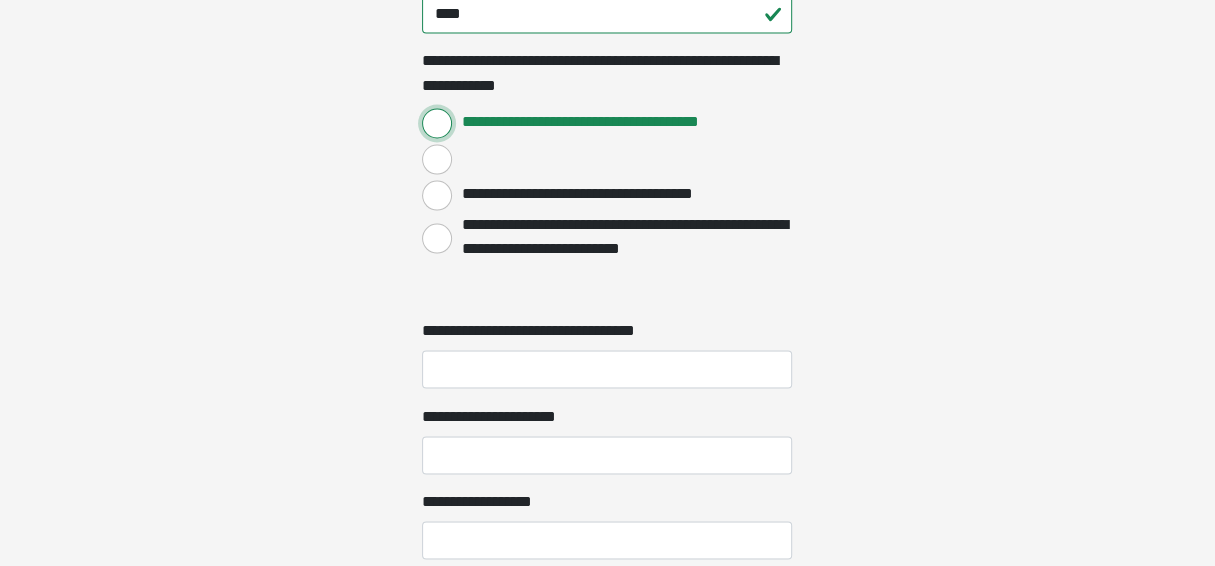scroll, scrollTop: 2133, scrollLeft: 0, axis: vertical 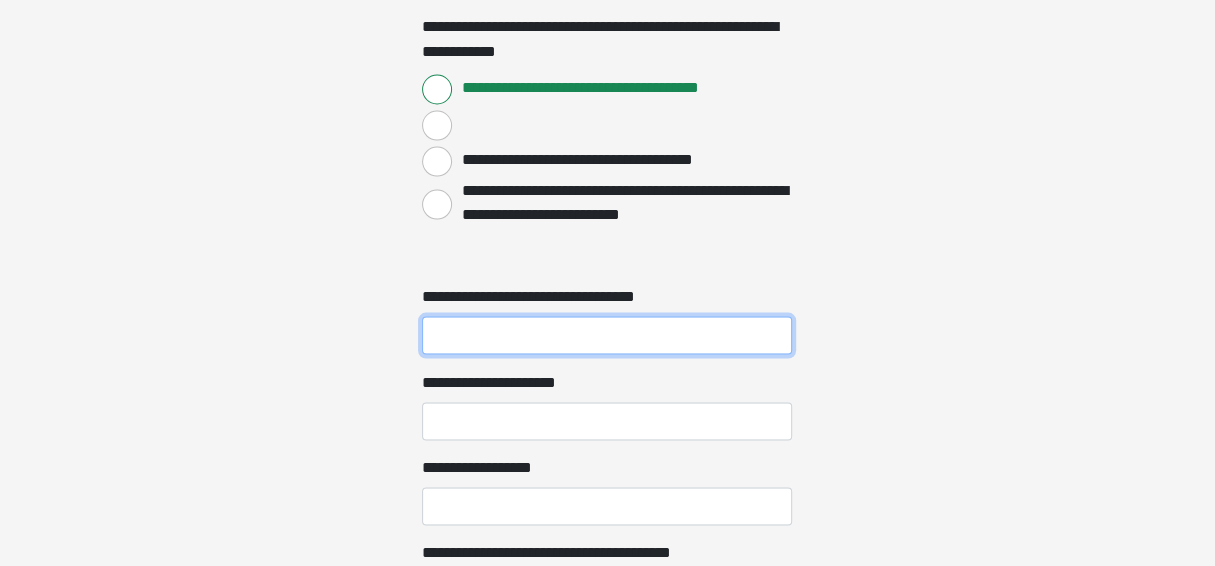 click on "**********" at bounding box center (607, 335) 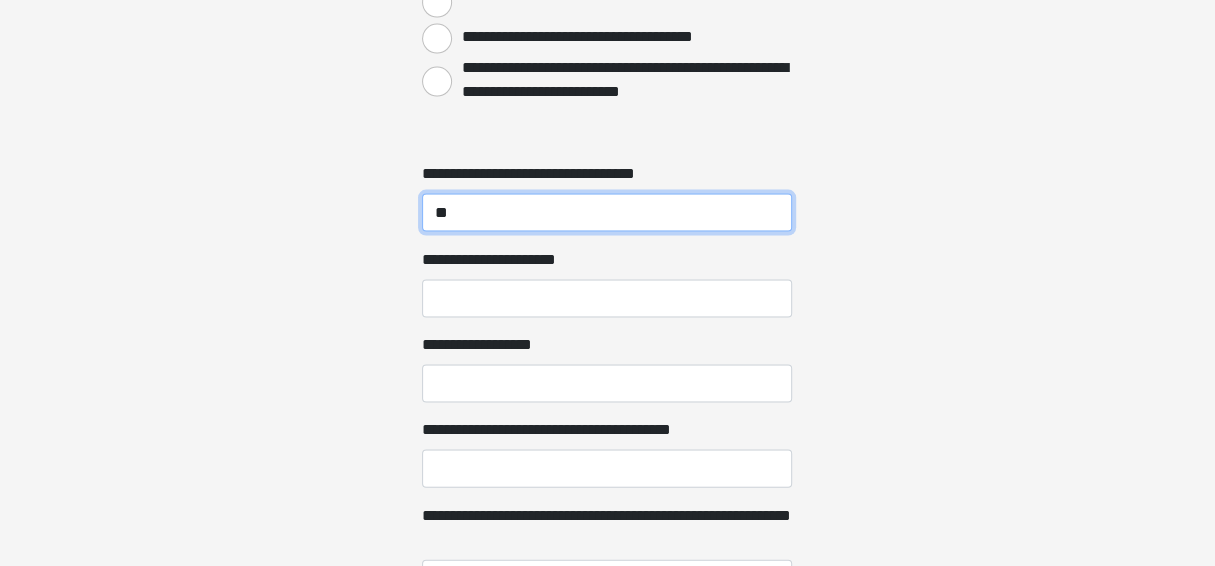 scroll, scrollTop: 2266, scrollLeft: 0, axis: vertical 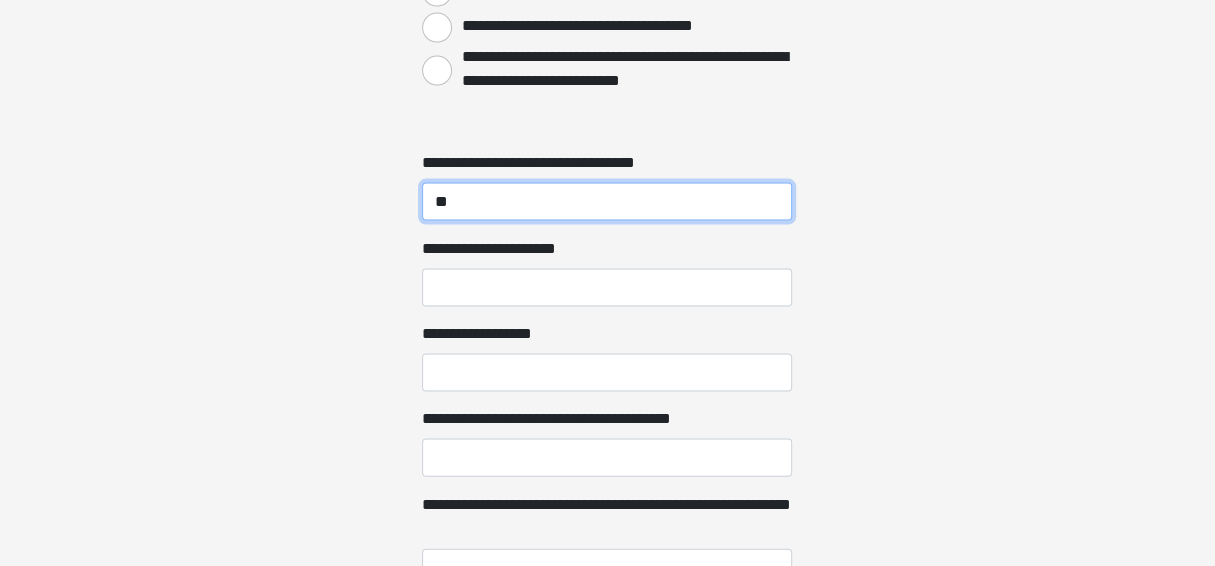 type on "**" 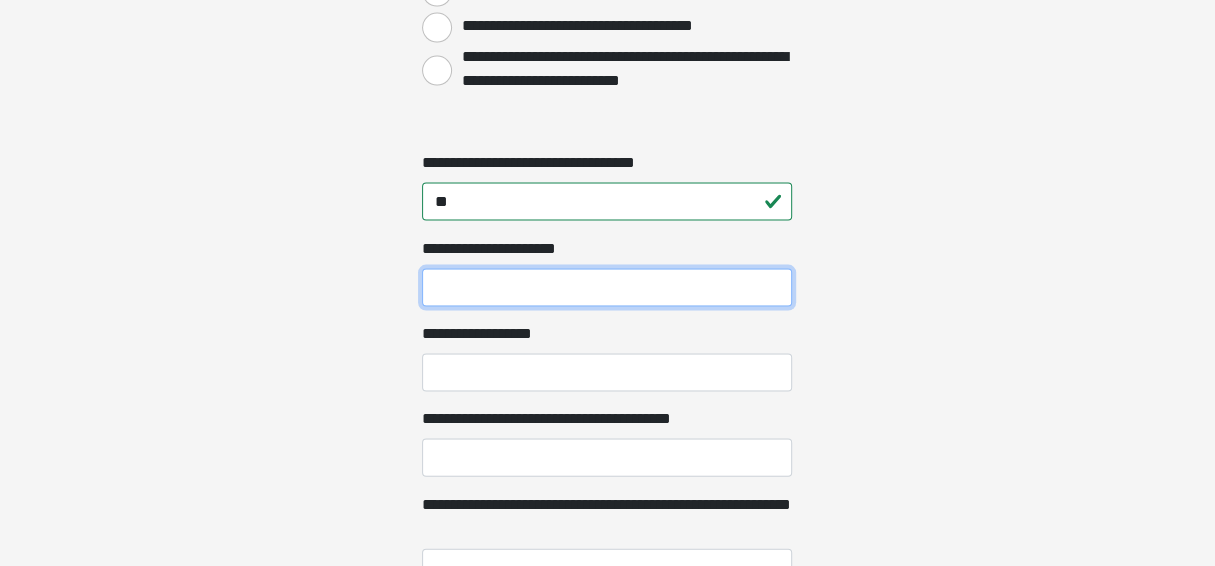 click on "**********" at bounding box center [607, 288] 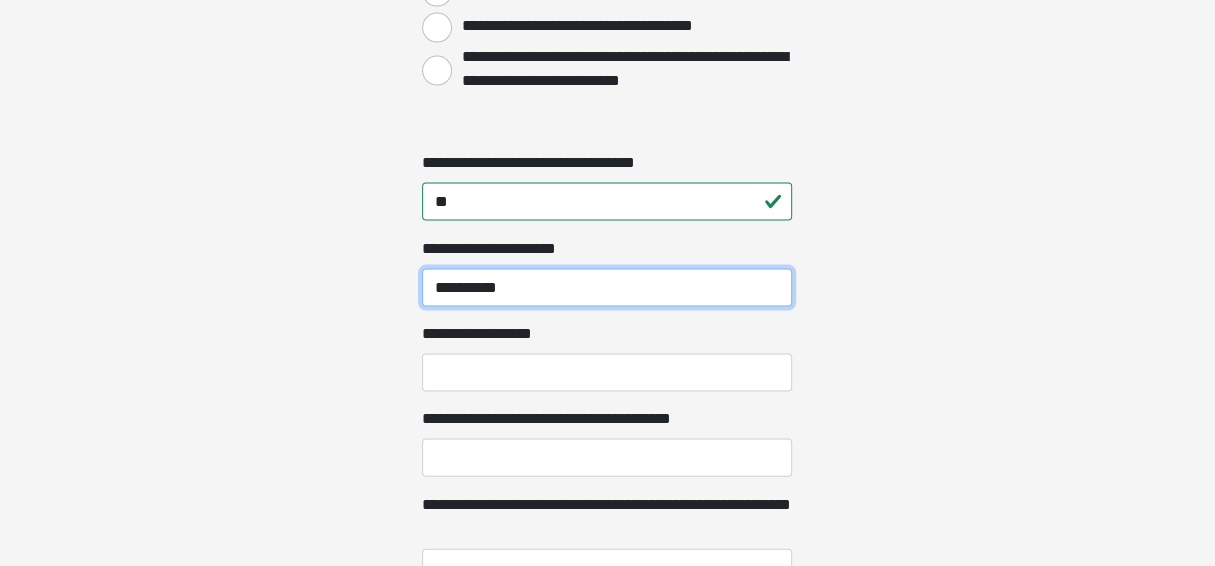 type on "**********" 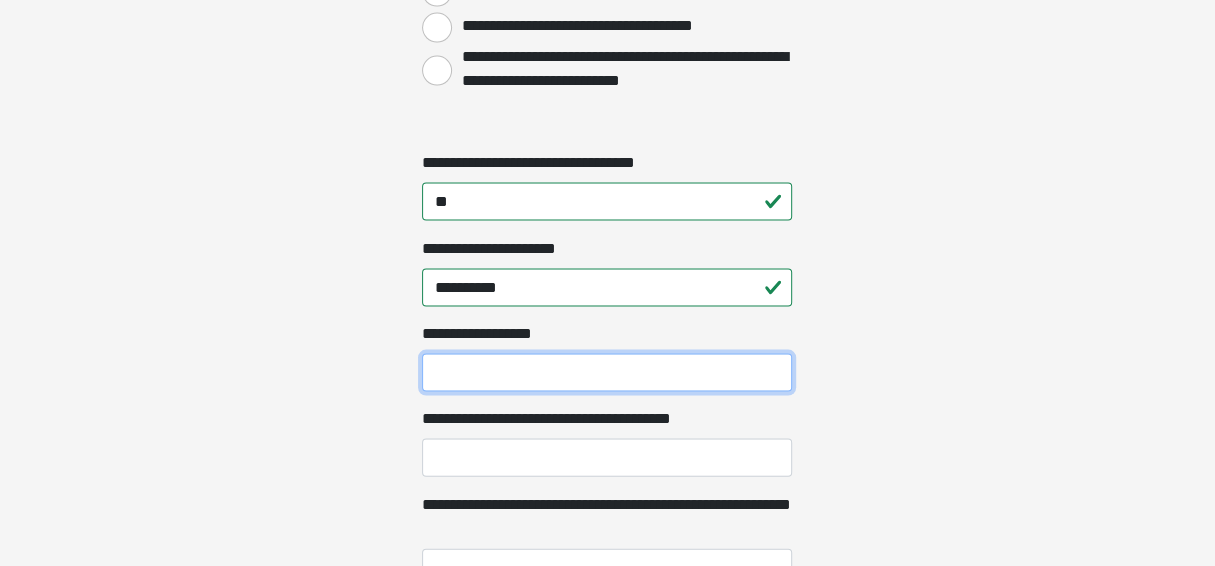 click on "**********" at bounding box center [607, 373] 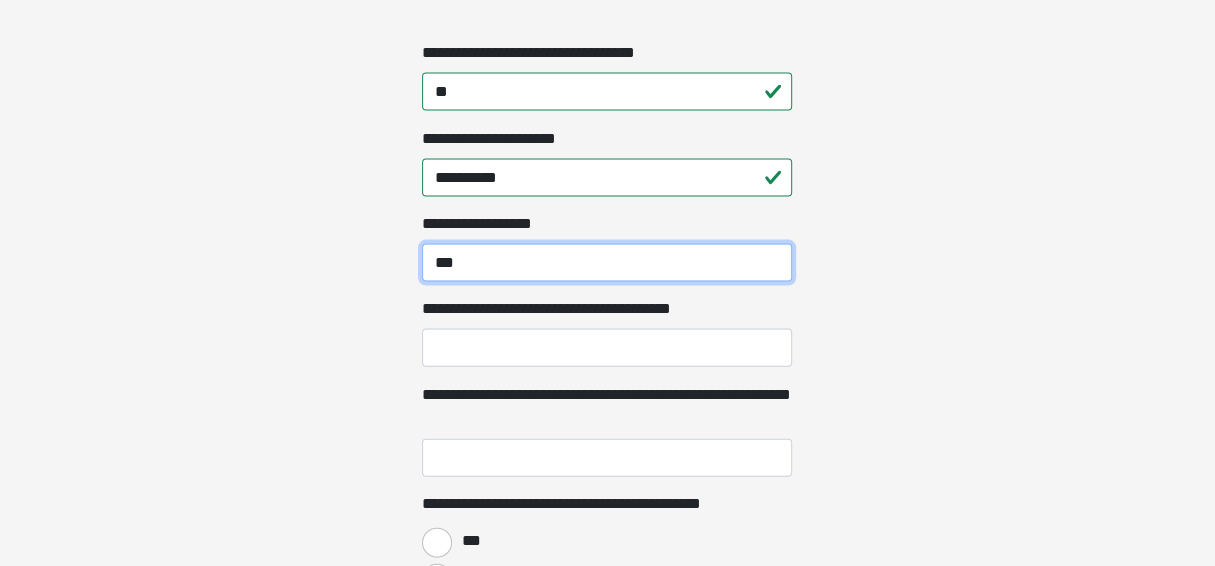 scroll, scrollTop: 2399, scrollLeft: 0, axis: vertical 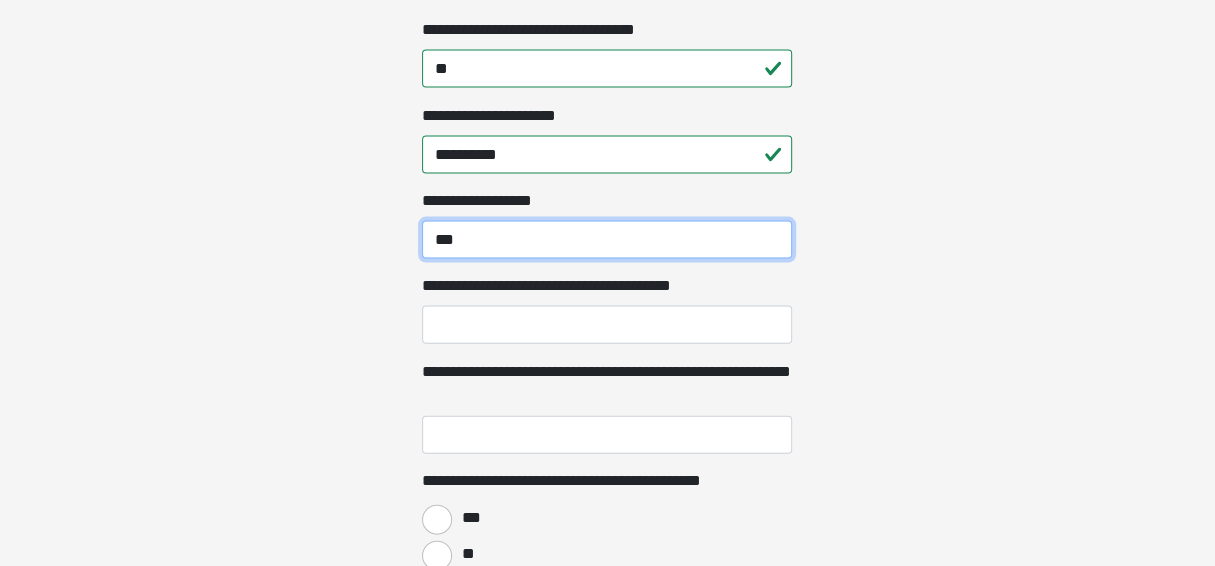 type on "***" 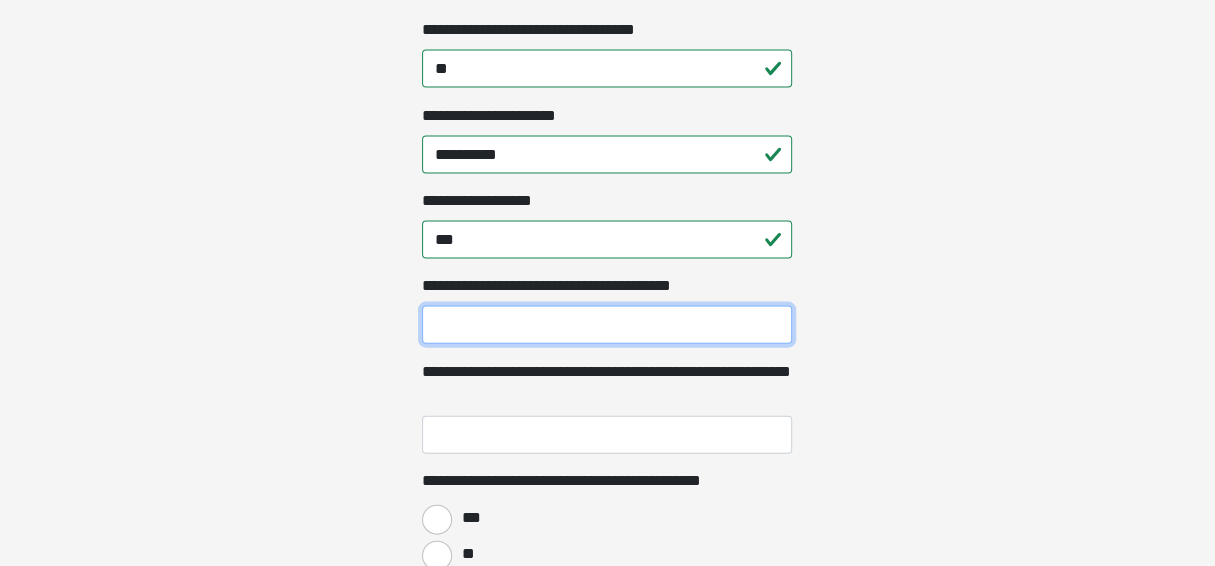 click on "**********" at bounding box center (607, 325) 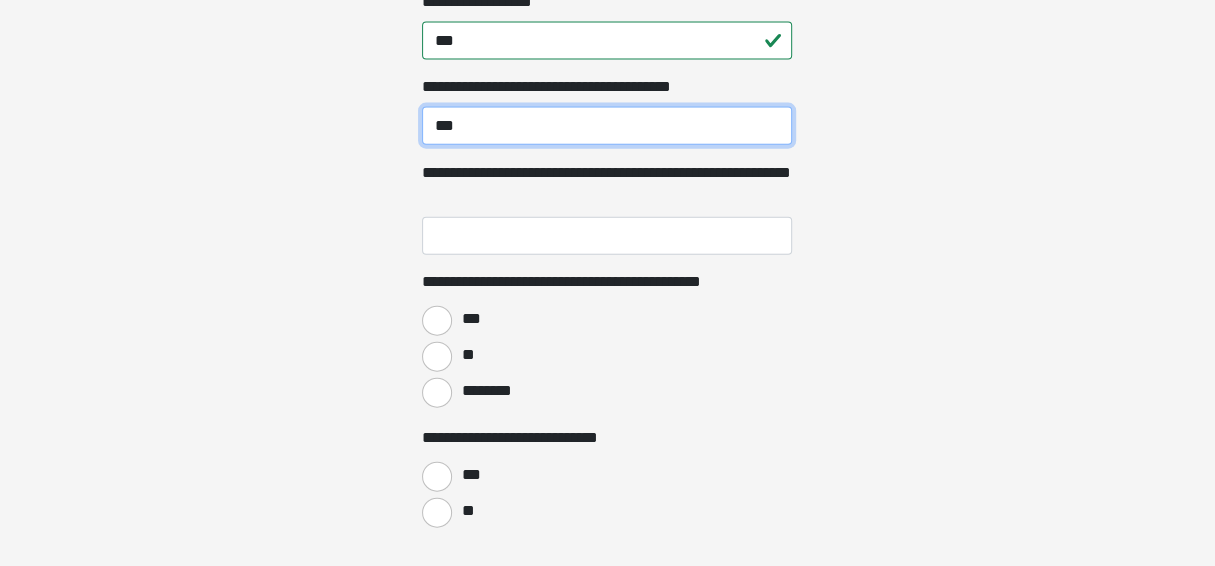 scroll, scrollTop: 2600, scrollLeft: 0, axis: vertical 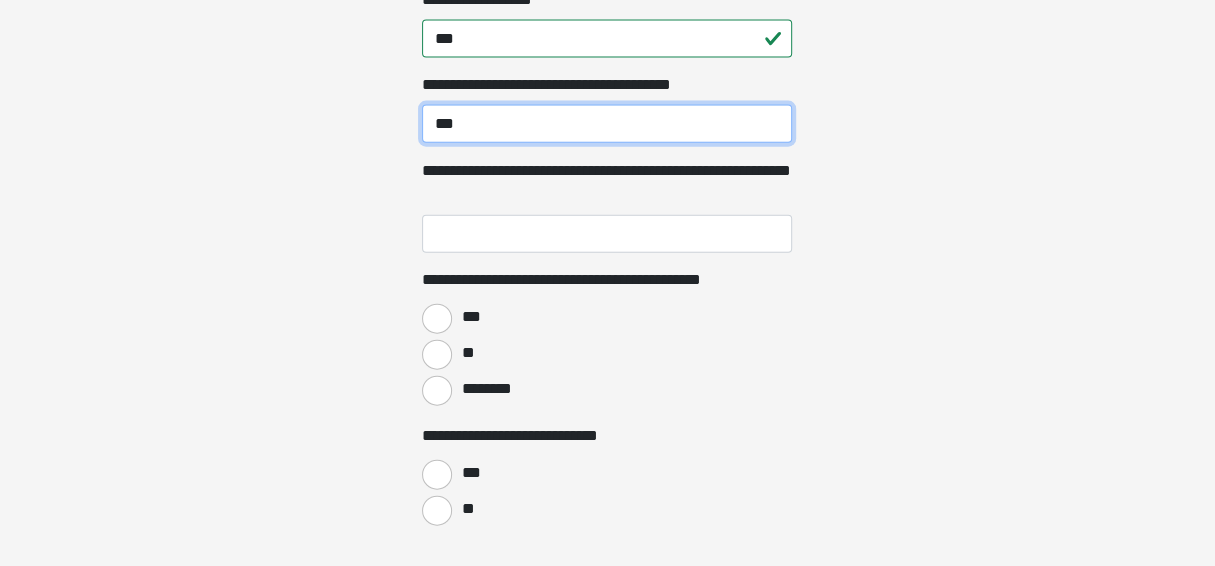 type on "***" 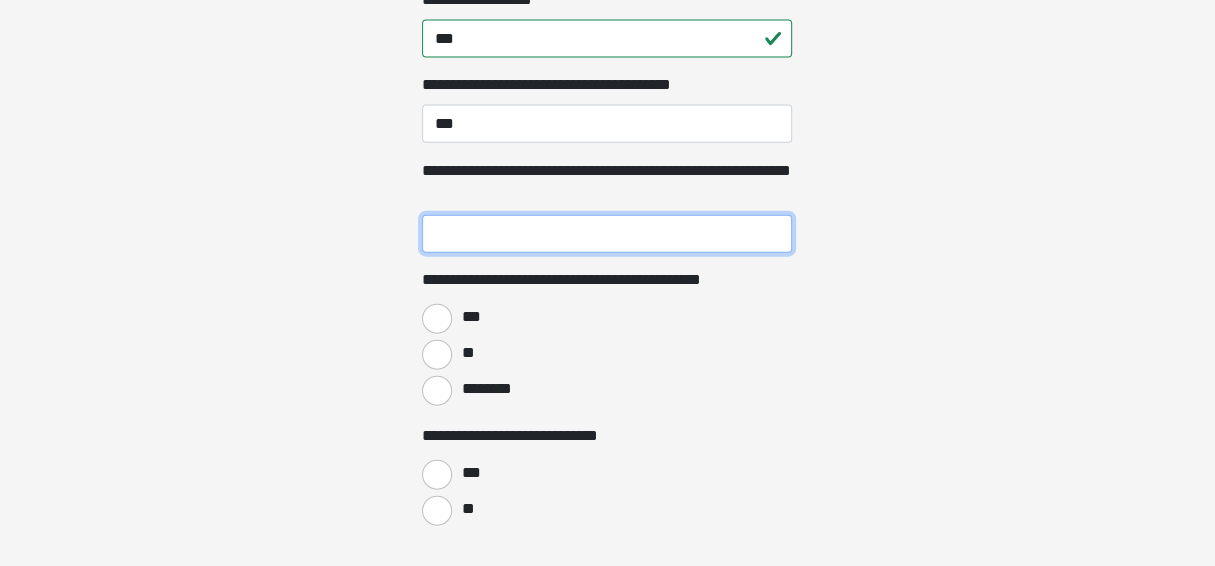 click on "**********" at bounding box center (607, 234) 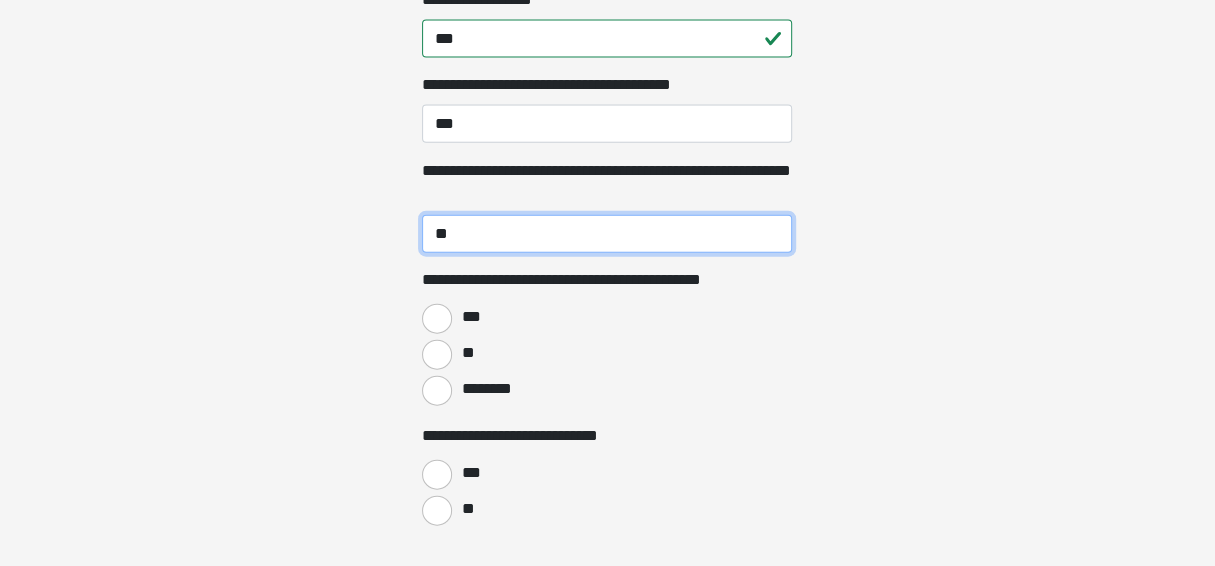 type on "**" 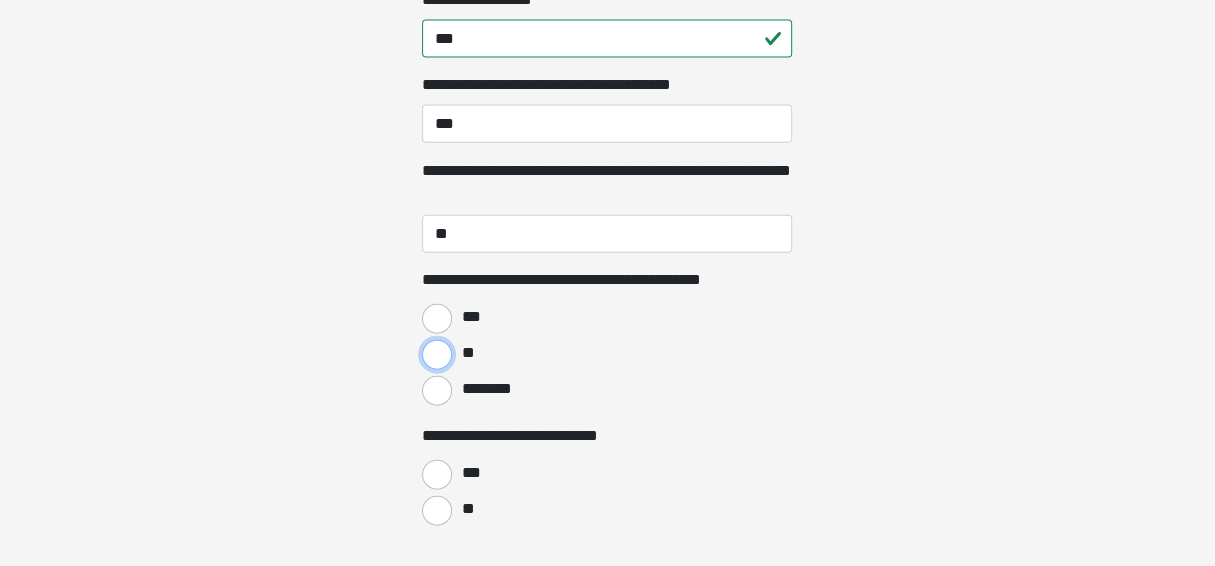 click on "**" at bounding box center (437, 355) 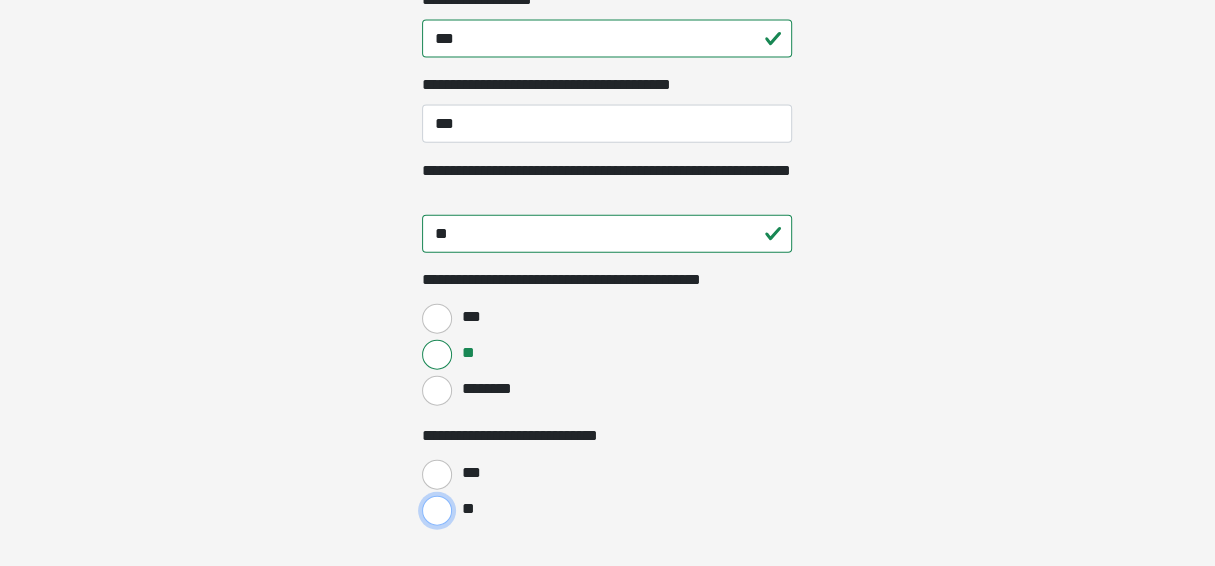 click on "**" at bounding box center (437, 511) 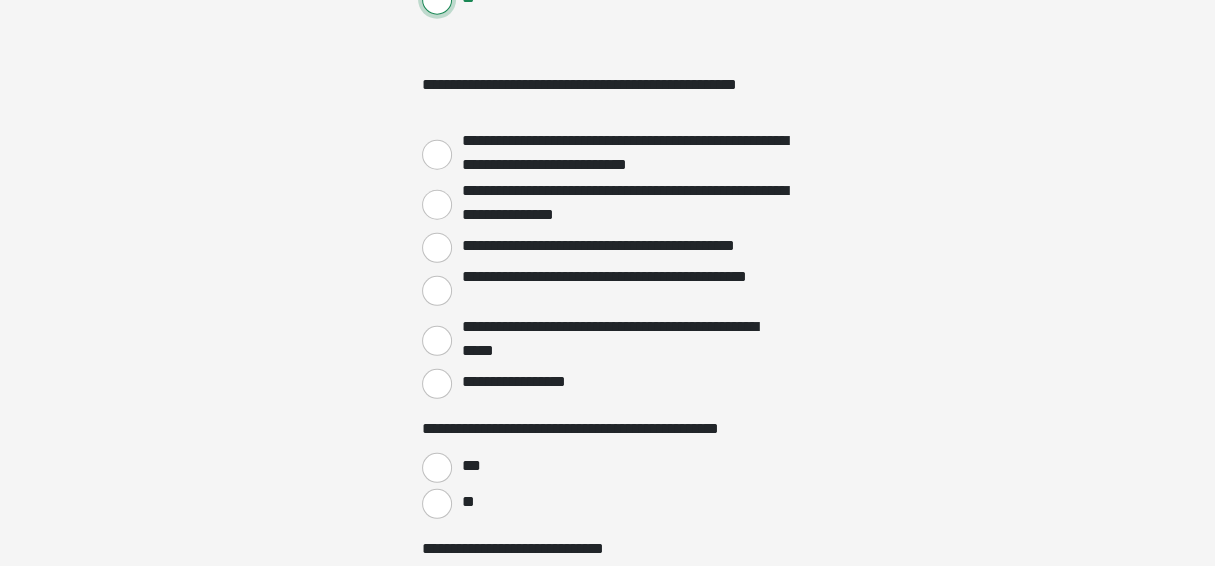 scroll, scrollTop: 3133, scrollLeft: 0, axis: vertical 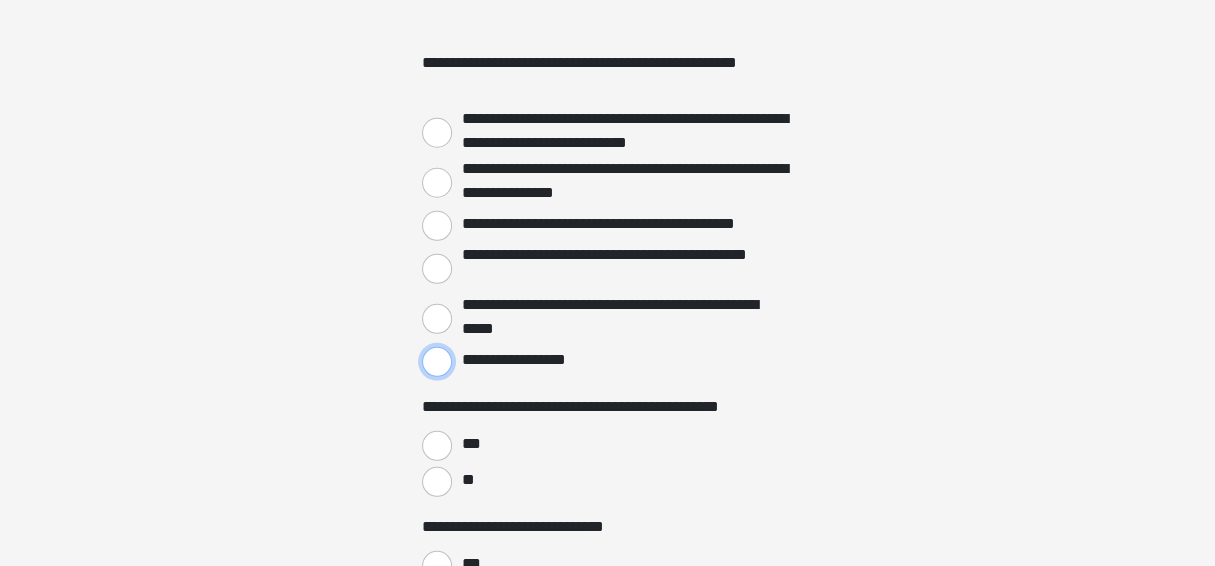 click on "**********" at bounding box center [437, 362] 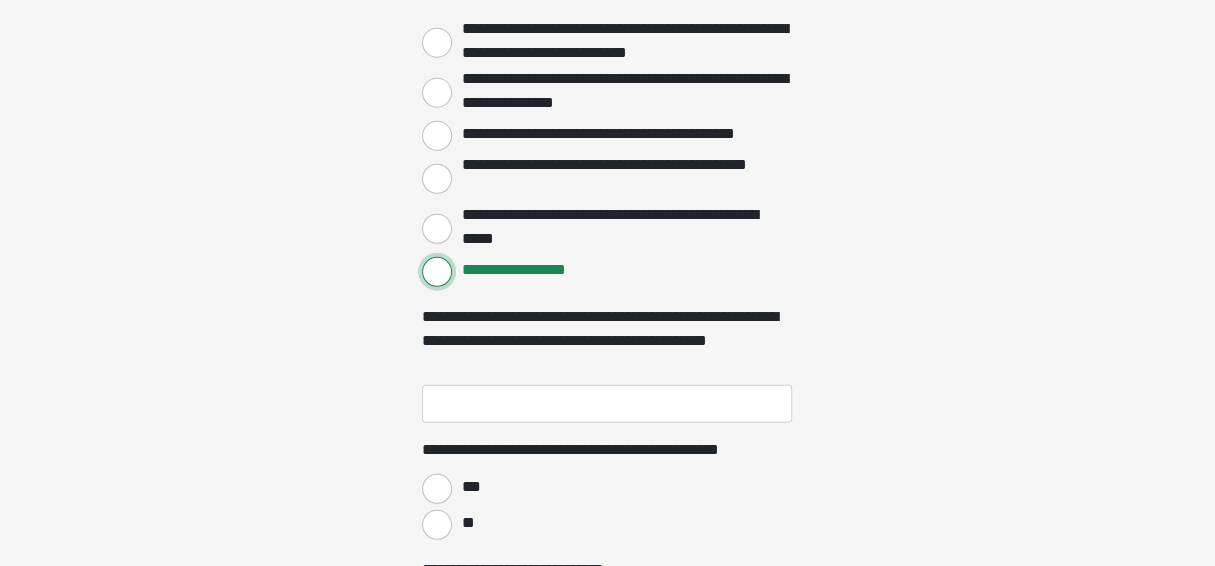 scroll, scrollTop: 3199, scrollLeft: 0, axis: vertical 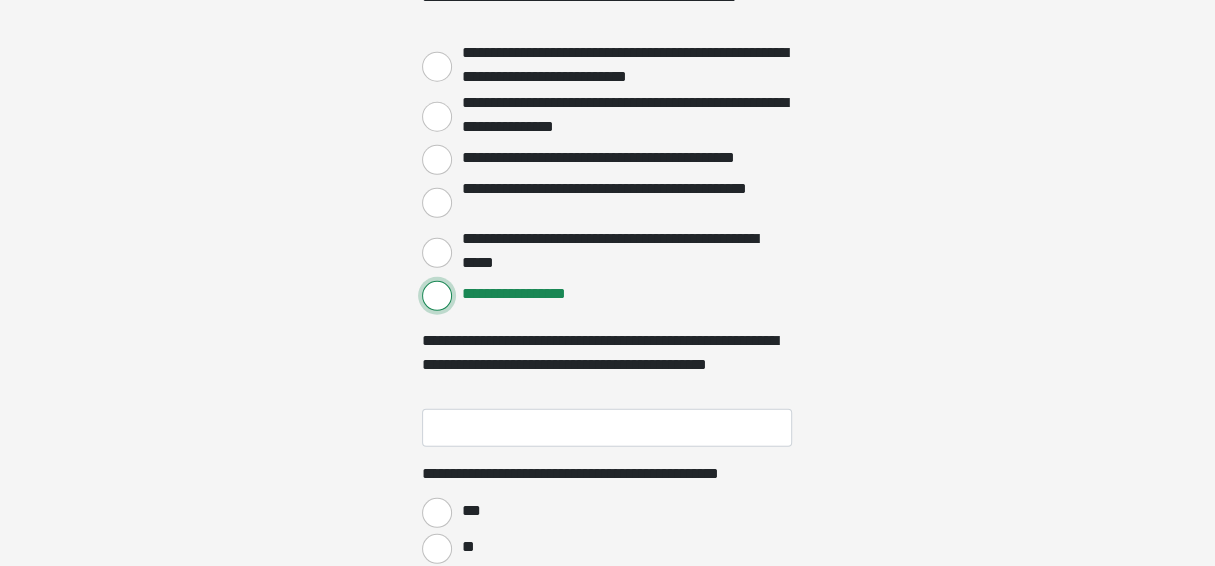 click on "**********" at bounding box center [437, 296] 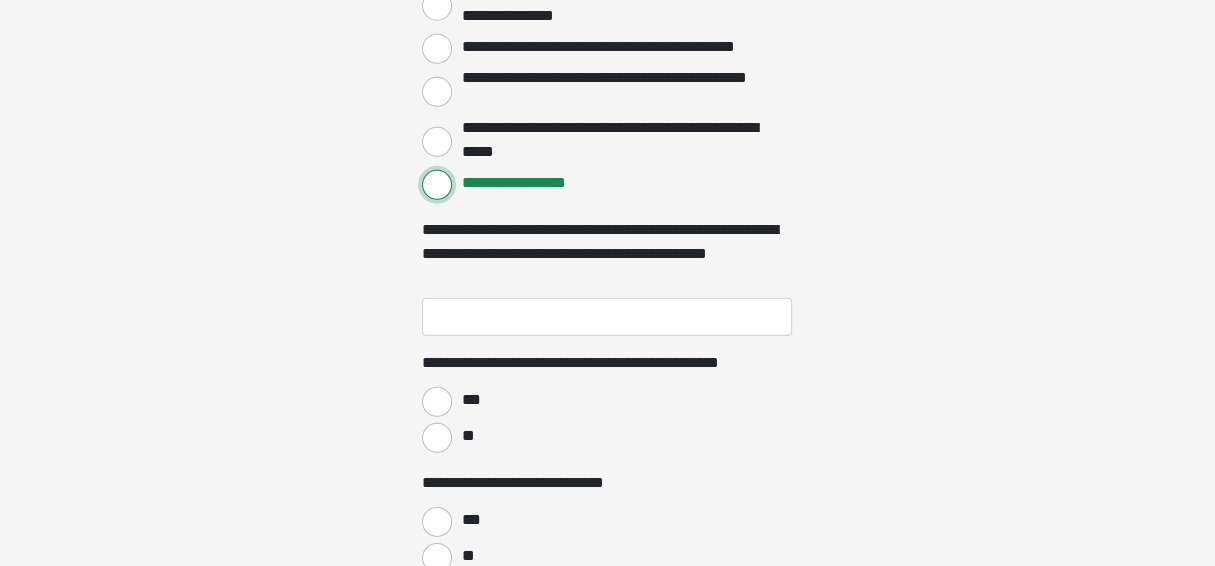 scroll, scrollTop: 3333, scrollLeft: 0, axis: vertical 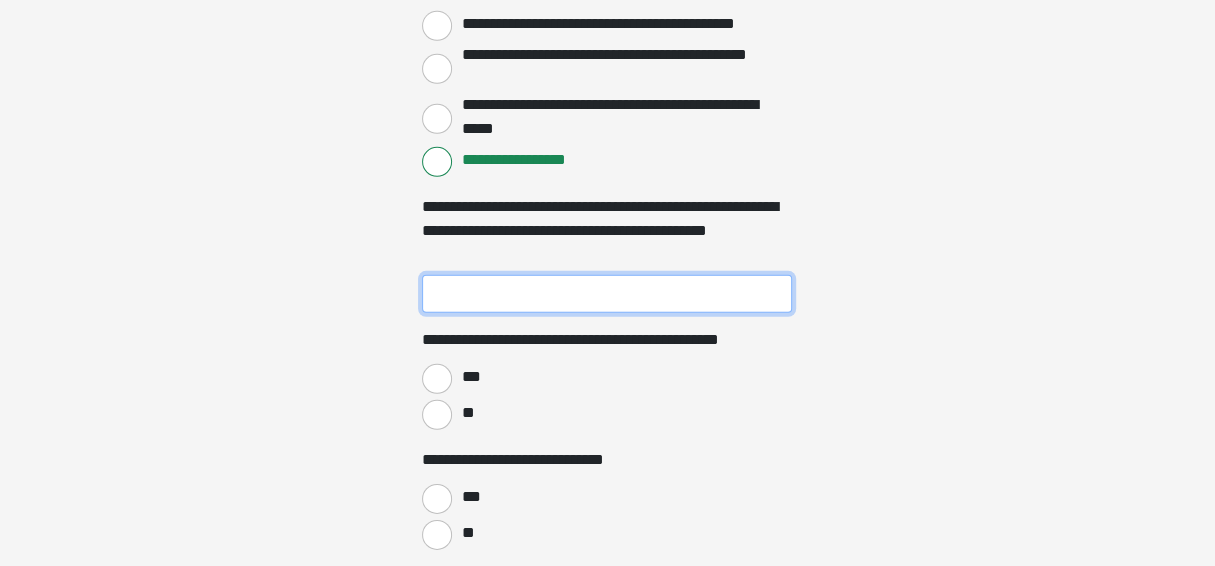 click on "**********" at bounding box center (607, 294) 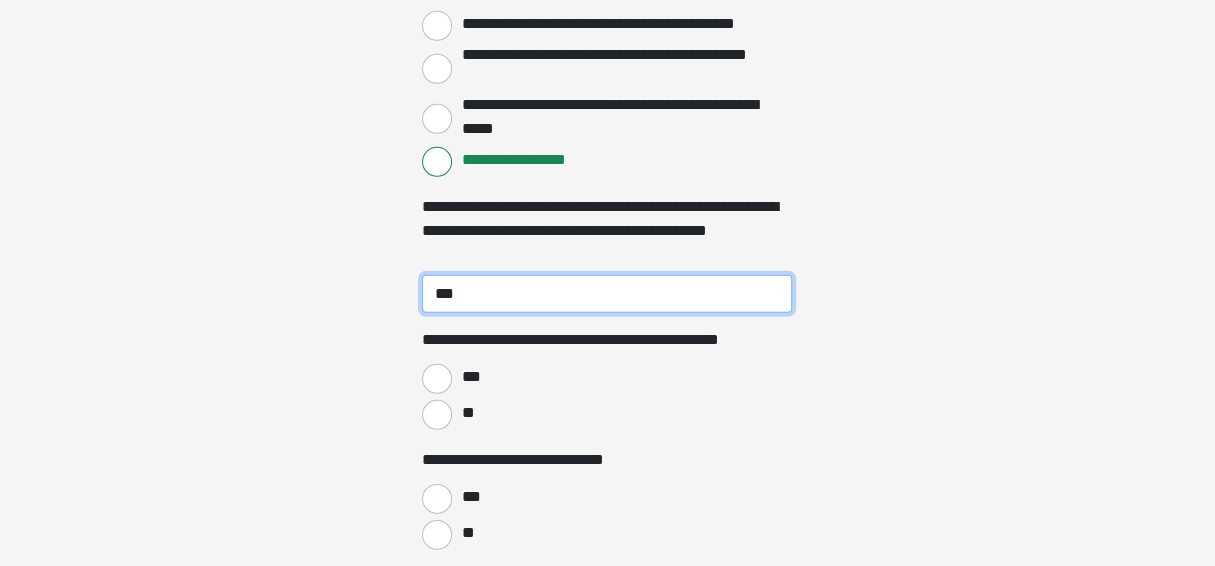 type on "***" 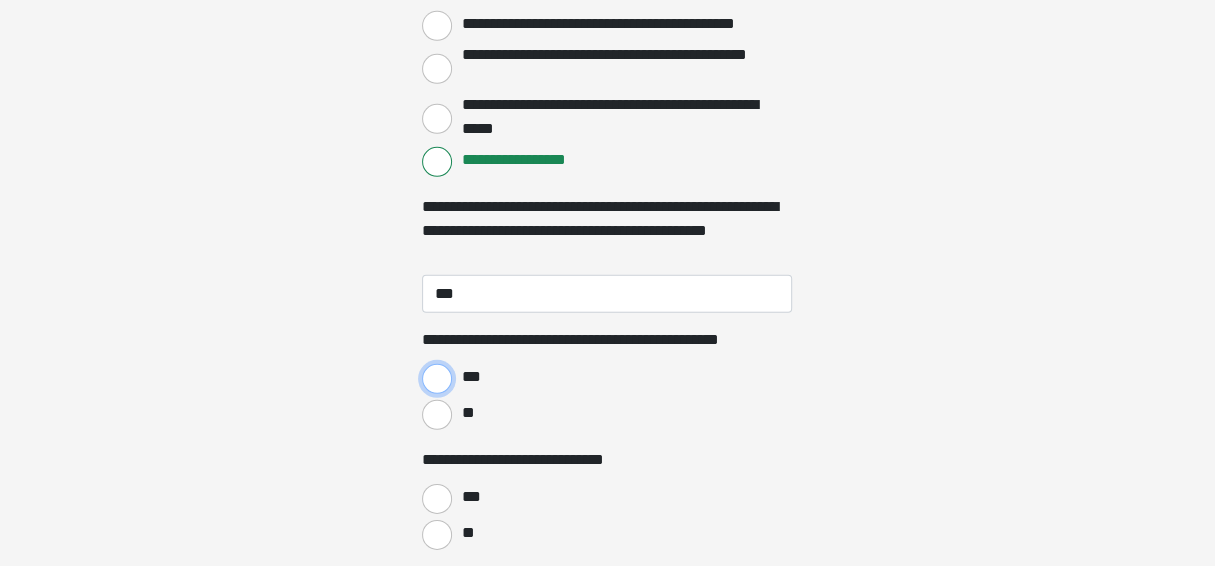 click on "***" at bounding box center [437, 379] 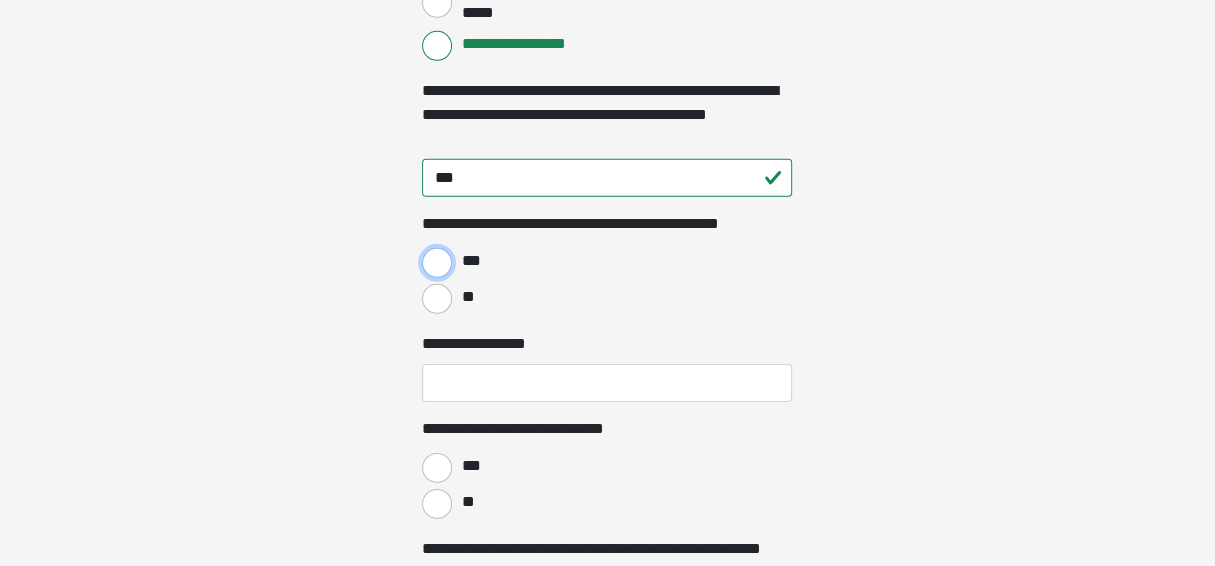 scroll, scrollTop: 3466, scrollLeft: 0, axis: vertical 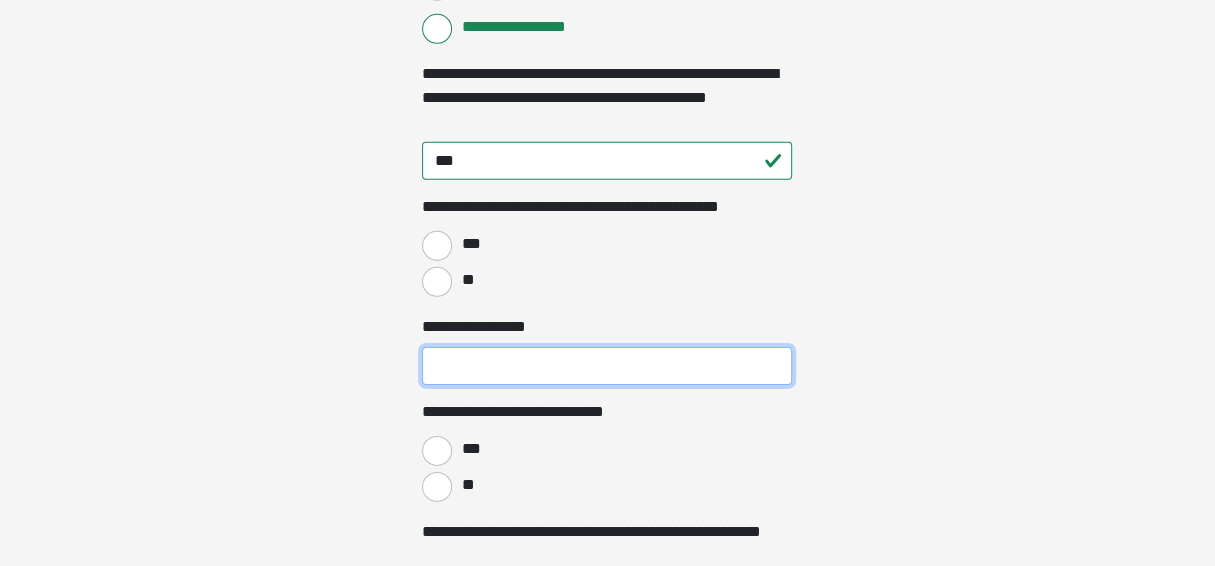 click on "**********" at bounding box center [607, 366] 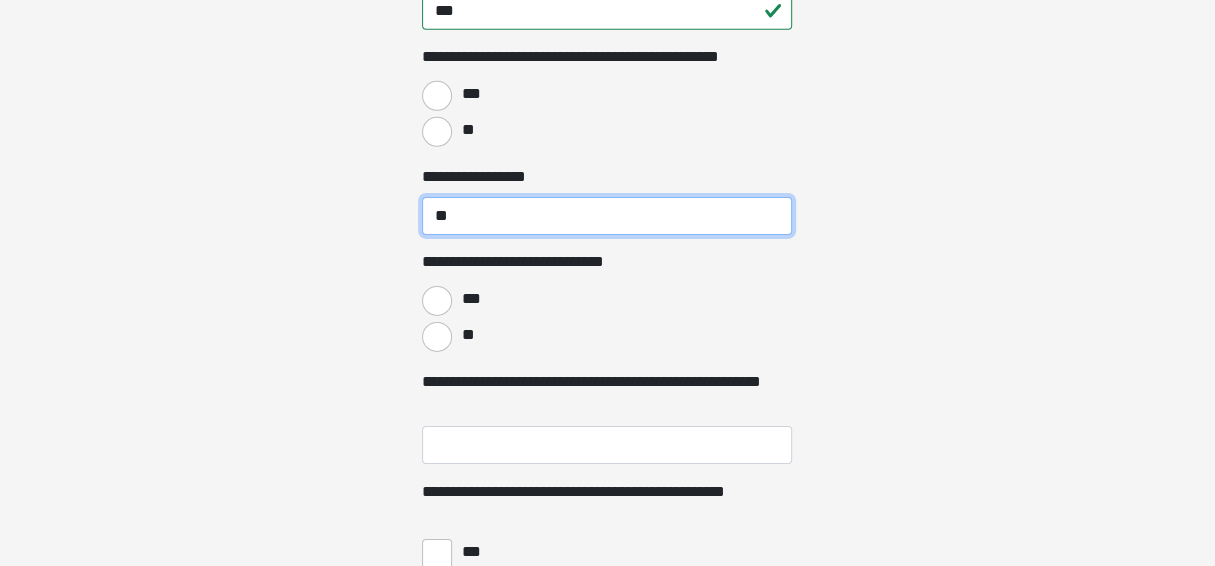 scroll, scrollTop: 3666, scrollLeft: 0, axis: vertical 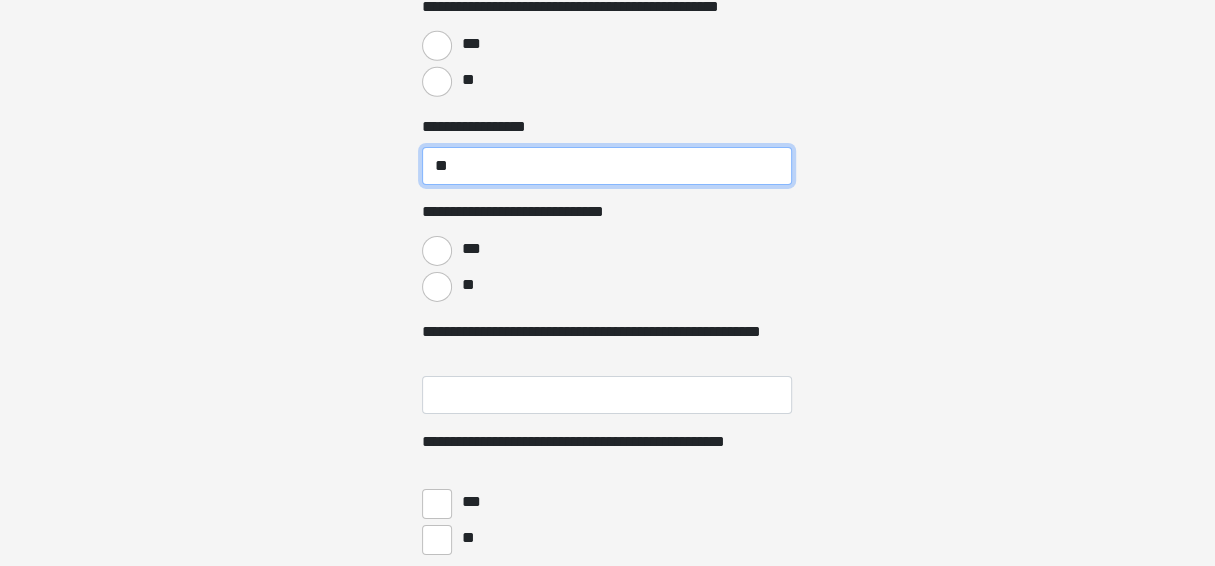 type on "**" 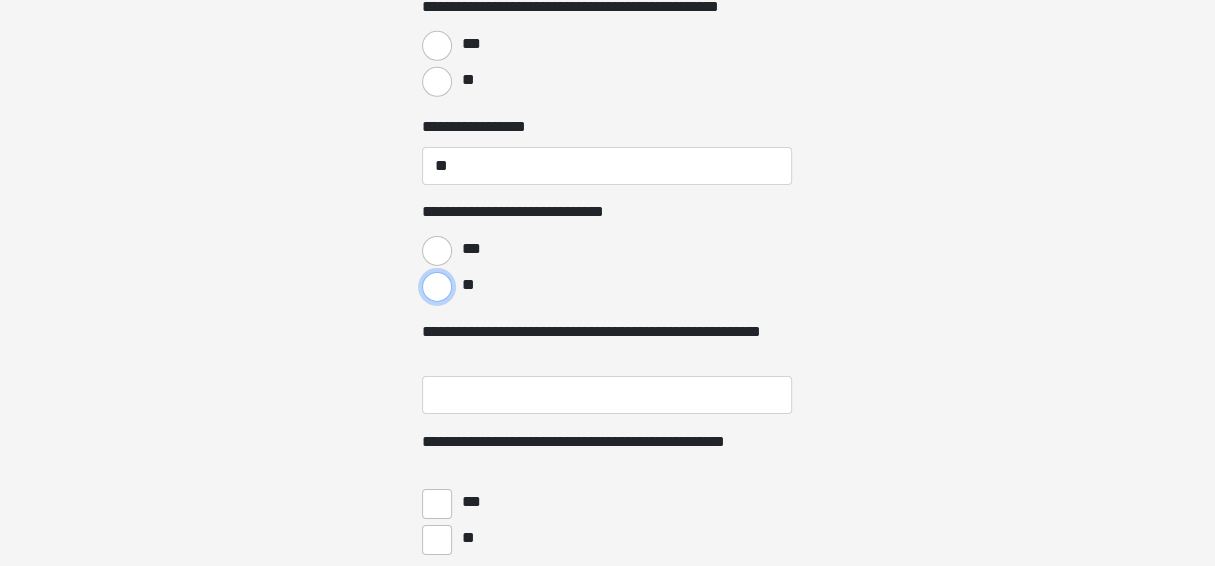 click on "**" at bounding box center [437, 287] 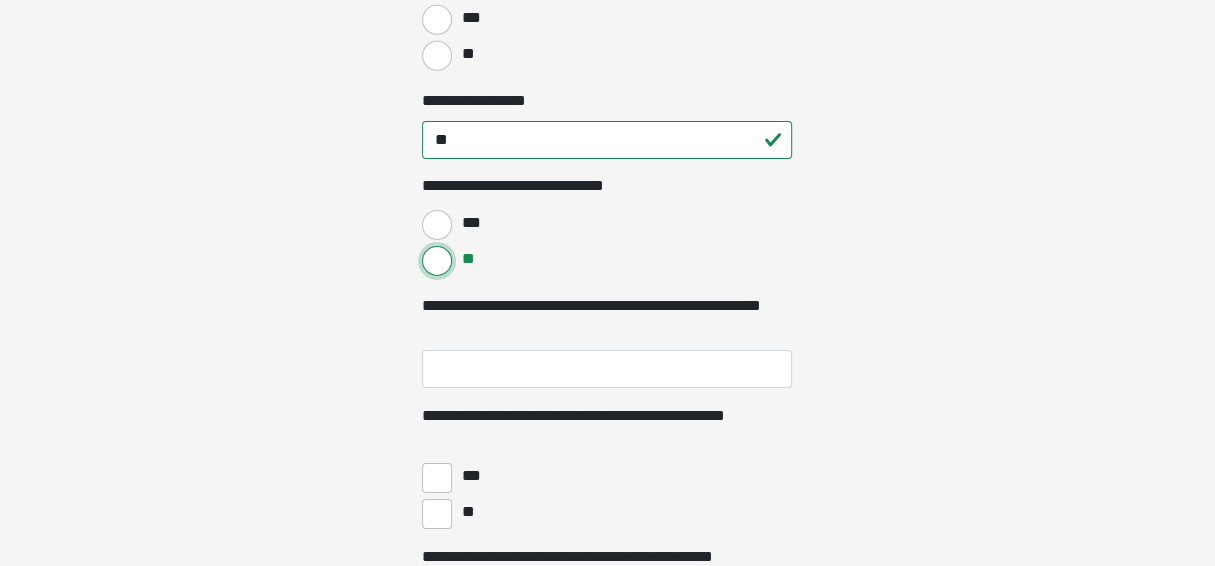scroll, scrollTop: 3733, scrollLeft: 0, axis: vertical 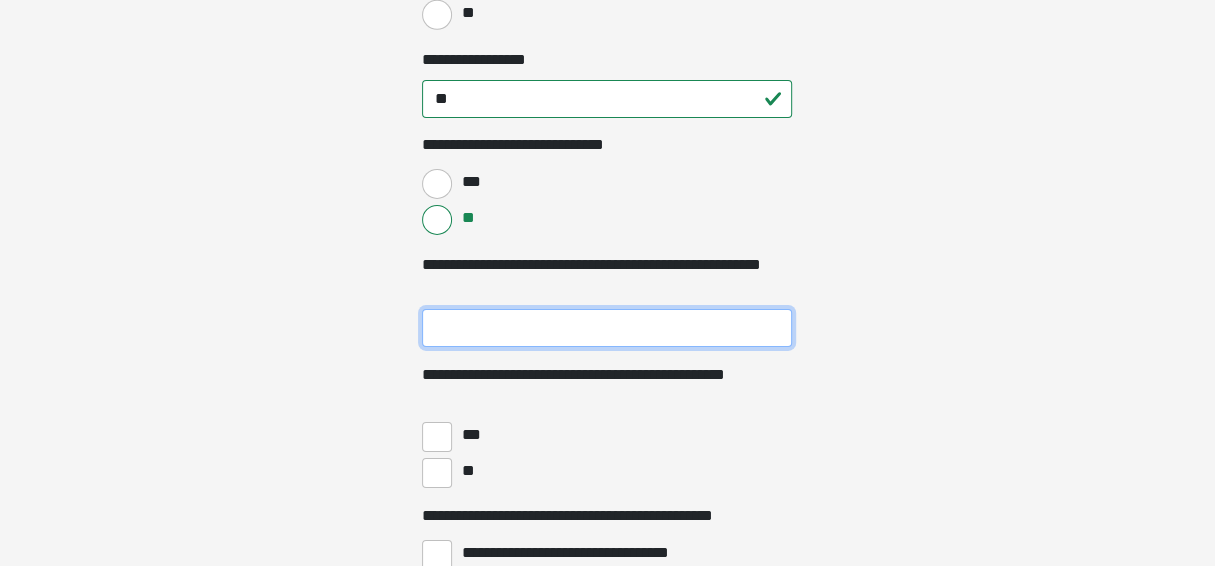 click on "**********" at bounding box center [607, 328] 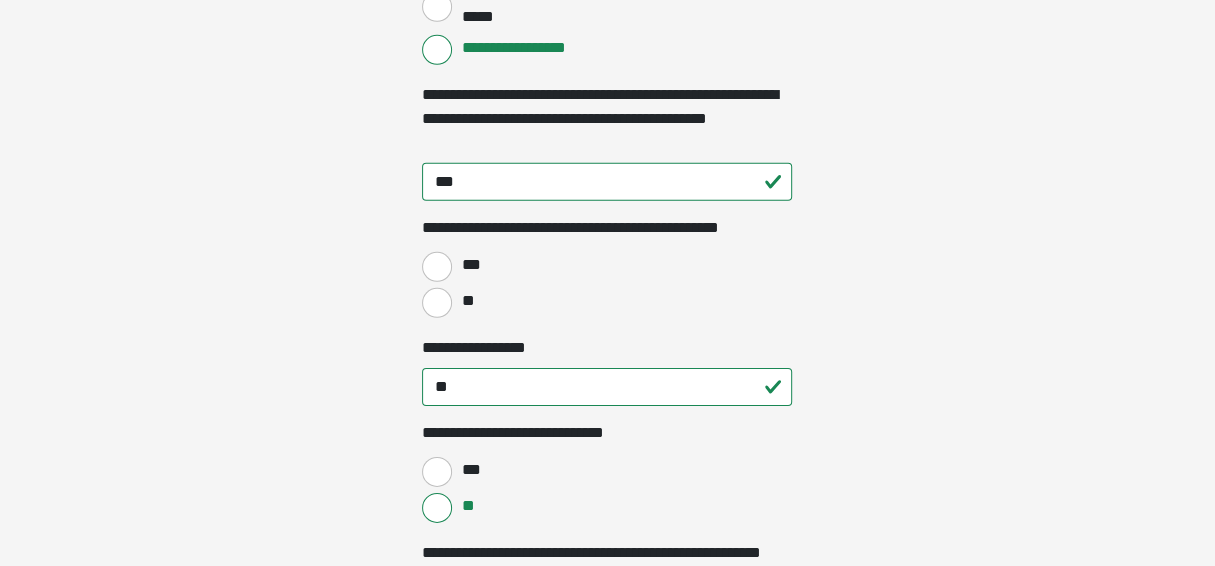 scroll, scrollTop: 3466, scrollLeft: 0, axis: vertical 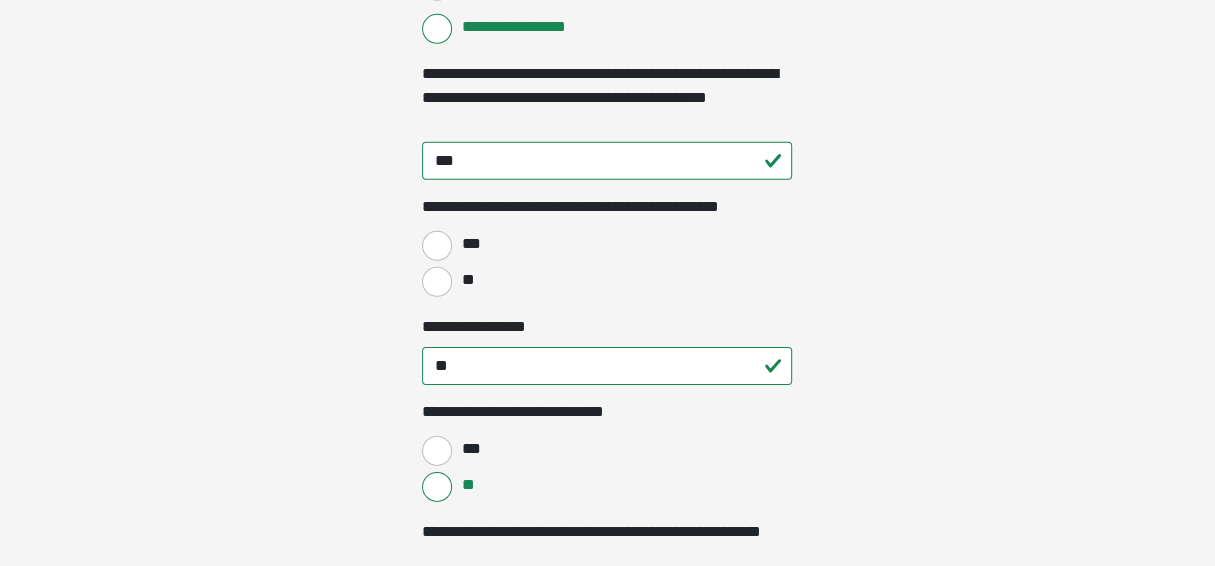 type on "**********" 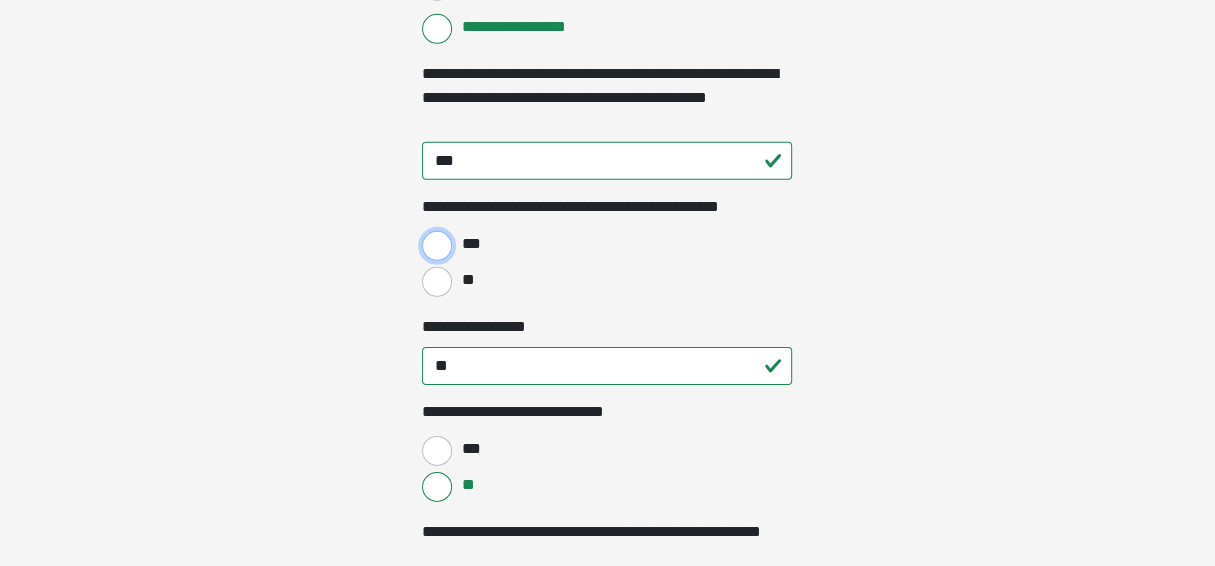 click on "***" at bounding box center (437, 246) 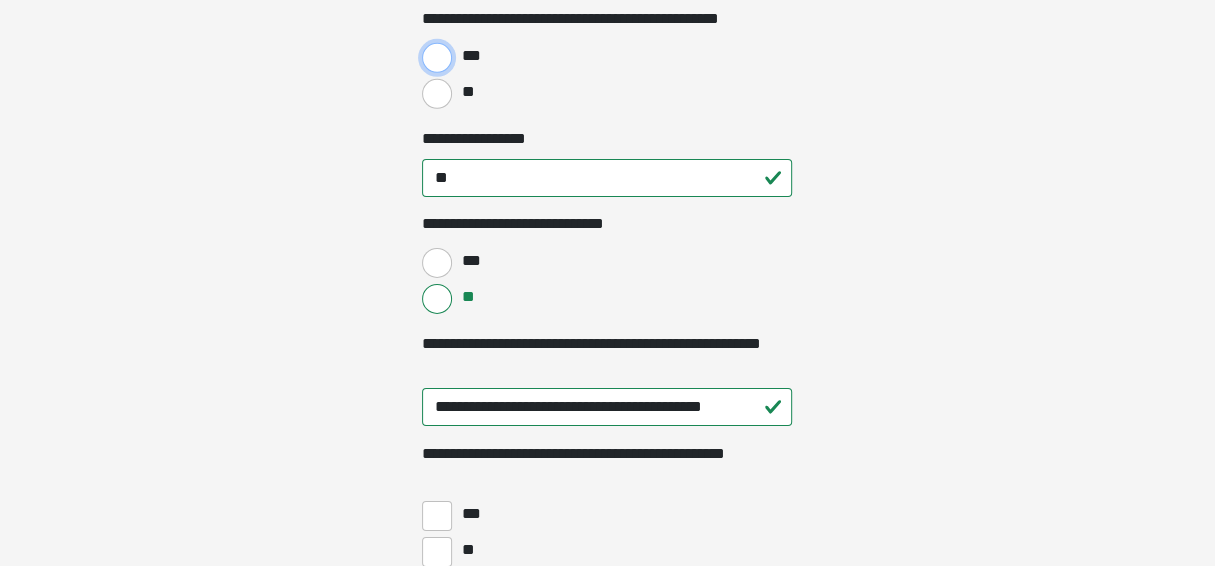scroll, scrollTop: 3799, scrollLeft: 0, axis: vertical 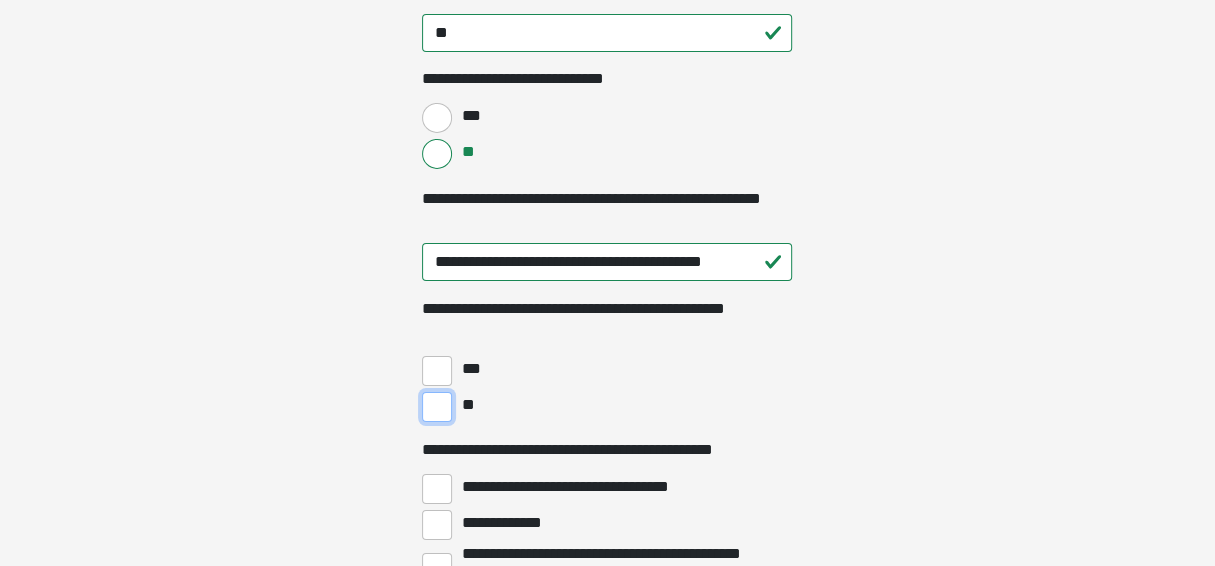 click on "**" at bounding box center [437, 407] 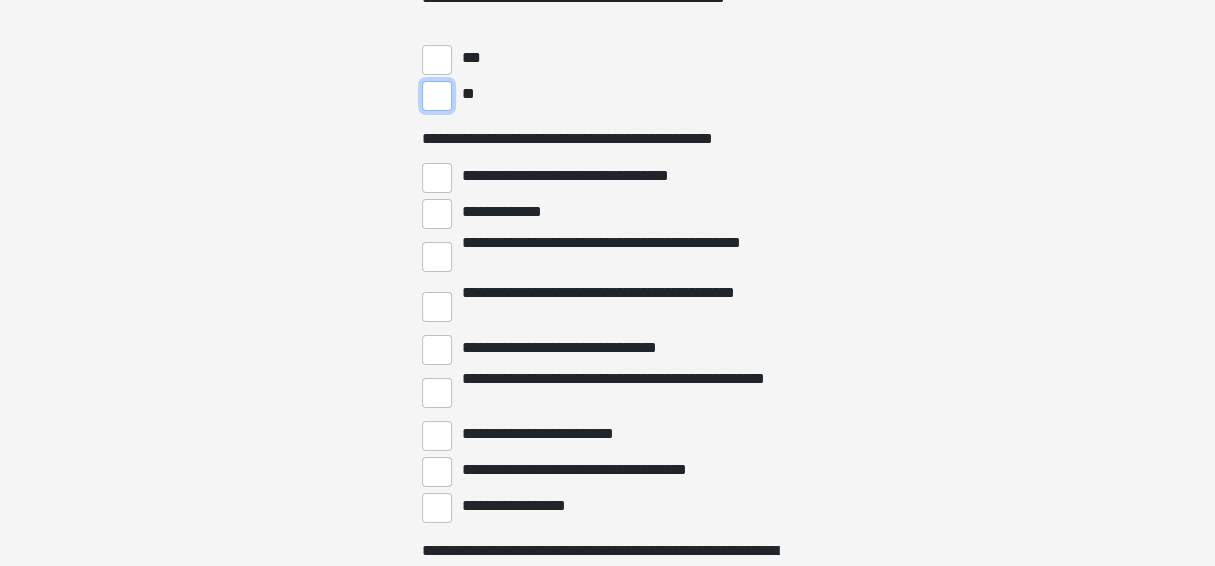 scroll, scrollTop: 4133, scrollLeft: 0, axis: vertical 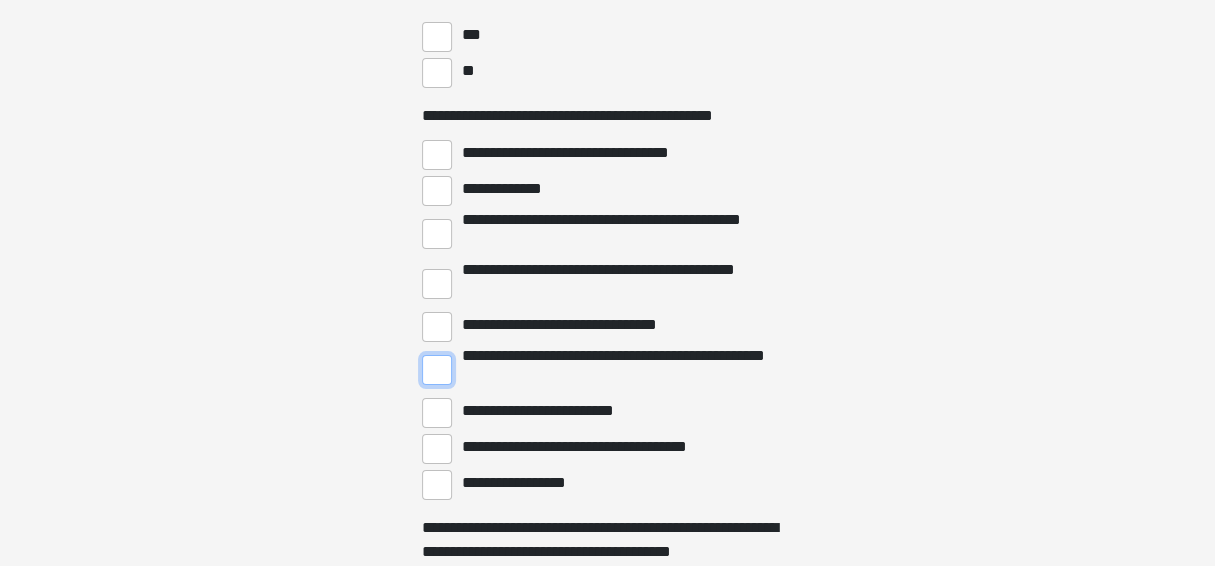click on "**********" at bounding box center (437, 370) 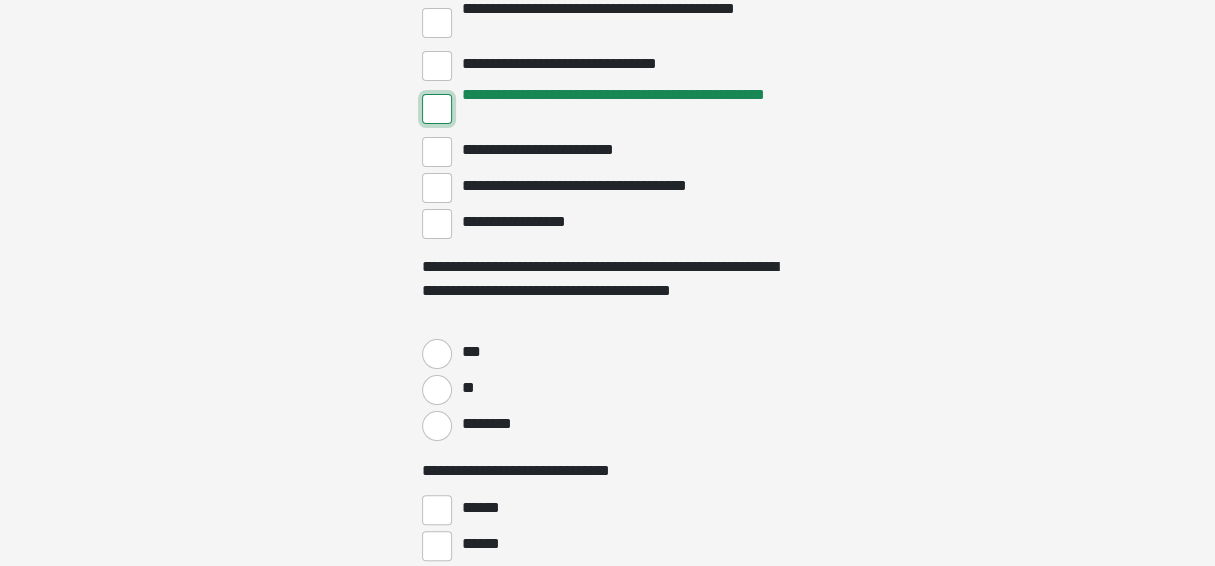 scroll, scrollTop: 4399, scrollLeft: 0, axis: vertical 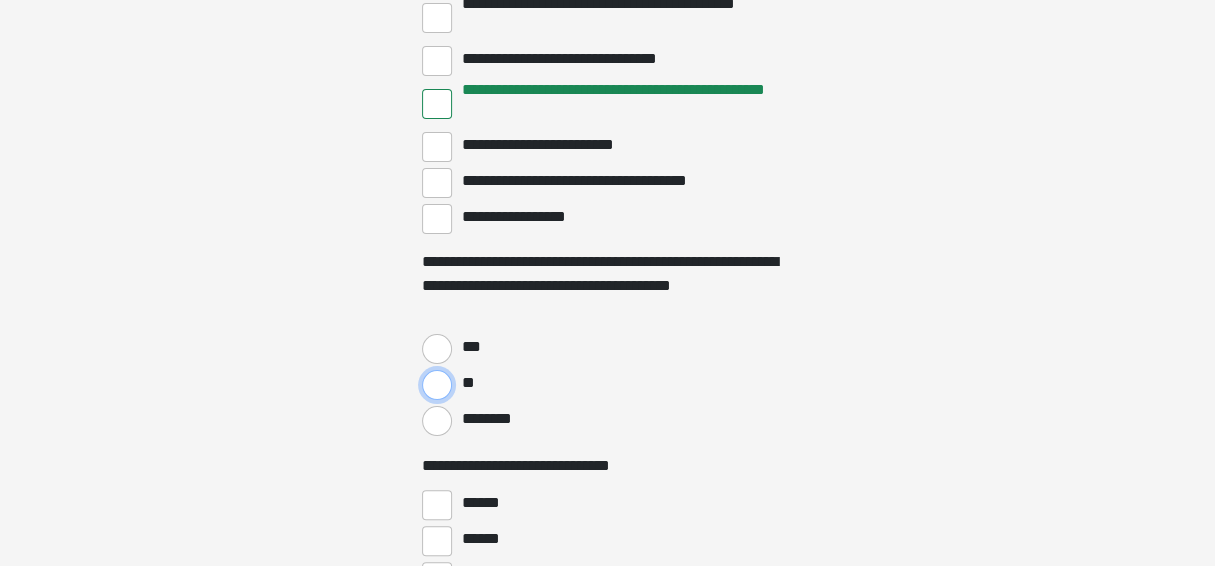 click on "**" at bounding box center [437, 385] 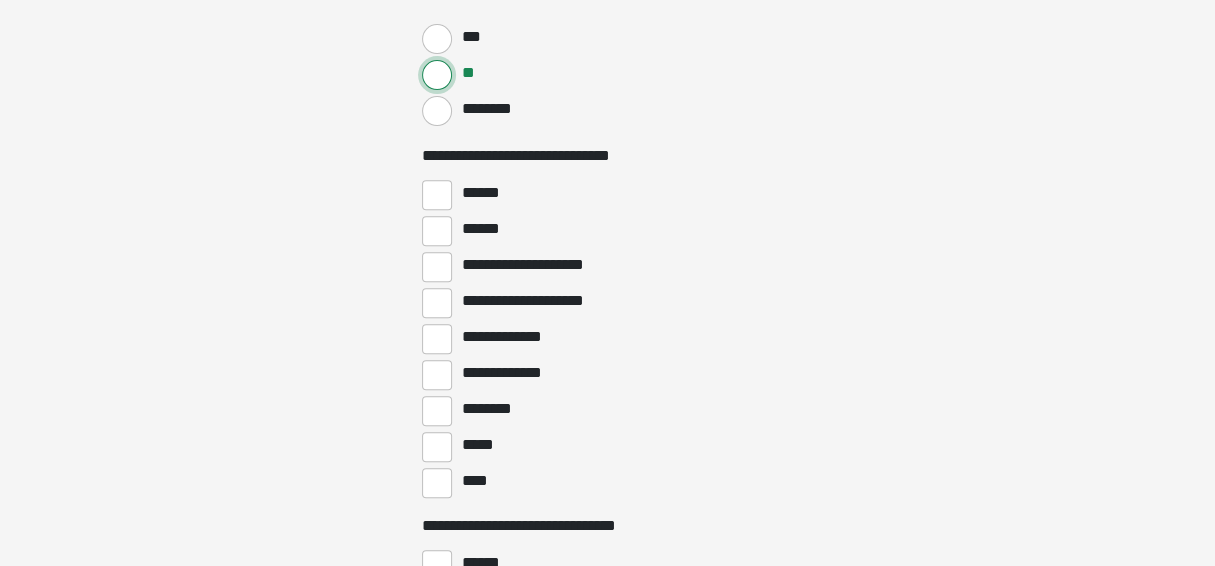 scroll, scrollTop: 4733, scrollLeft: 0, axis: vertical 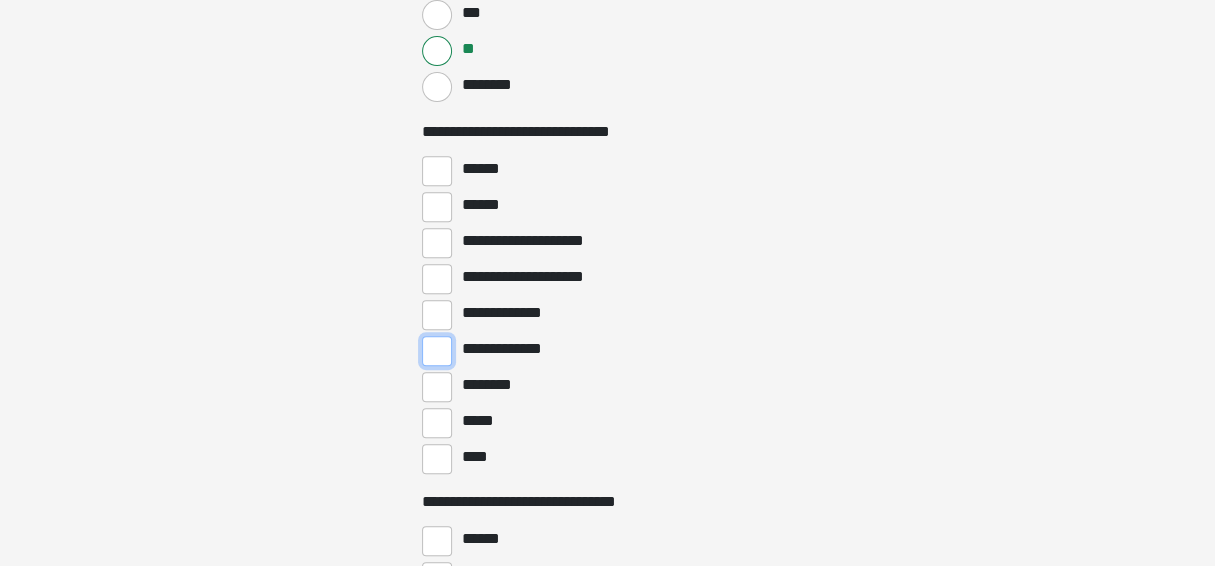 click on "**********" at bounding box center [437, 351] 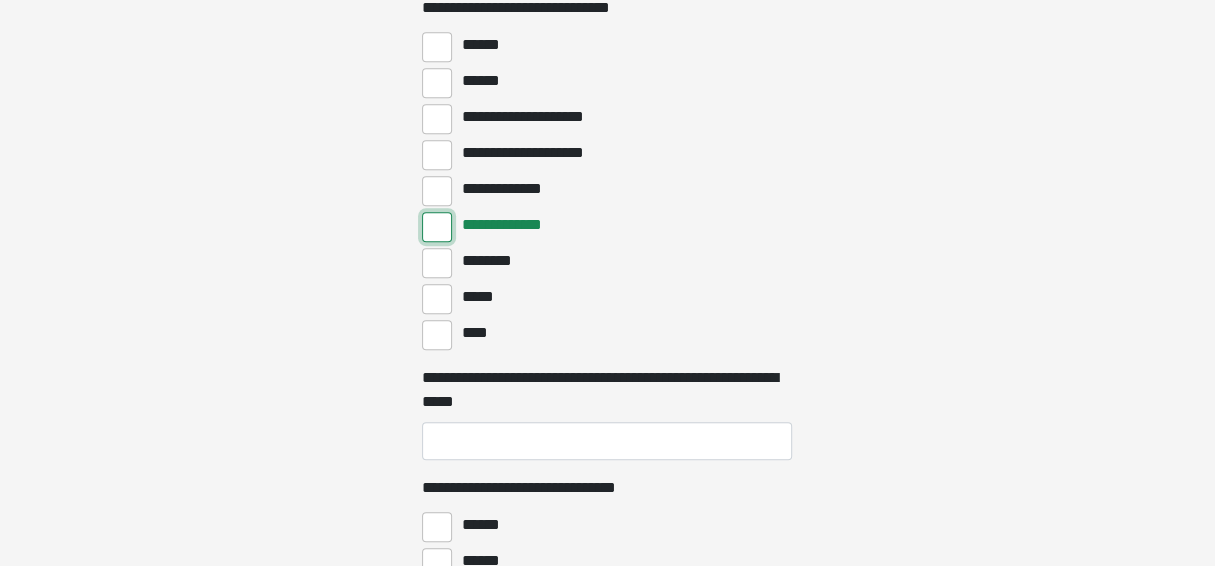 scroll, scrollTop: 4866, scrollLeft: 0, axis: vertical 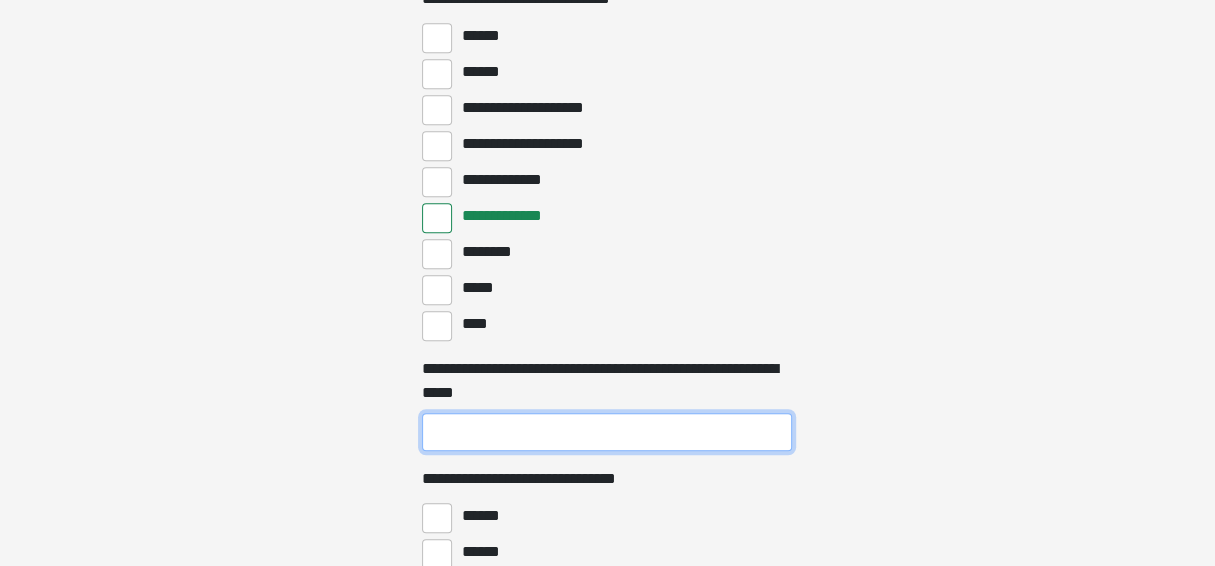 click on "**********" at bounding box center [607, 432] 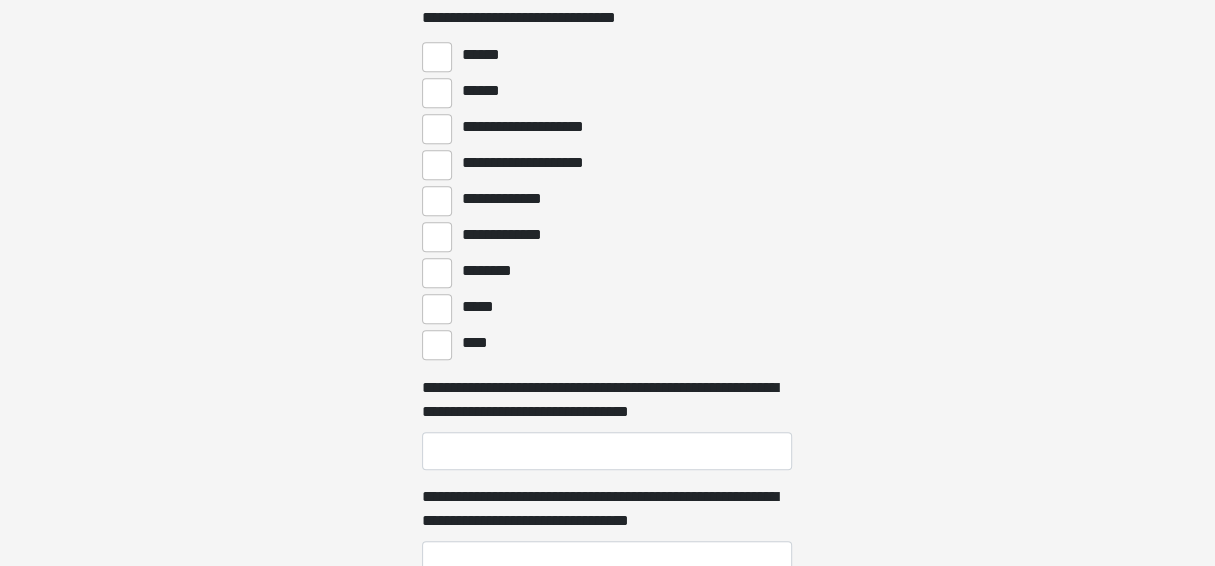 scroll, scrollTop: 5333, scrollLeft: 0, axis: vertical 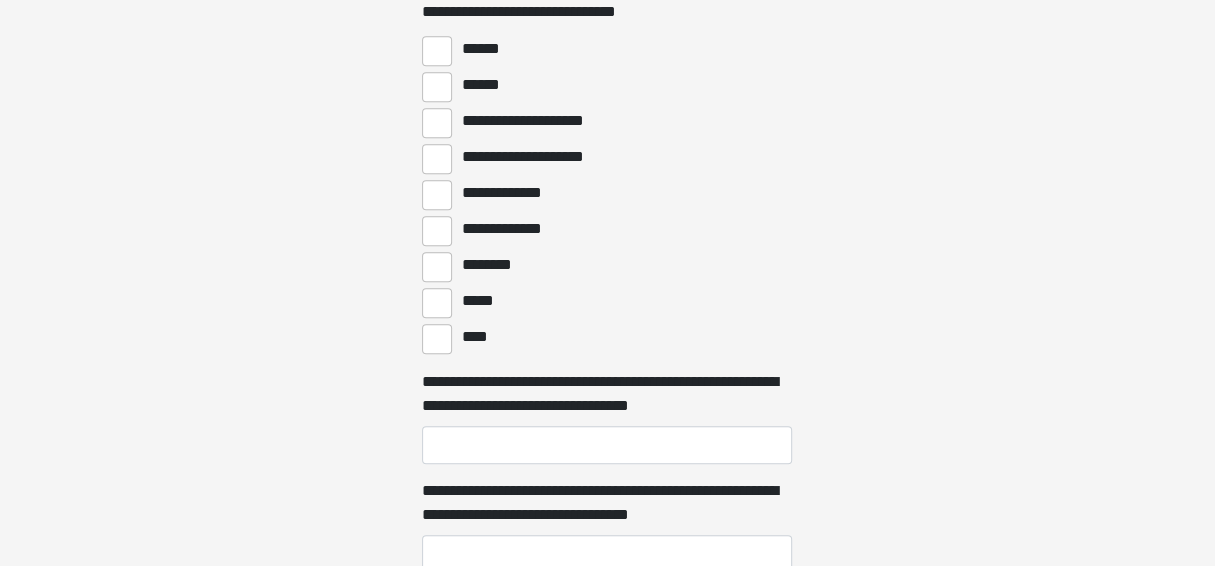 type on "**" 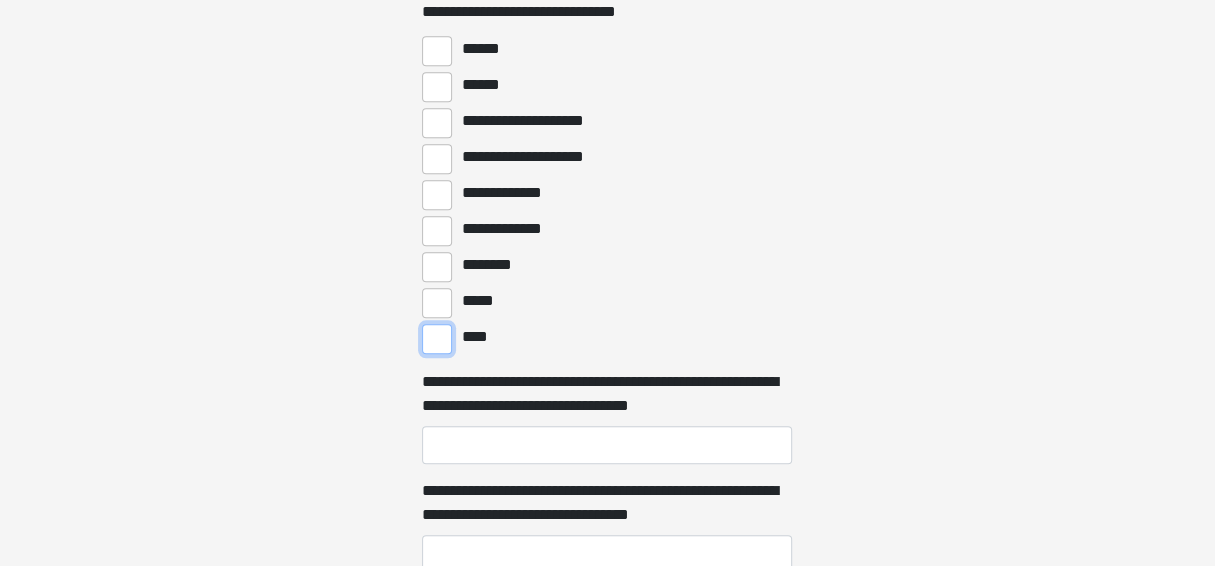 click on "****" at bounding box center [437, 339] 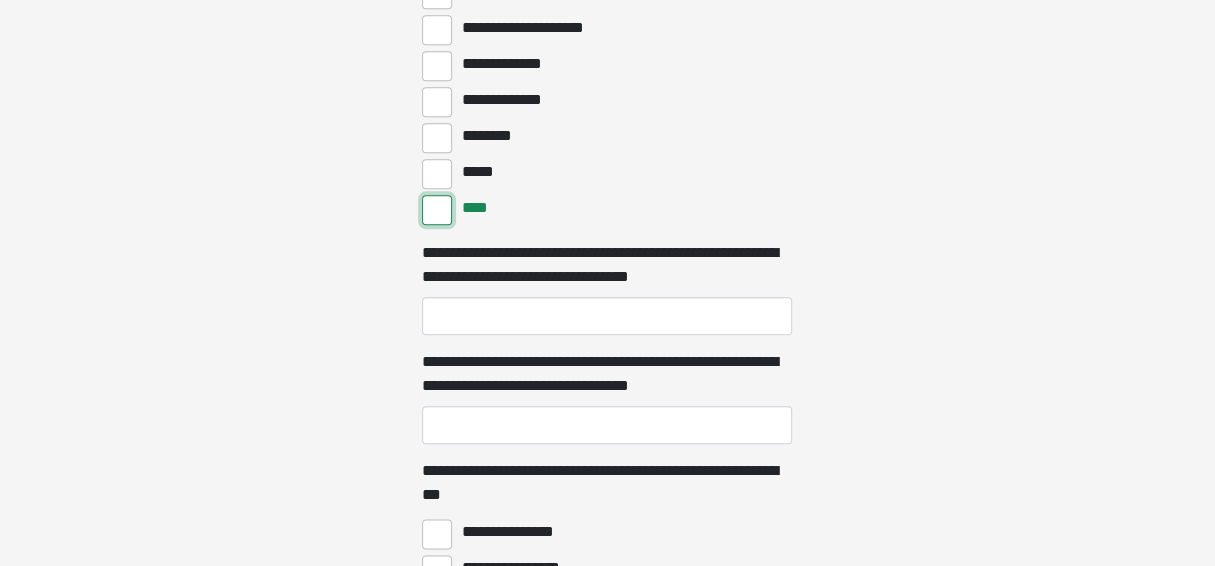 scroll, scrollTop: 5466, scrollLeft: 0, axis: vertical 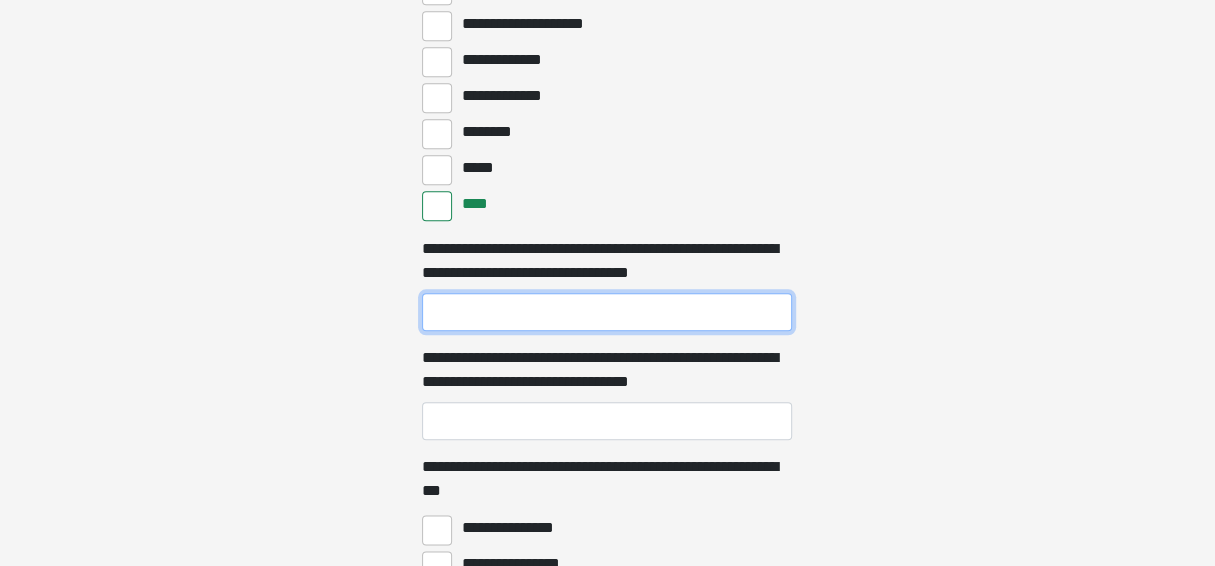 click on "**********" at bounding box center (607, 312) 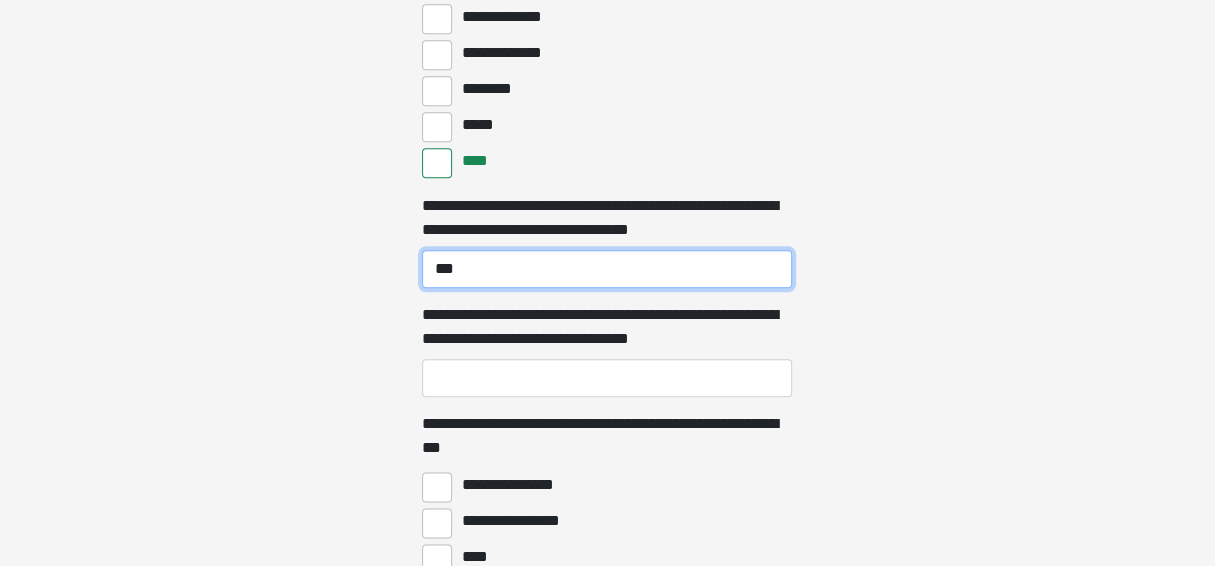 scroll, scrollTop: 5533, scrollLeft: 0, axis: vertical 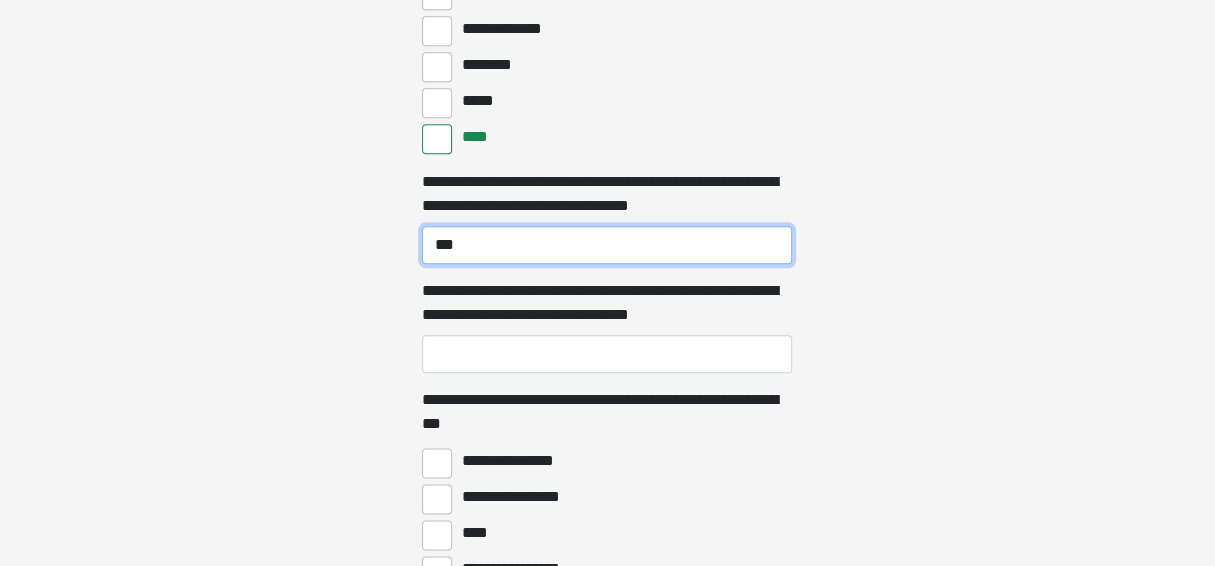 type on "***" 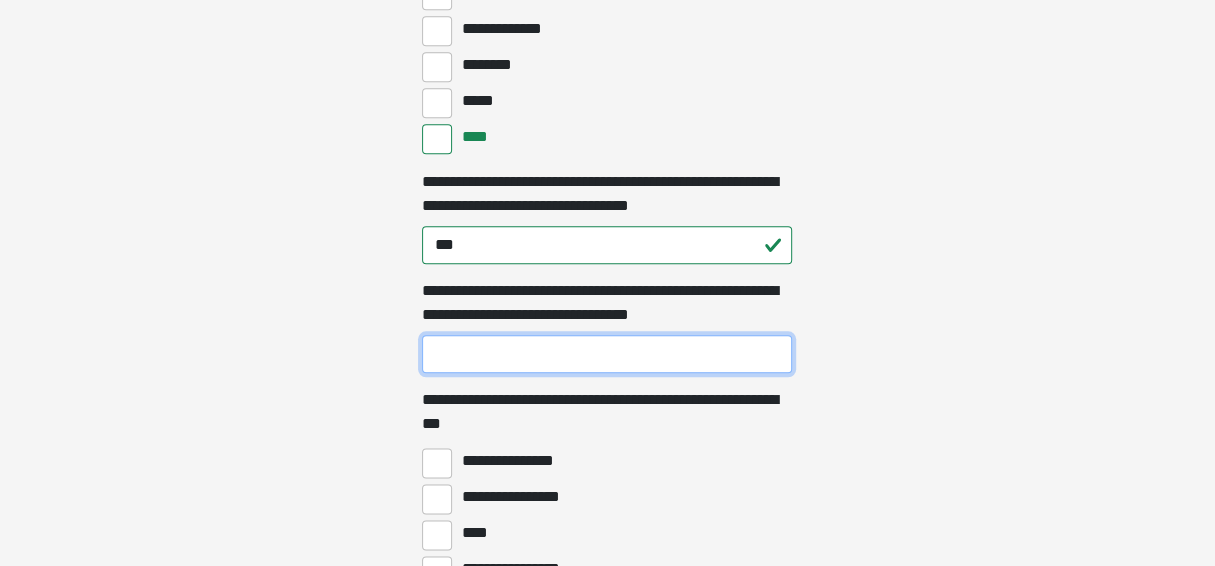 click on "**********" at bounding box center (607, 354) 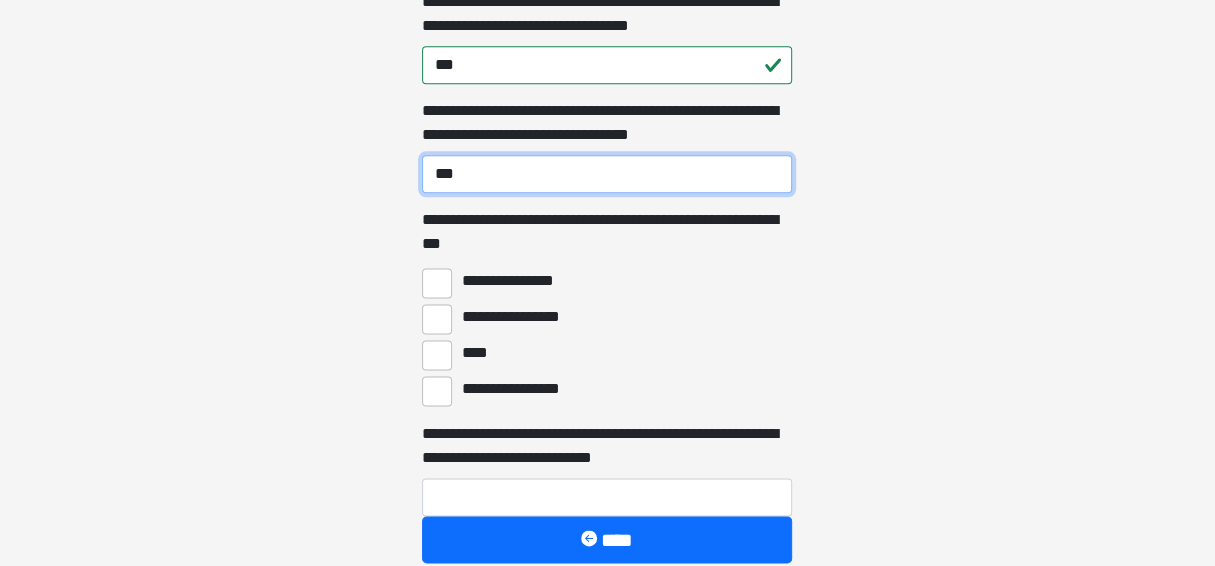 scroll, scrollTop: 5733, scrollLeft: 0, axis: vertical 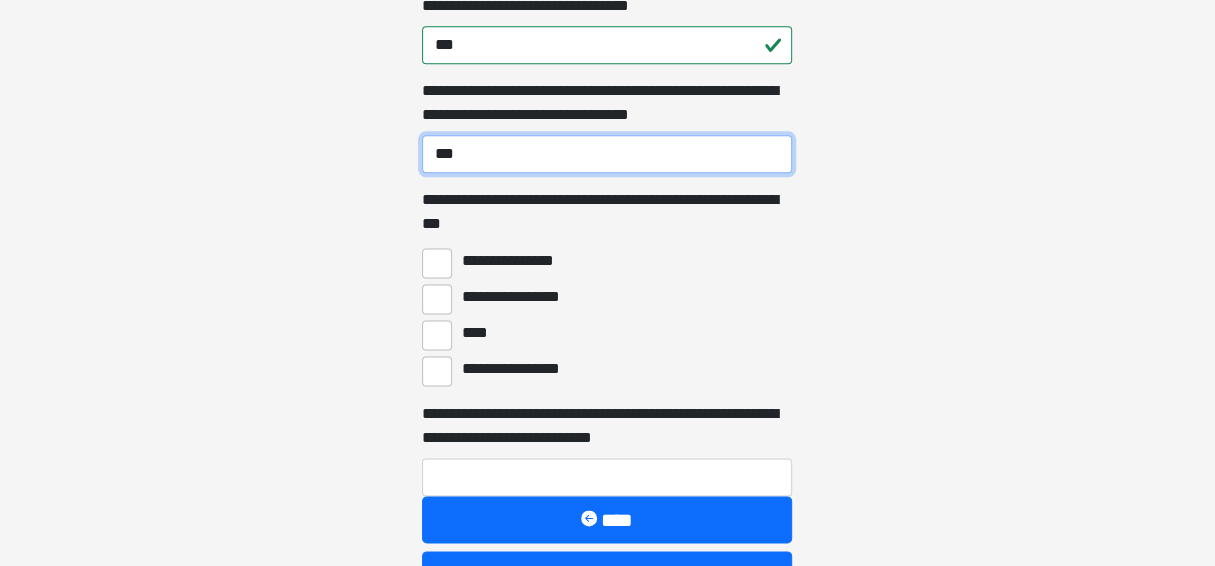 type on "***" 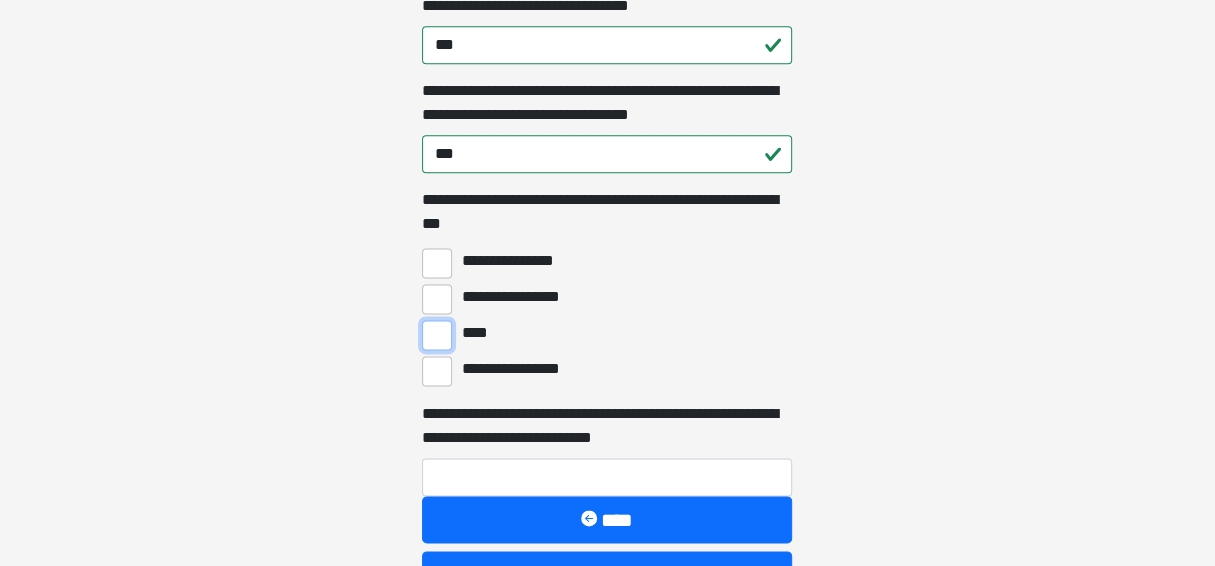 click on "****" at bounding box center [437, 335] 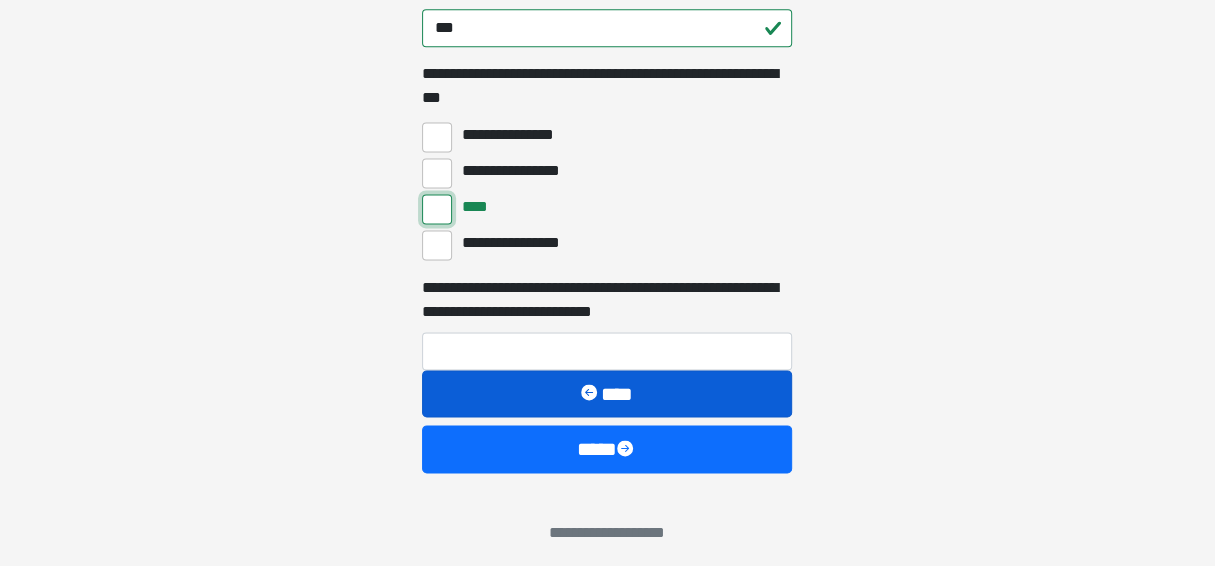 scroll, scrollTop: 5866, scrollLeft: 0, axis: vertical 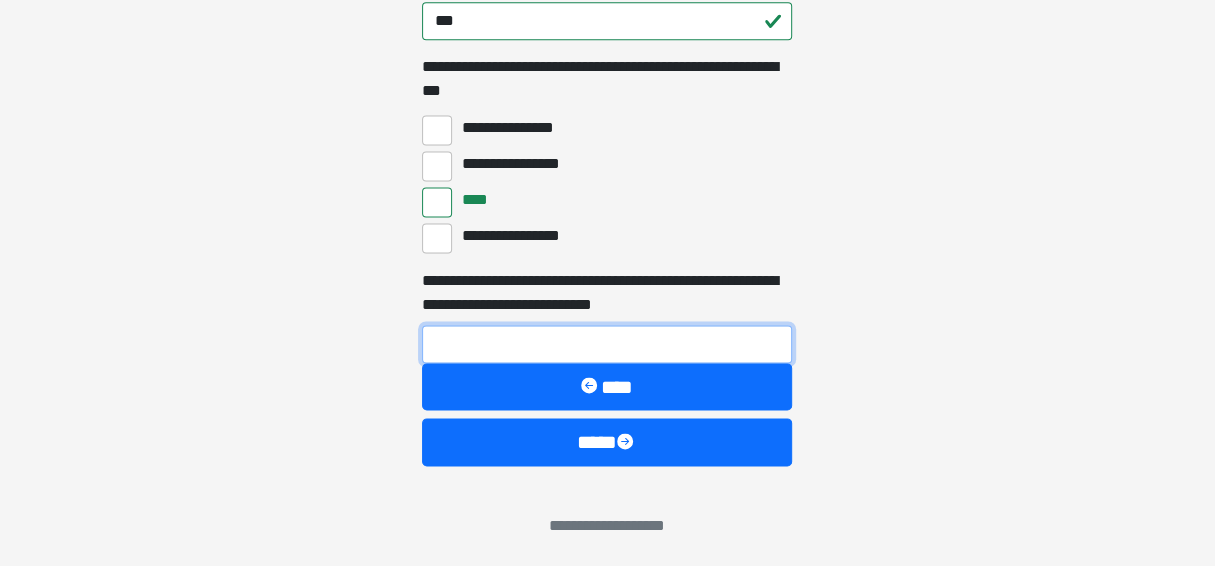 click on "**********" at bounding box center [607, 344] 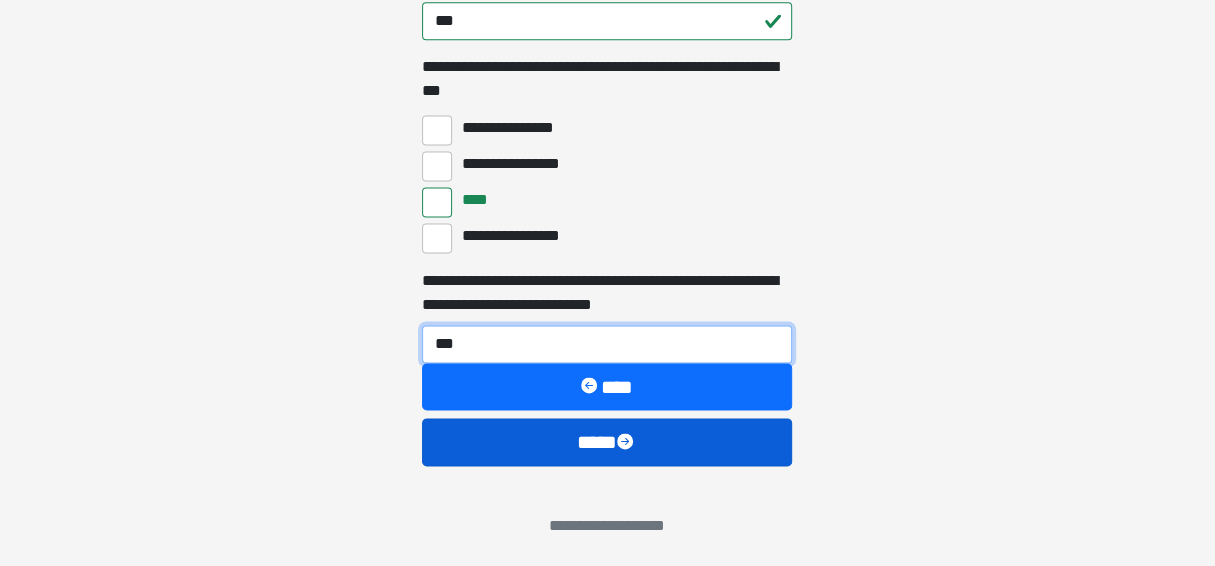 type on "***" 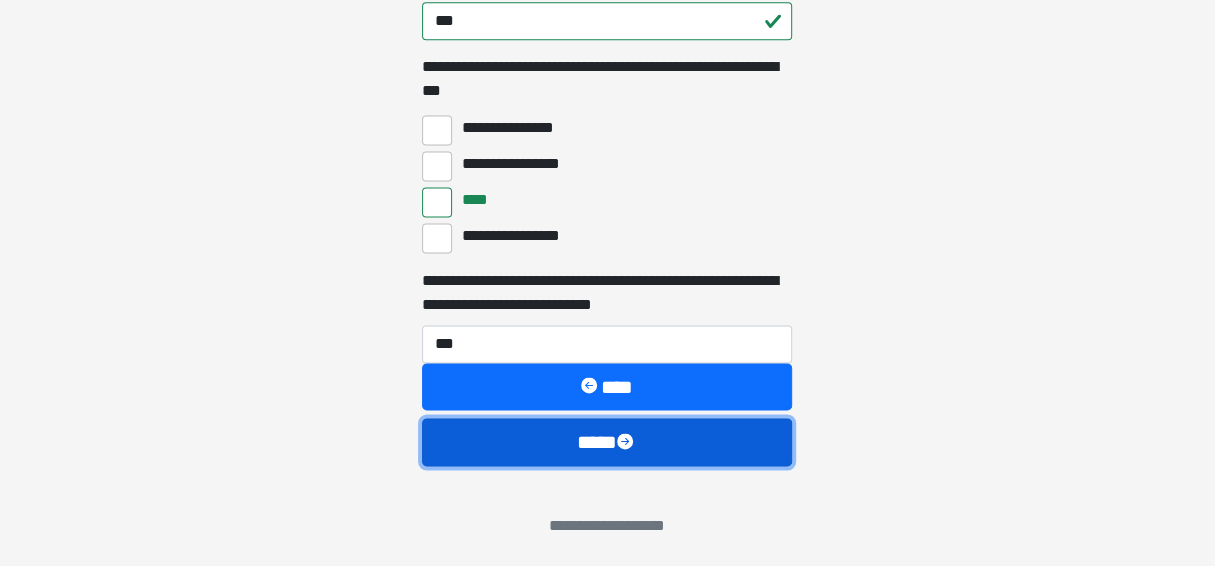 click on "****" at bounding box center (607, 441) 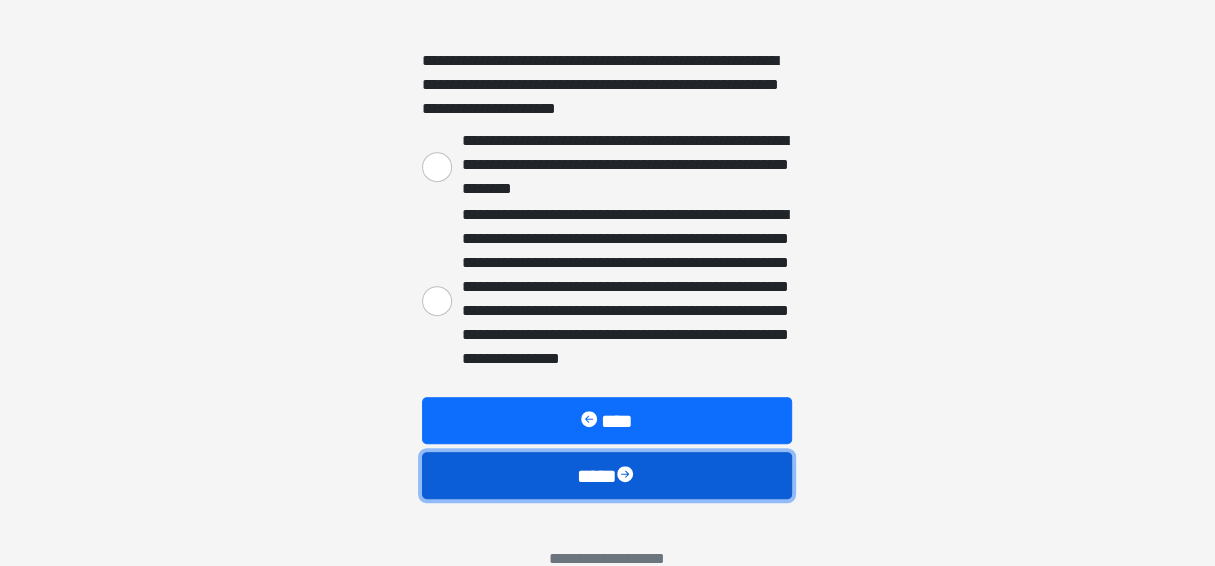 scroll, scrollTop: 399, scrollLeft: 0, axis: vertical 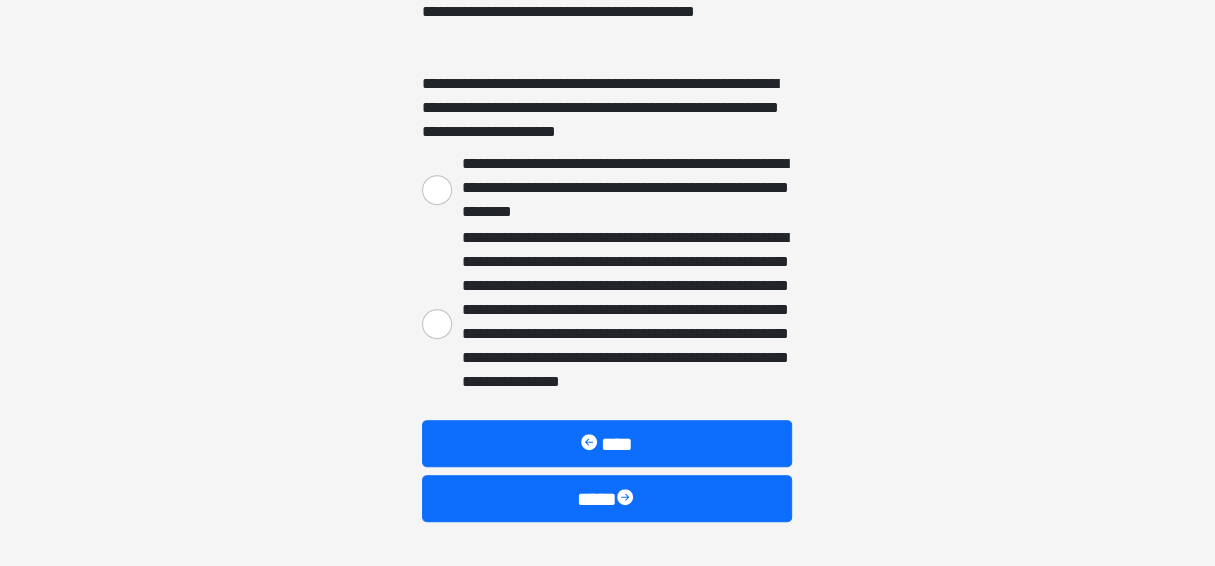 click on "**********" at bounding box center [607, 322] 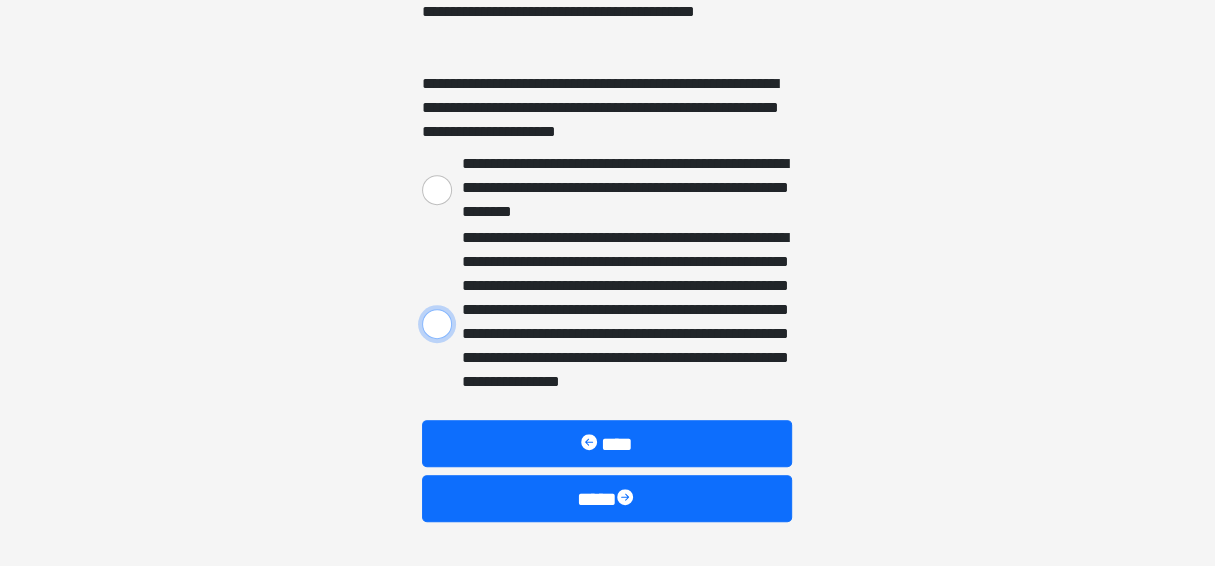 click on "**********" at bounding box center (437, 324) 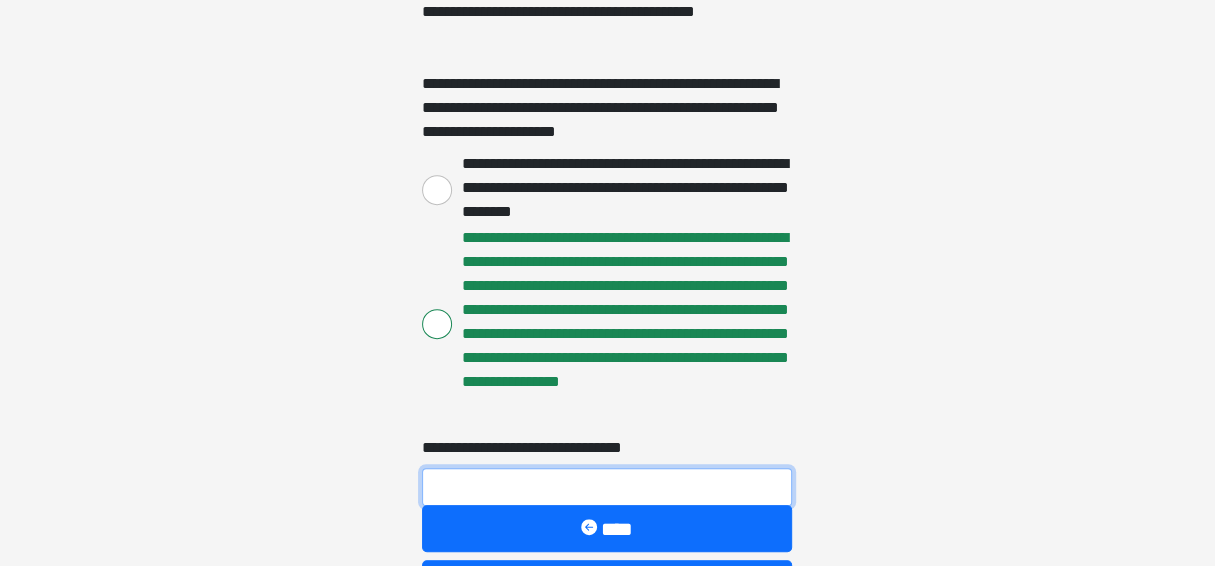 click on "**********" at bounding box center (607, 487) 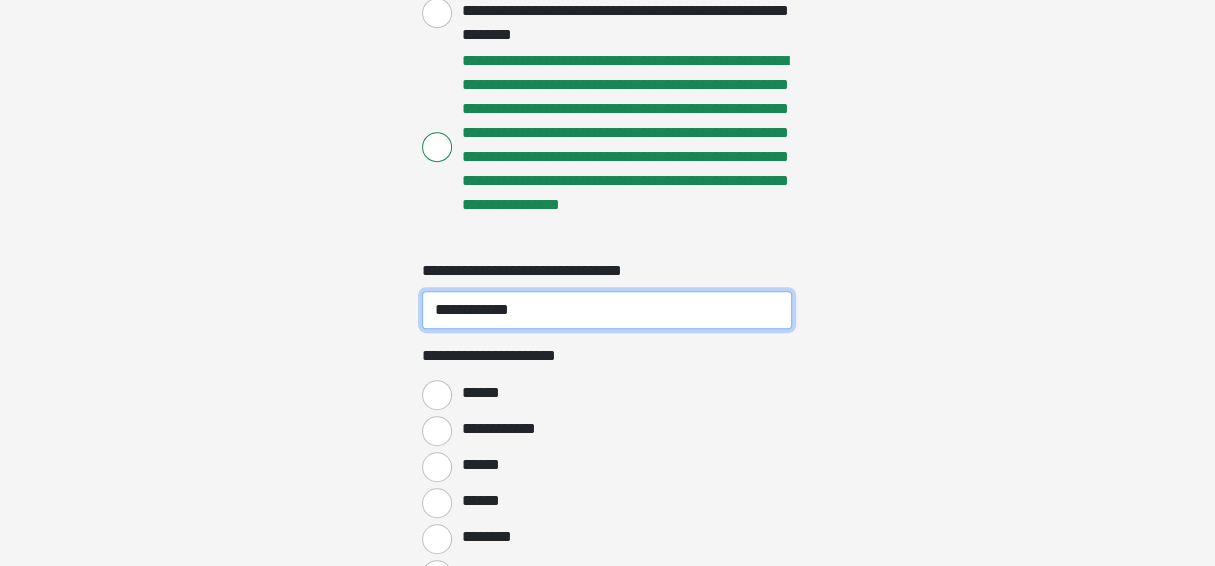 scroll, scrollTop: 600, scrollLeft: 0, axis: vertical 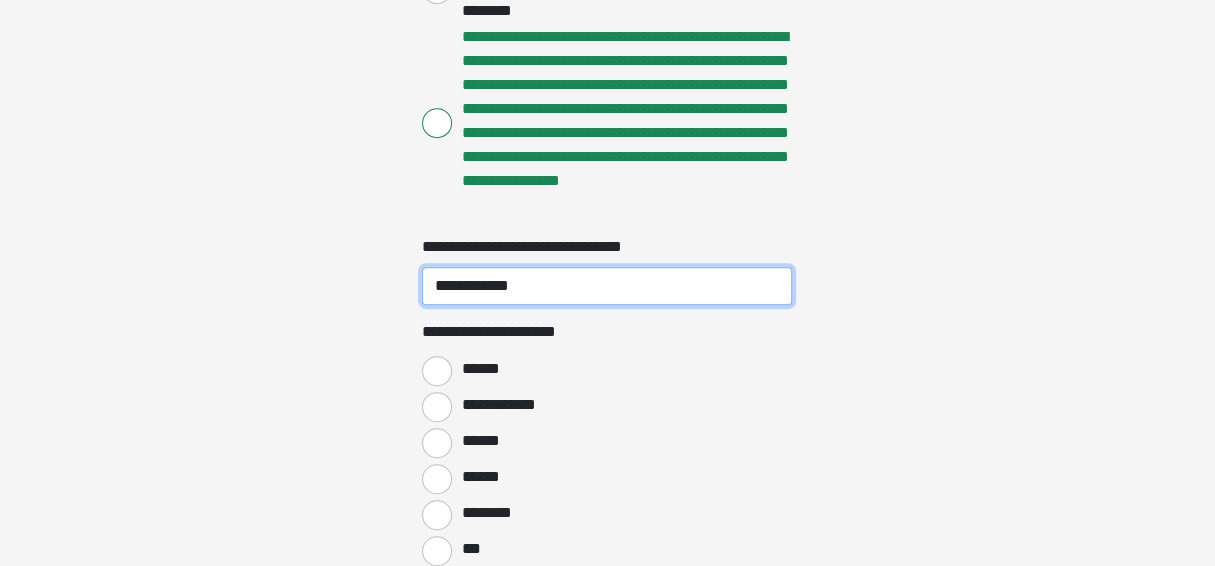 type on "**********" 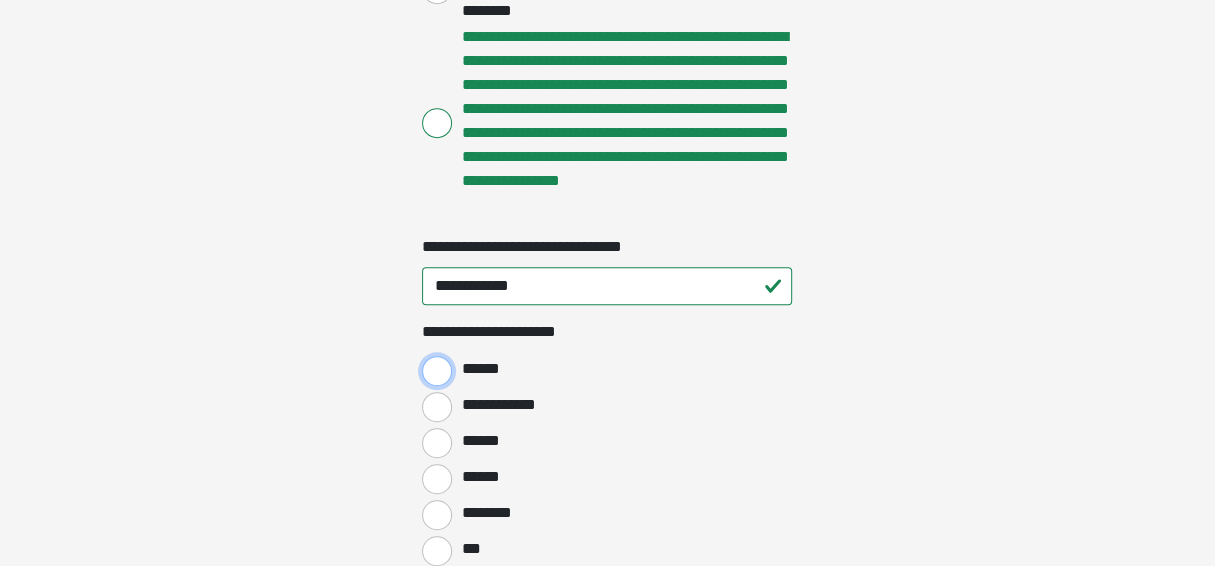 click on "******" at bounding box center [437, 371] 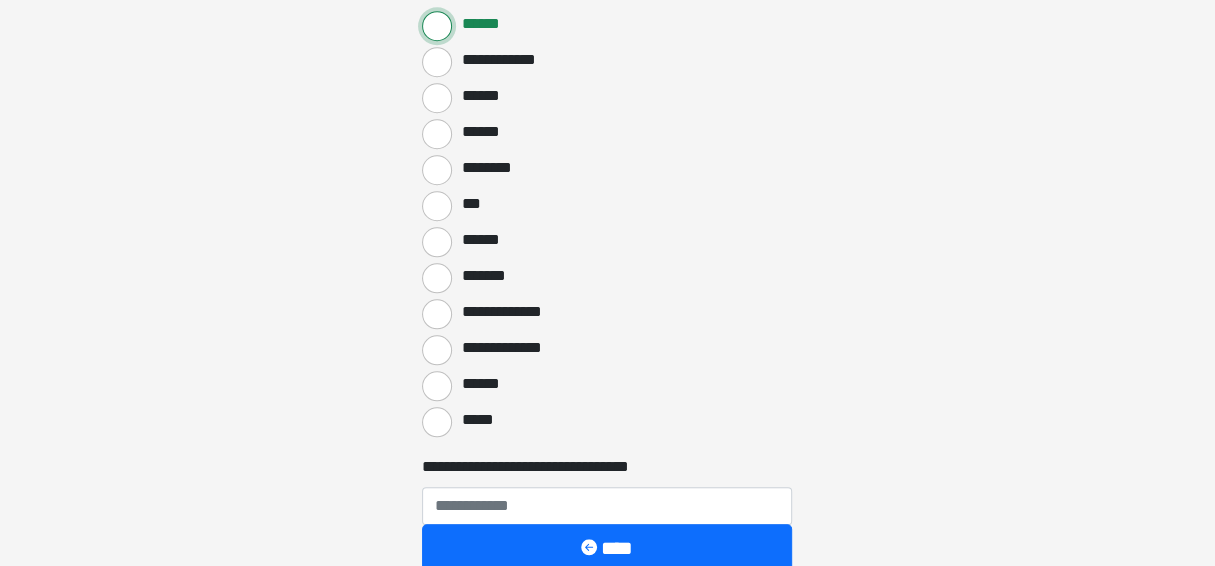 scroll, scrollTop: 1066, scrollLeft: 0, axis: vertical 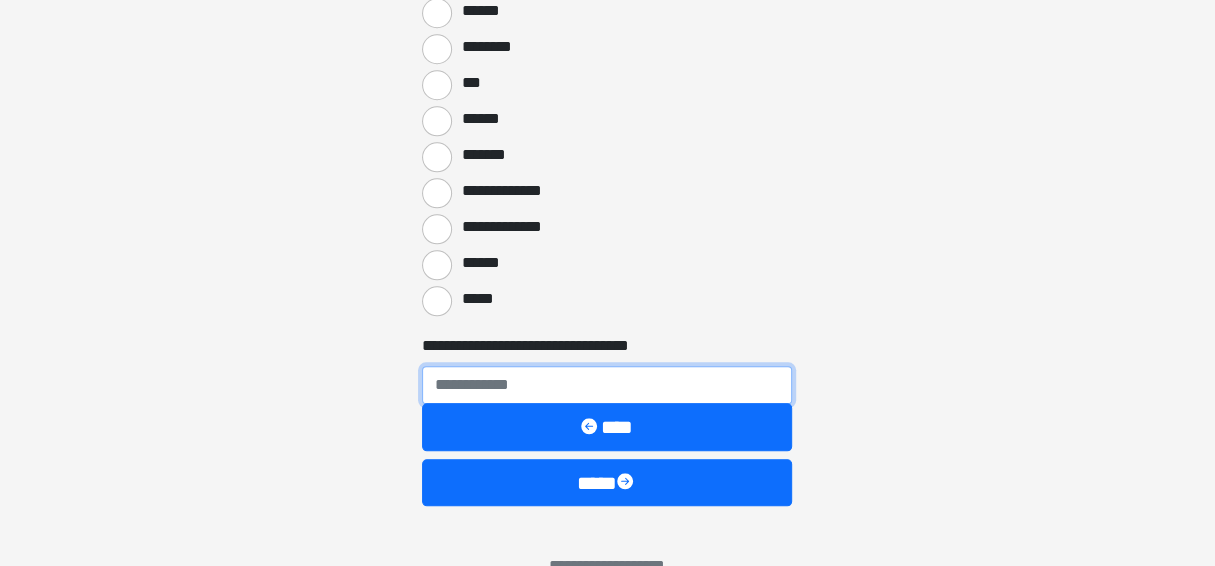 click on "**********" at bounding box center [607, 385] 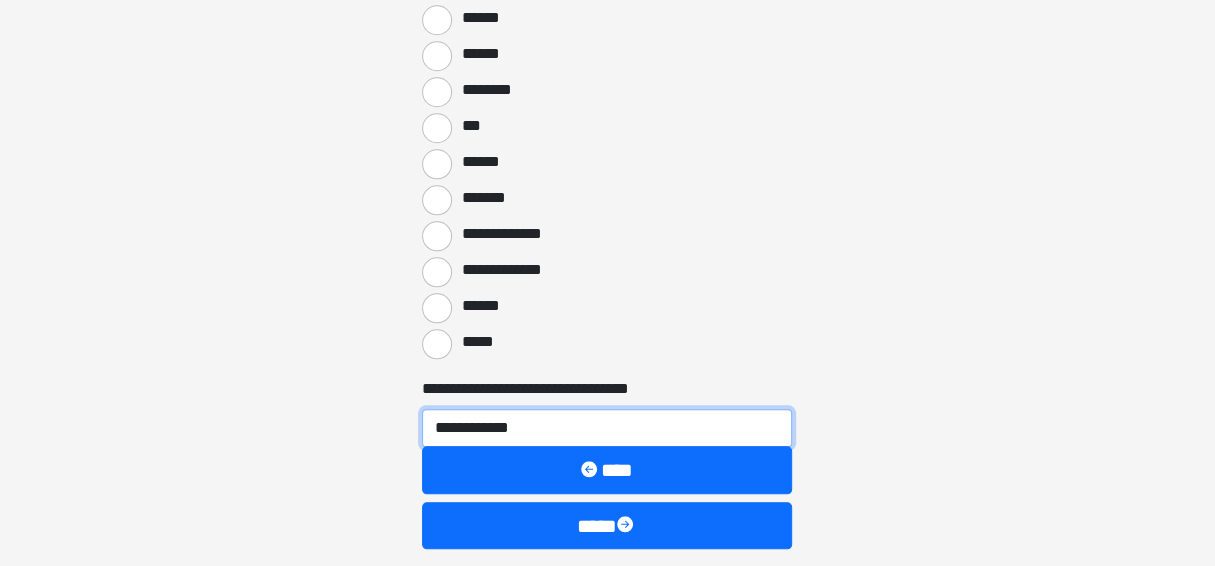 scroll, scrollTop: 999, scrollLeft: 0, axis: vertical 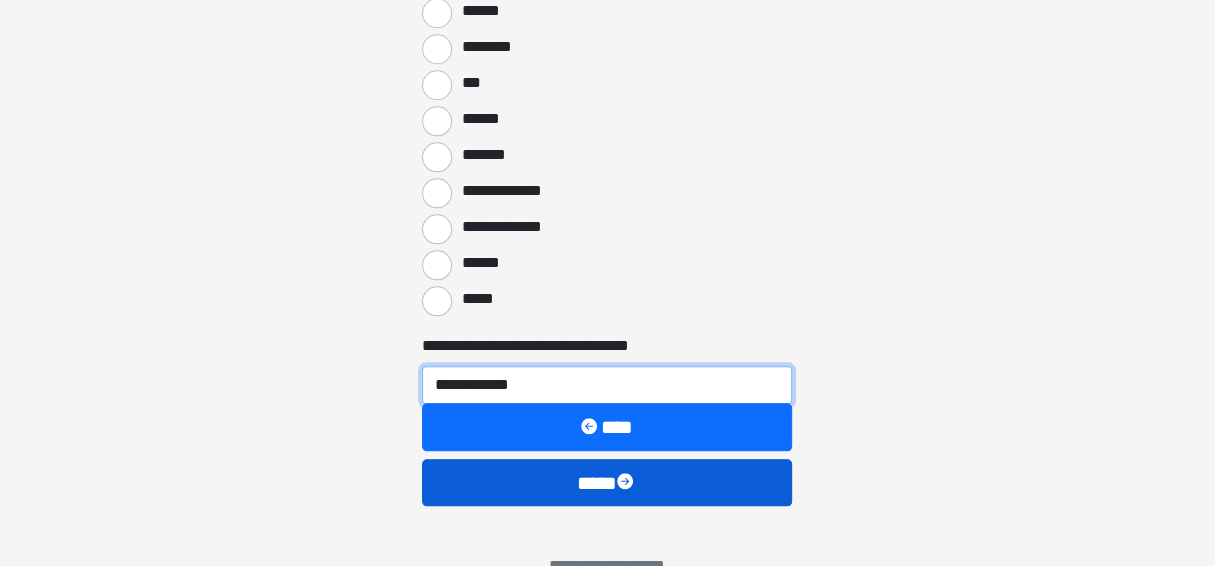 type on "**********" 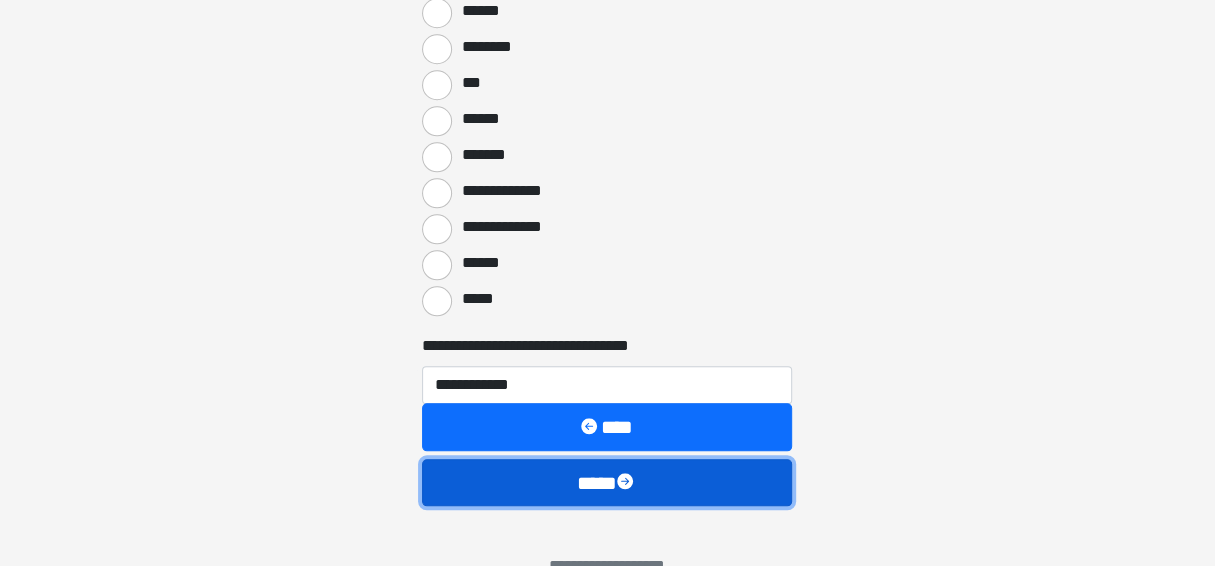 click on "****" at bounding box center (607, 482) 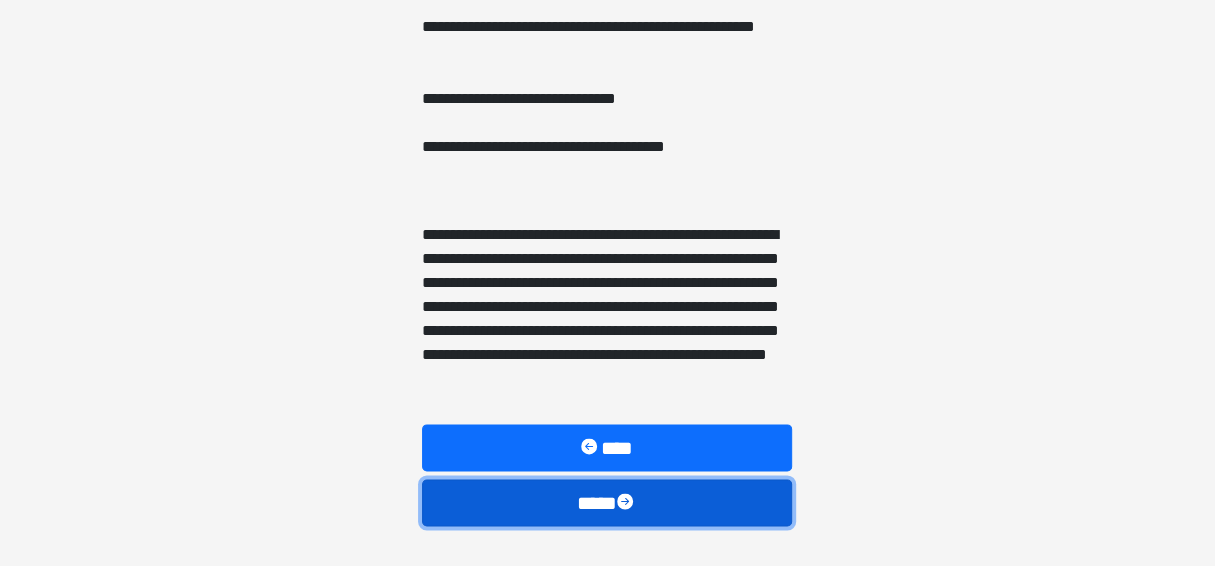 scroll, scrollTop: 1599, scrollLeft: 0, axis: vertical 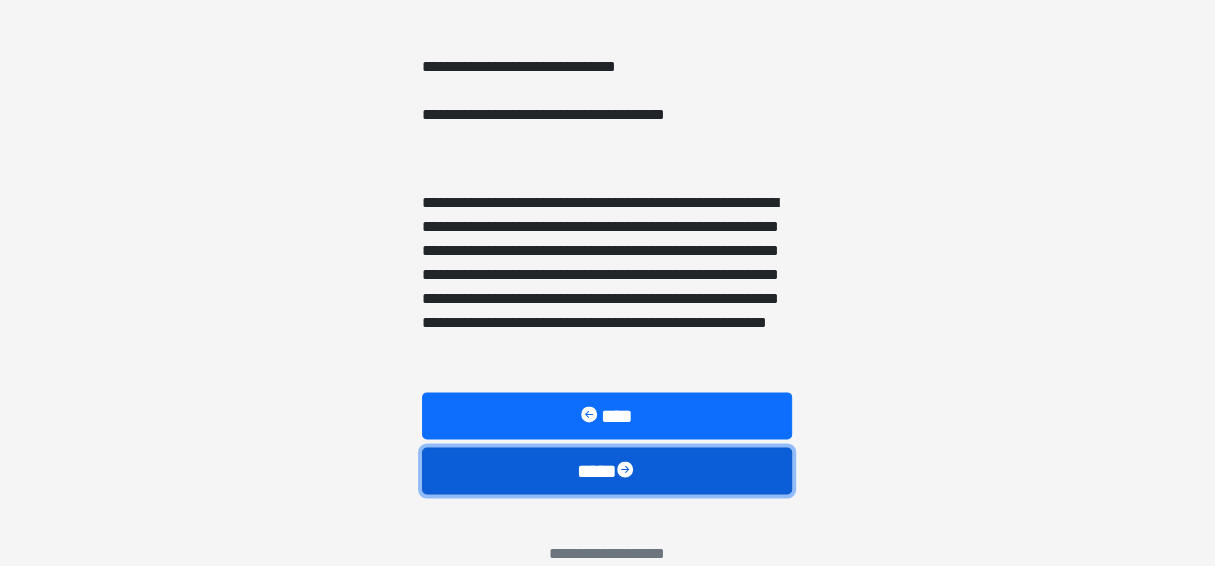 click on "****" at bounding box center (607, 470) 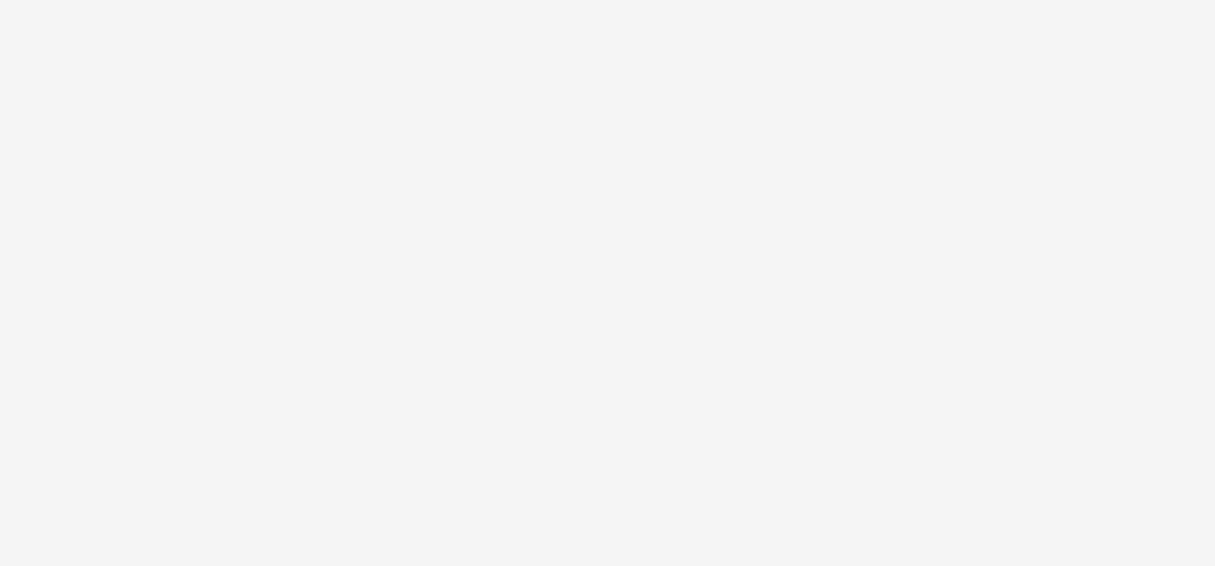 scroll, scrollTop: 194, scrollLeft: 0, axis: vertical 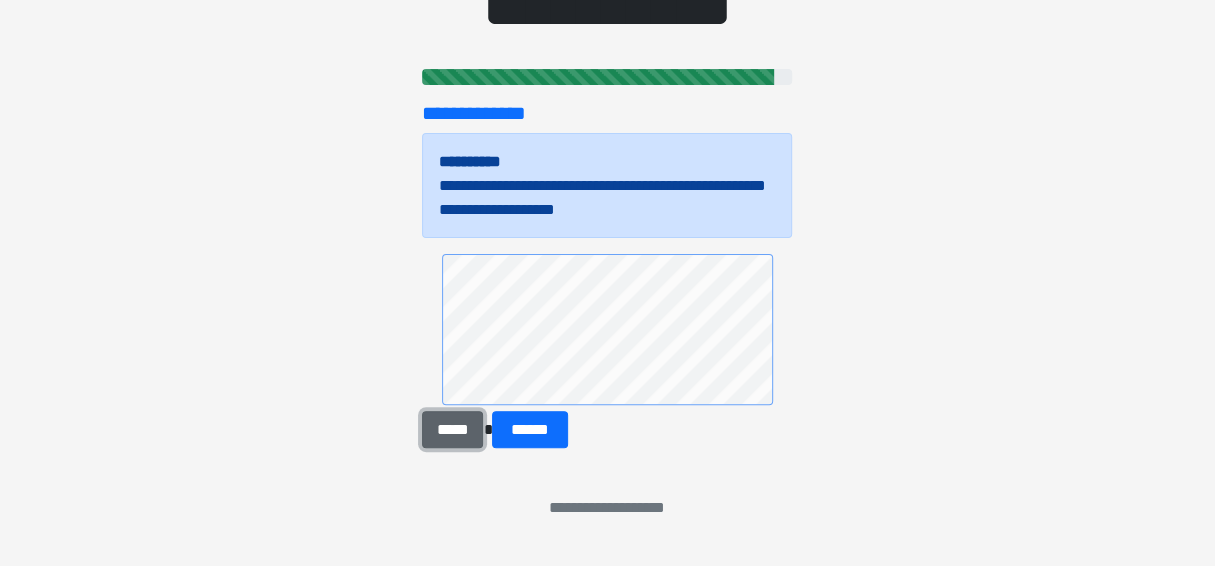click on "*****" at bounding box center [452, 429] 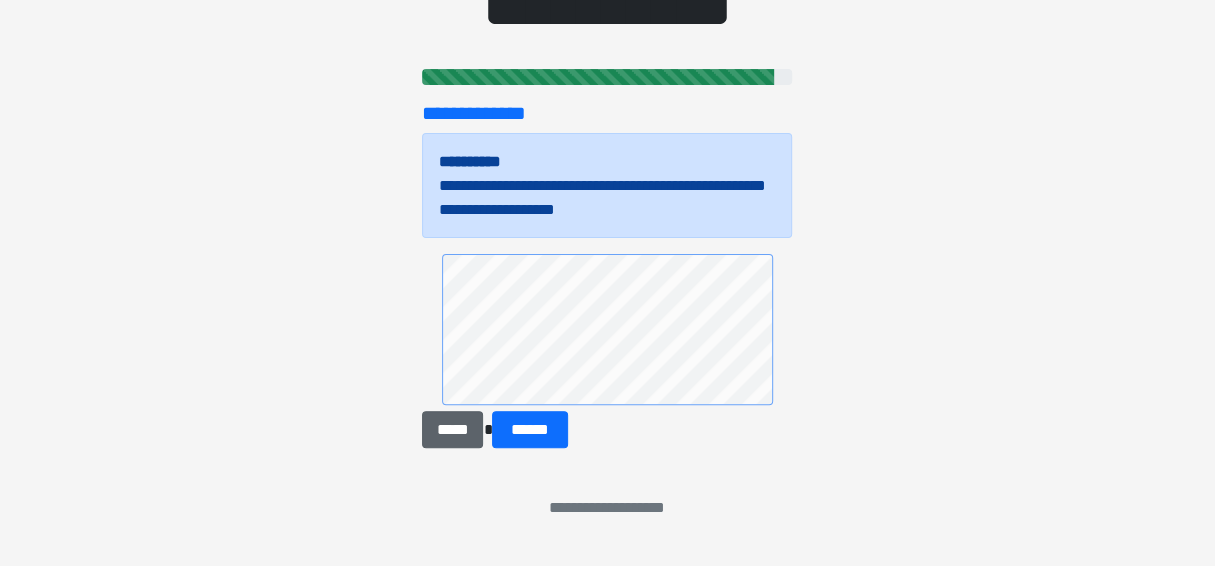 click on "*****
******" at bounding box center [607, 351] 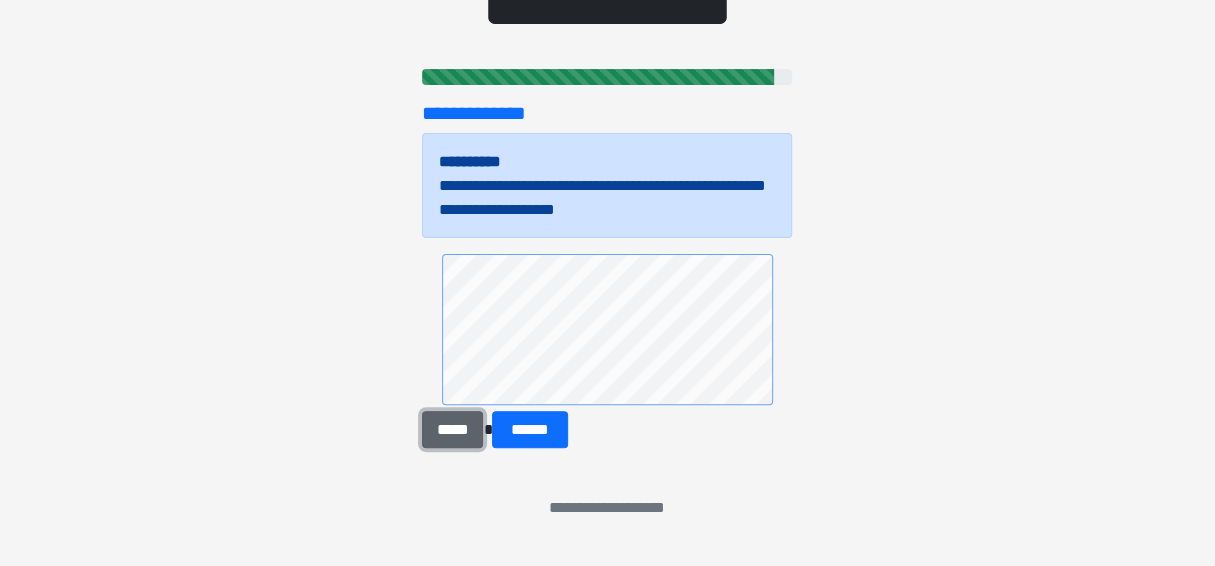 click on "*****" at bounding box center [452, 429] 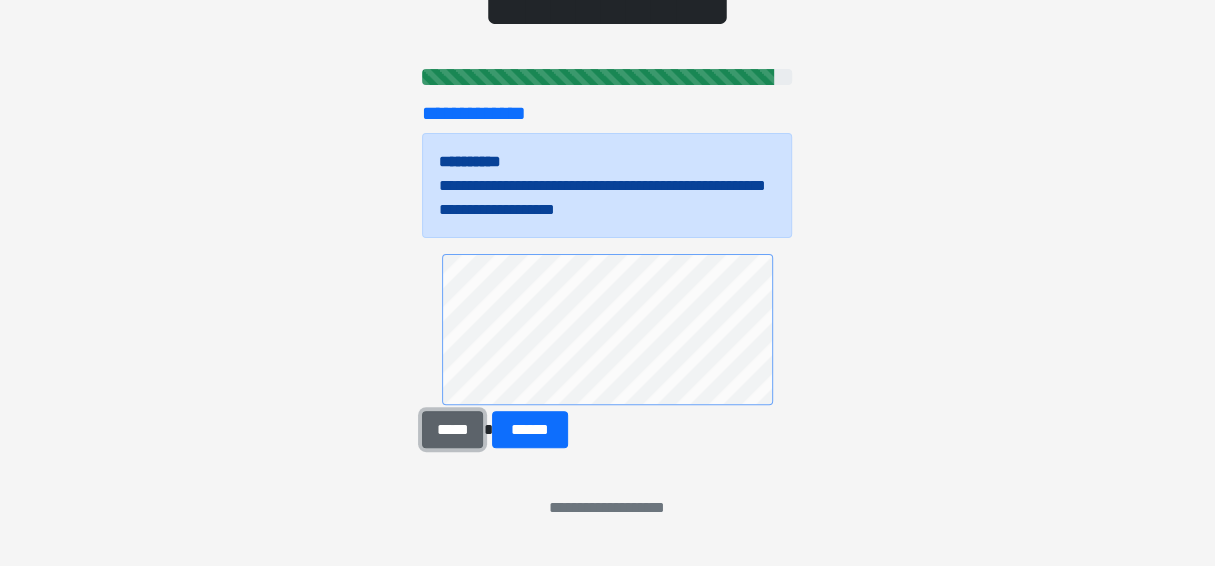 drag, startPoint x: 439, startPoint y: 419, endPoint x: 443, endPoint y: 404, distance: 15.524175 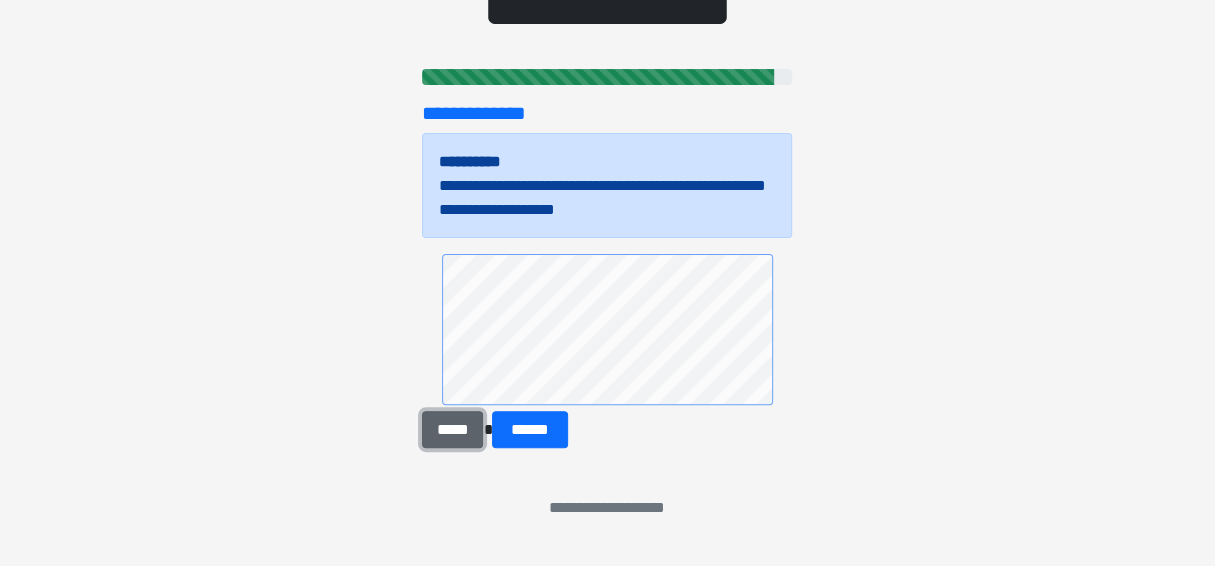 click on "*****" at bounding box center (452, 429) 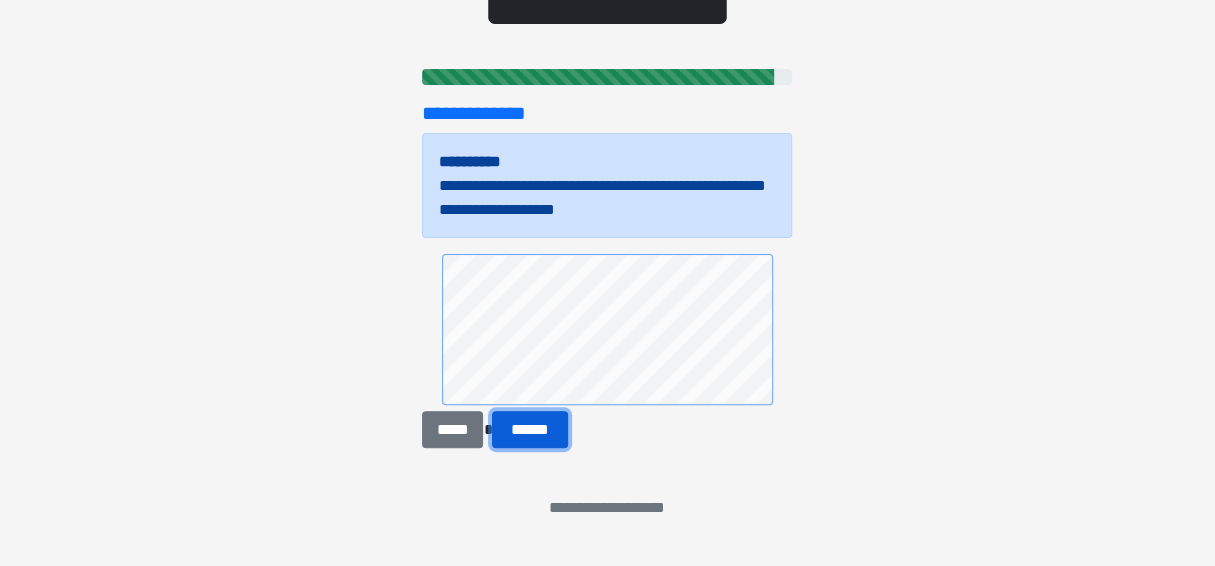 click on "******" at bounding box center (529, 429) 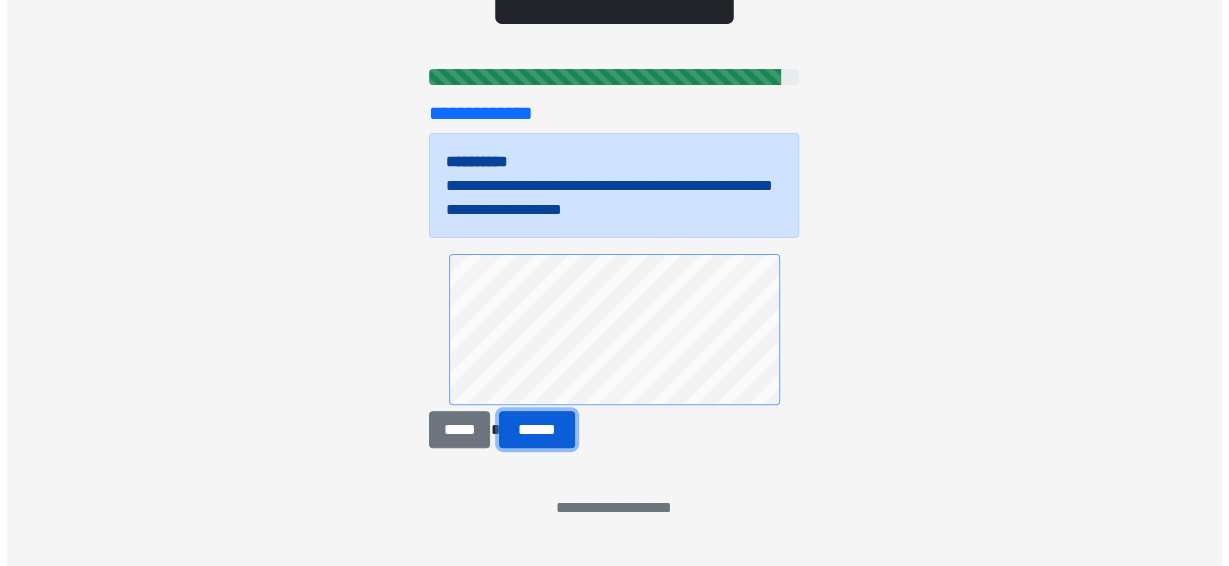 scroll, scrollTop: 0, scrollLeft: 0, axis: both 